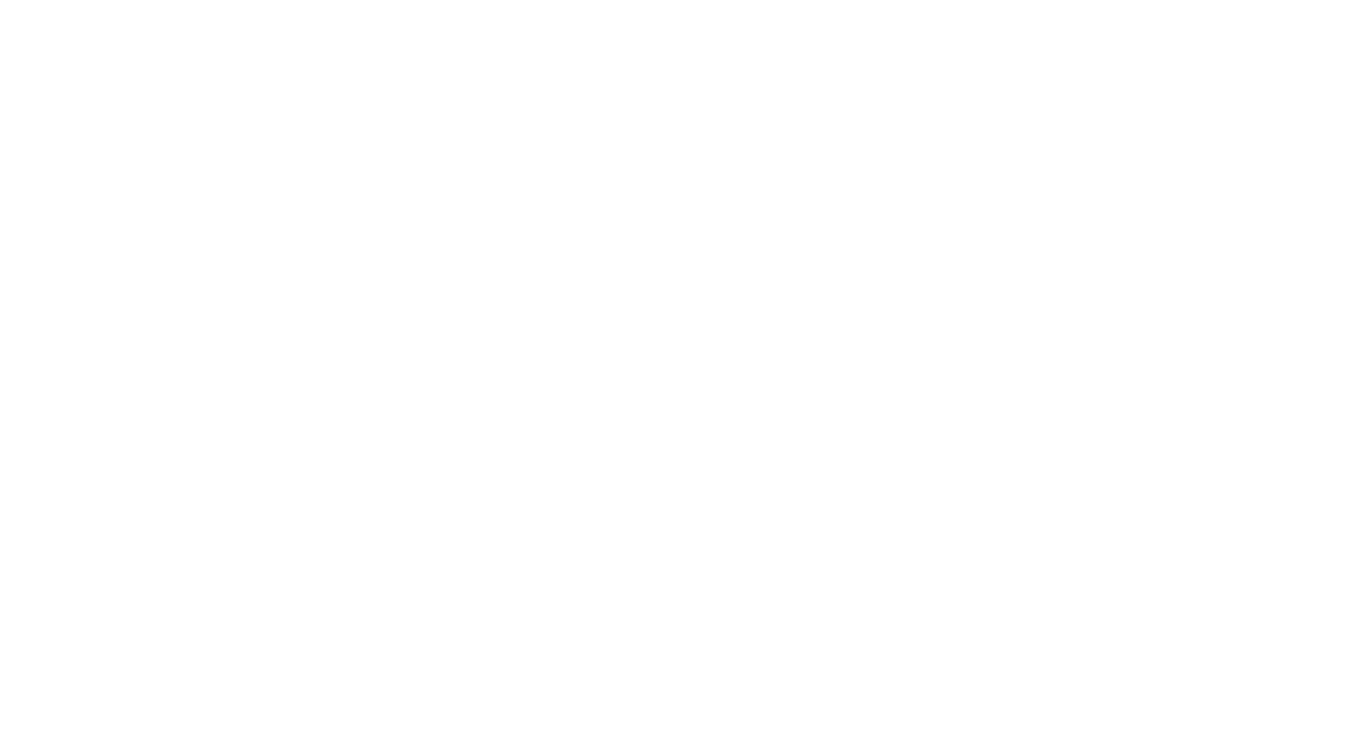 scroll, scrollTop: 0, scrollLeft: 0, axis: both 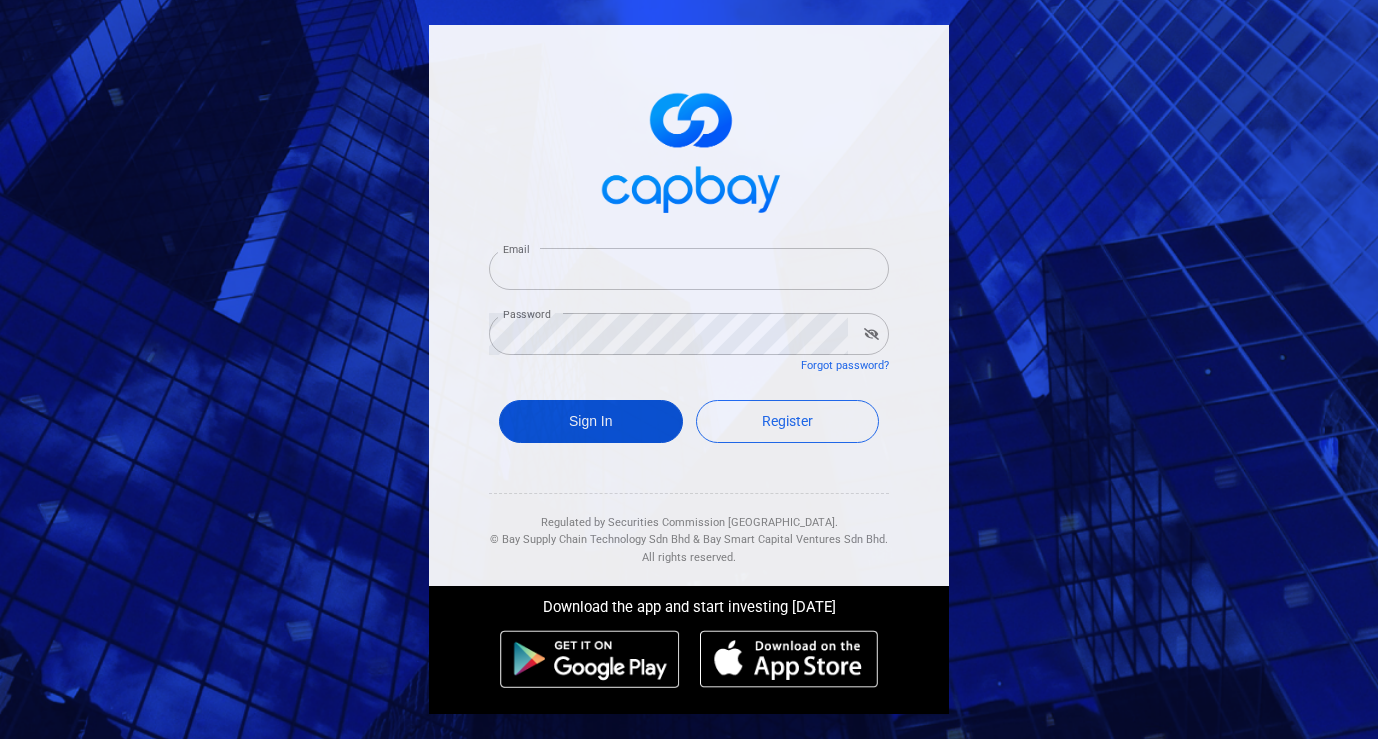 type on "[EMAIL_ADDRESS][DOMAIN_NAME]" 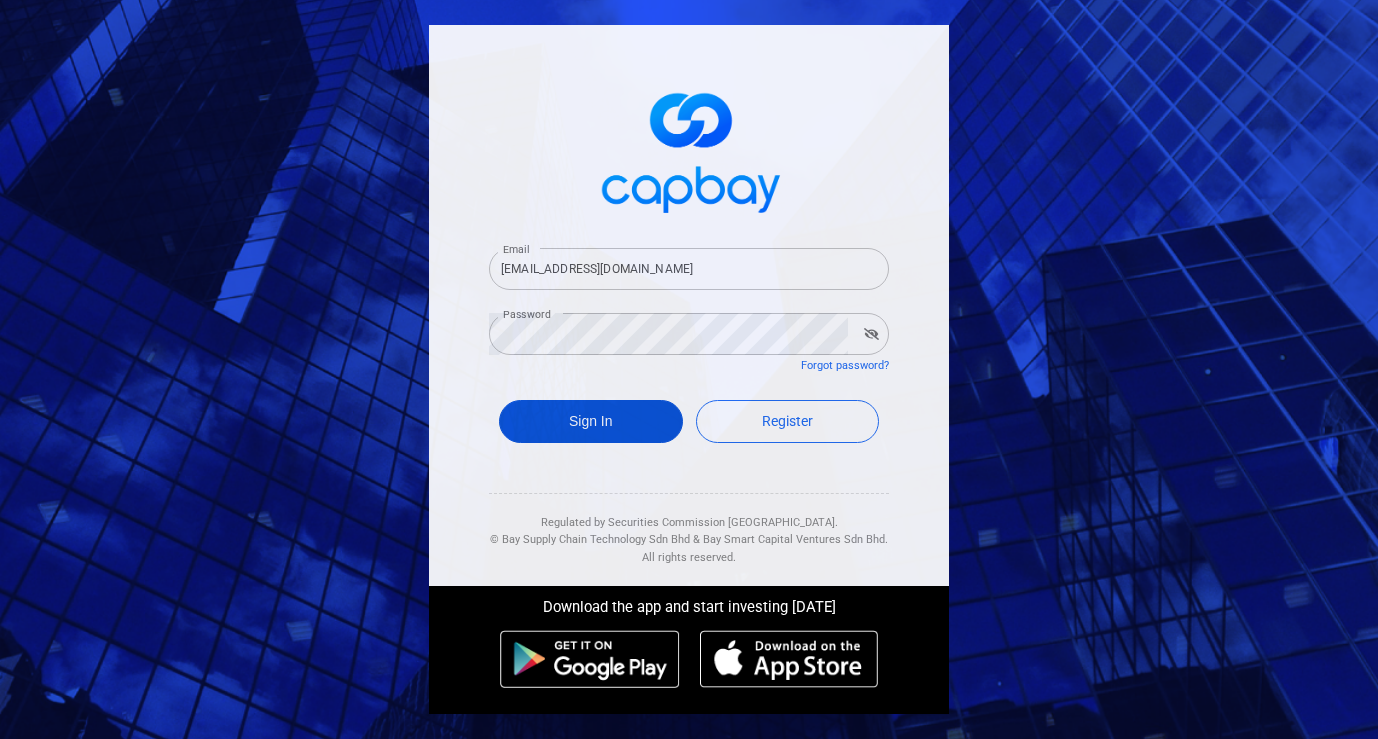 click on "Sign In" at bounding box center (591, 421) 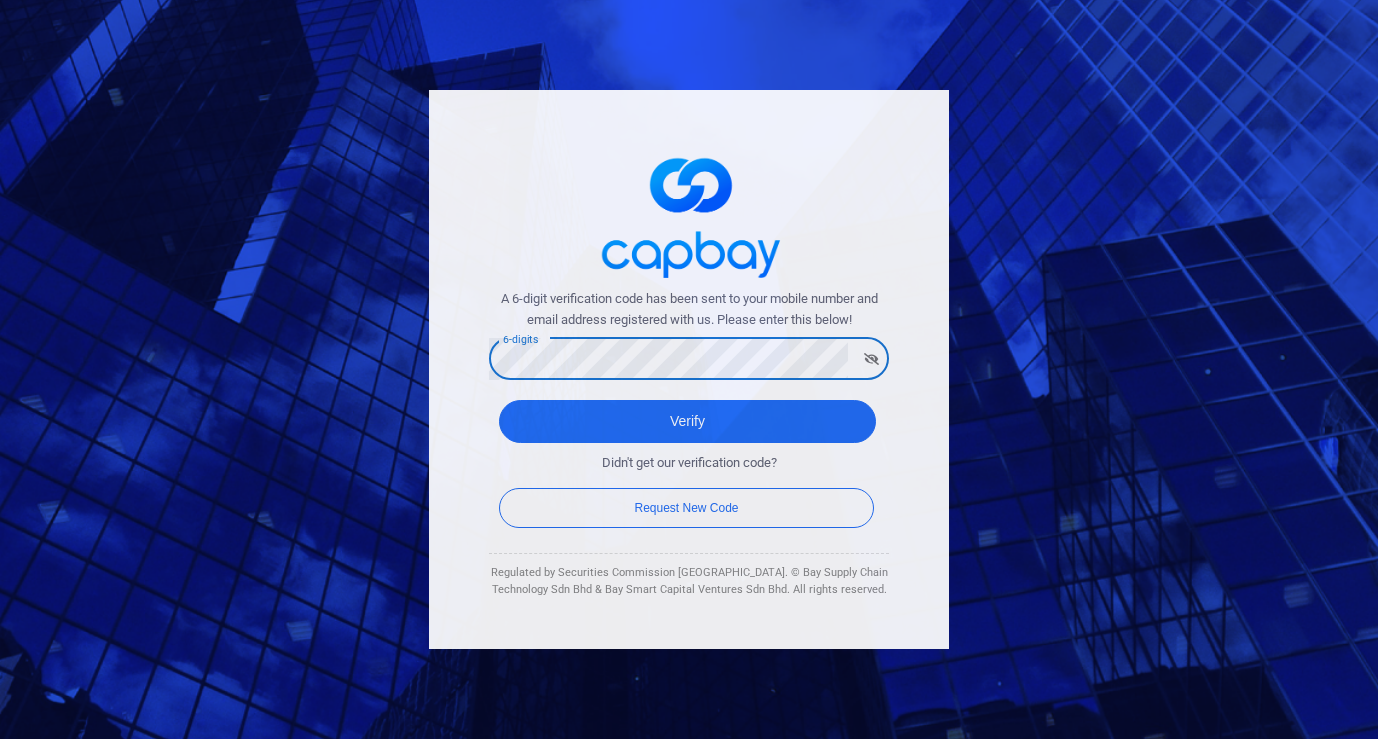 click on "Verify" at bounding box center (687, 421) 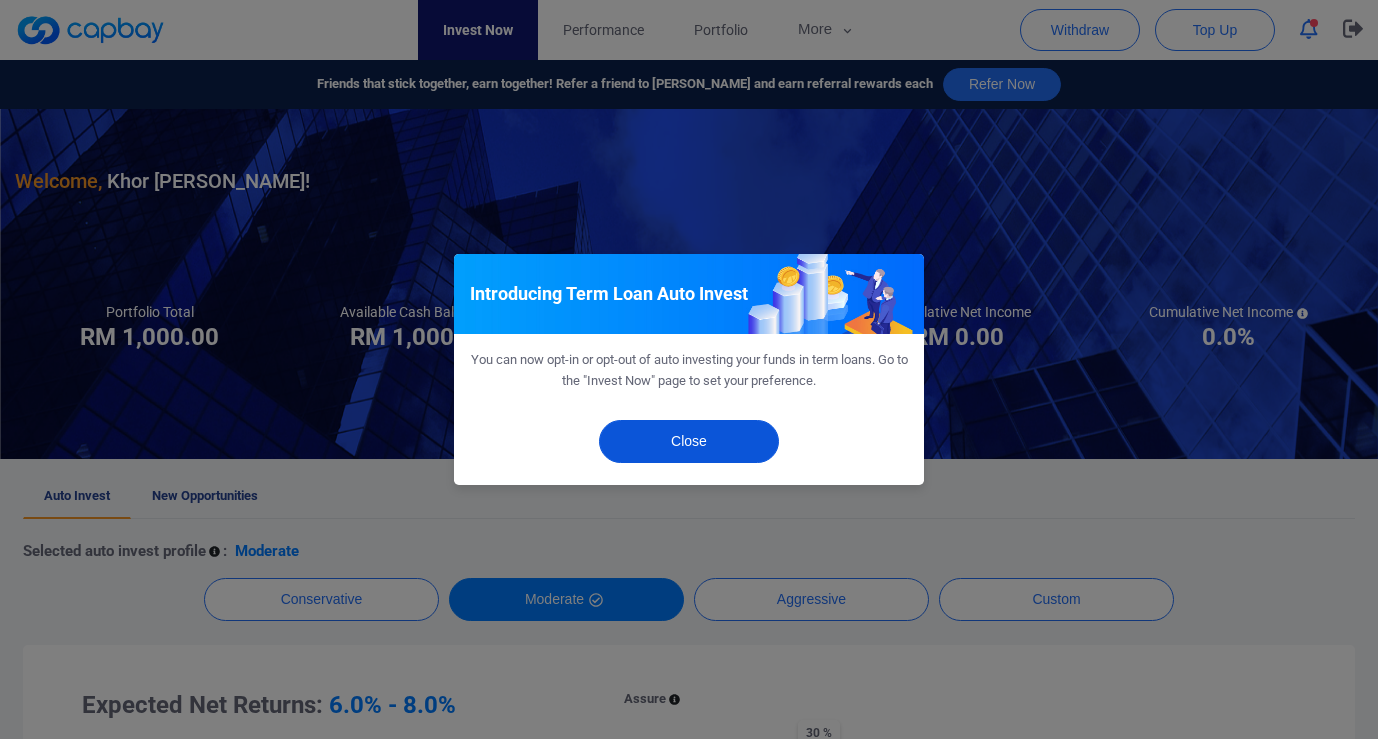 click on "Close" at bounding box center [689, 441] 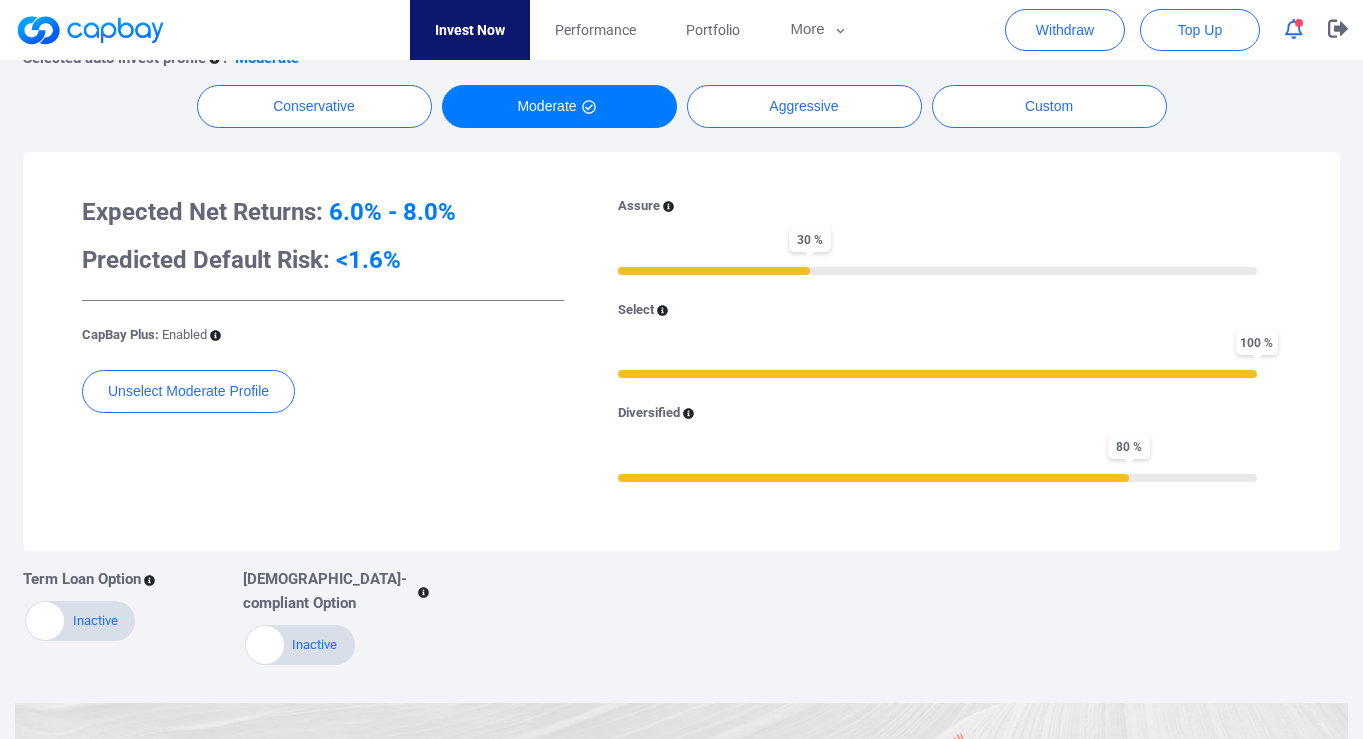 scroll, scrollTop: 488, scrollLeft: 0, axis: vertical 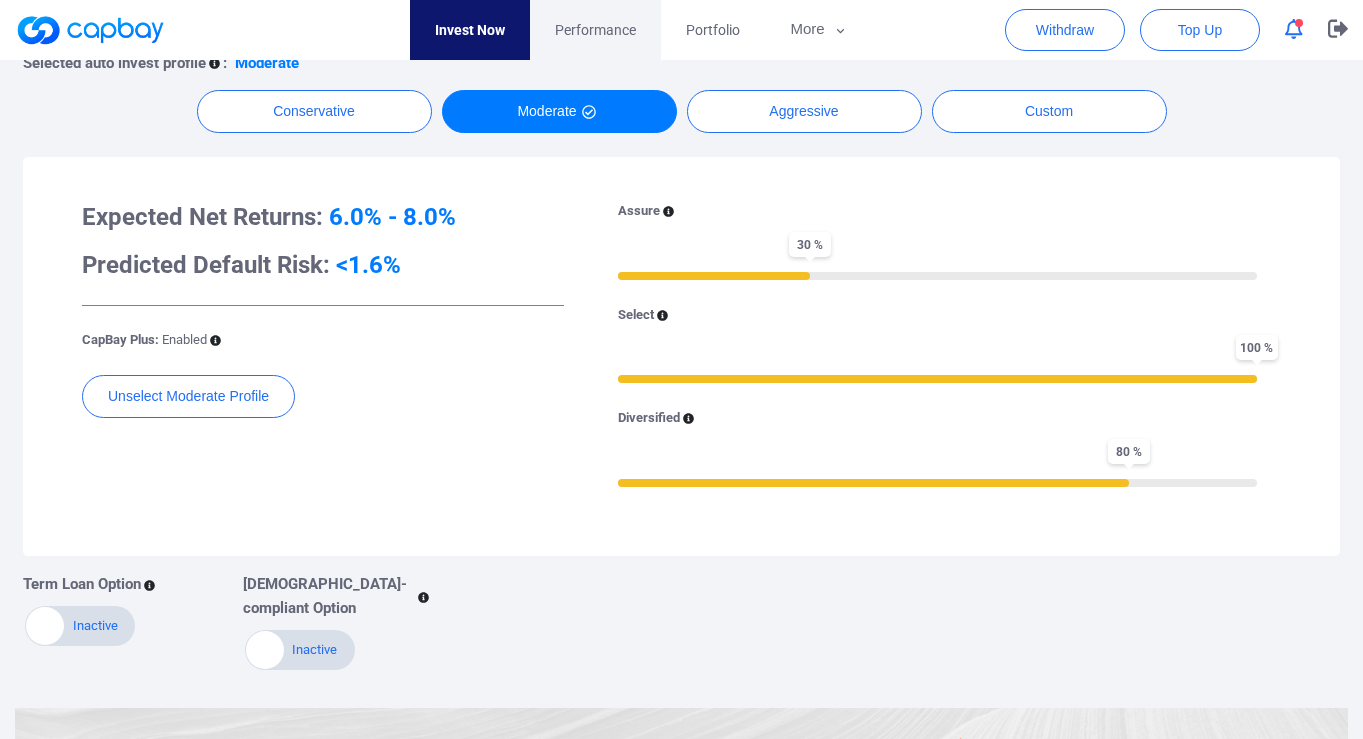 click on "Performance" at bounding box center (595, 30) 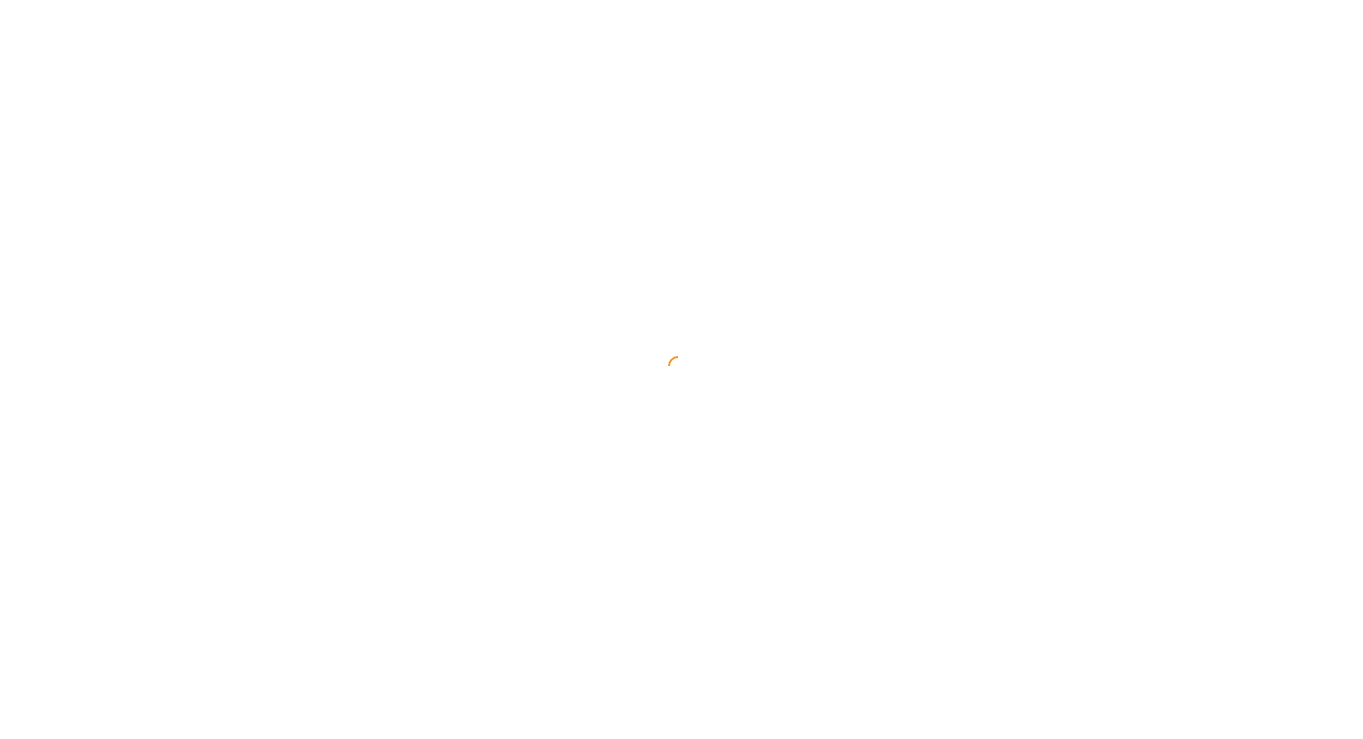 scroll, scrollTop: 0, scrollLeft: 0, axis: both 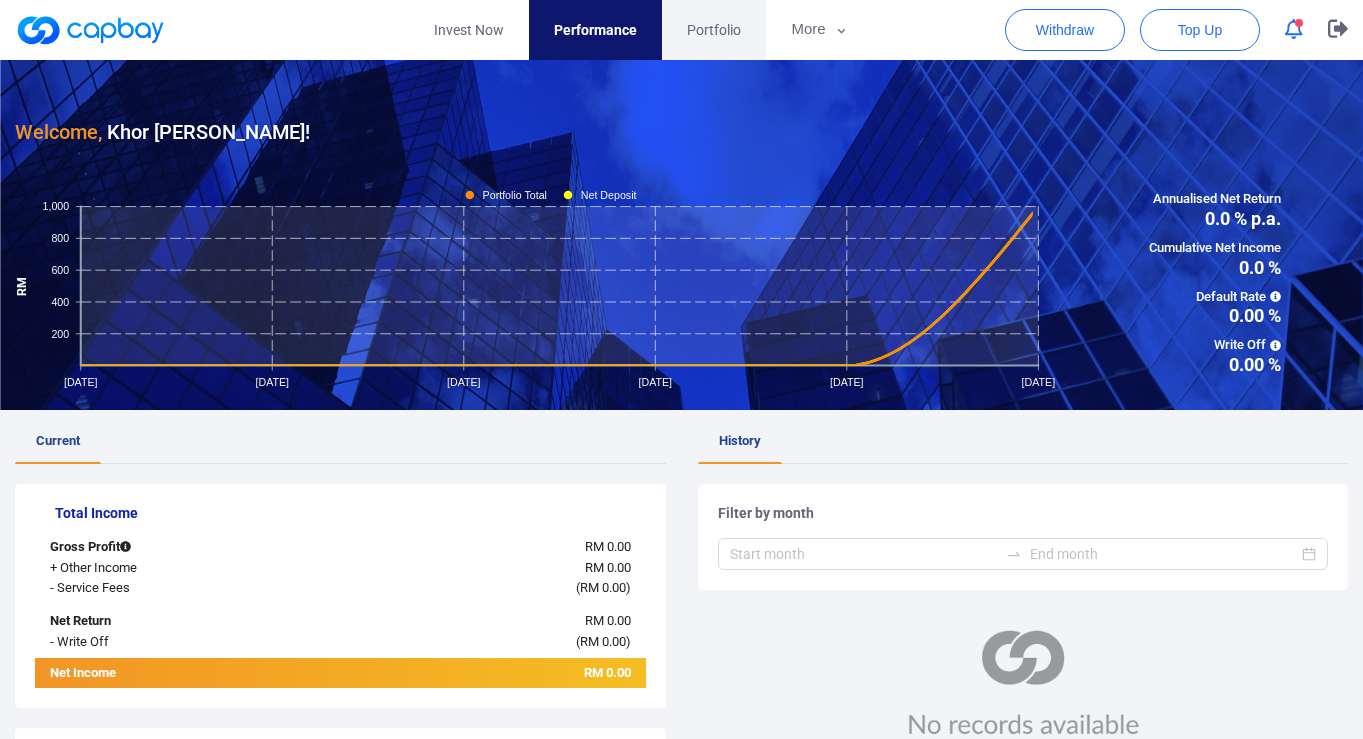 click on "Portfolio" at bounding box center (714, 30) 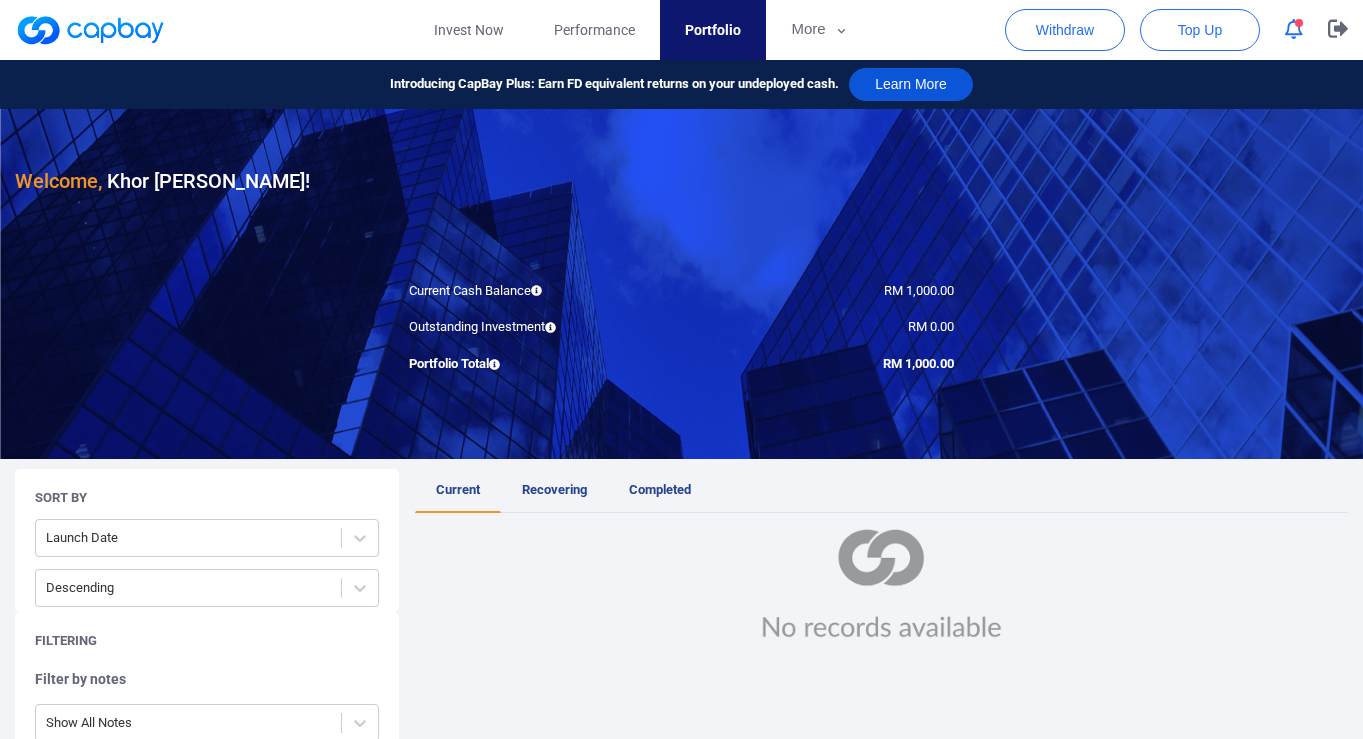click on "Learn More" at bounding box center [911, 84] 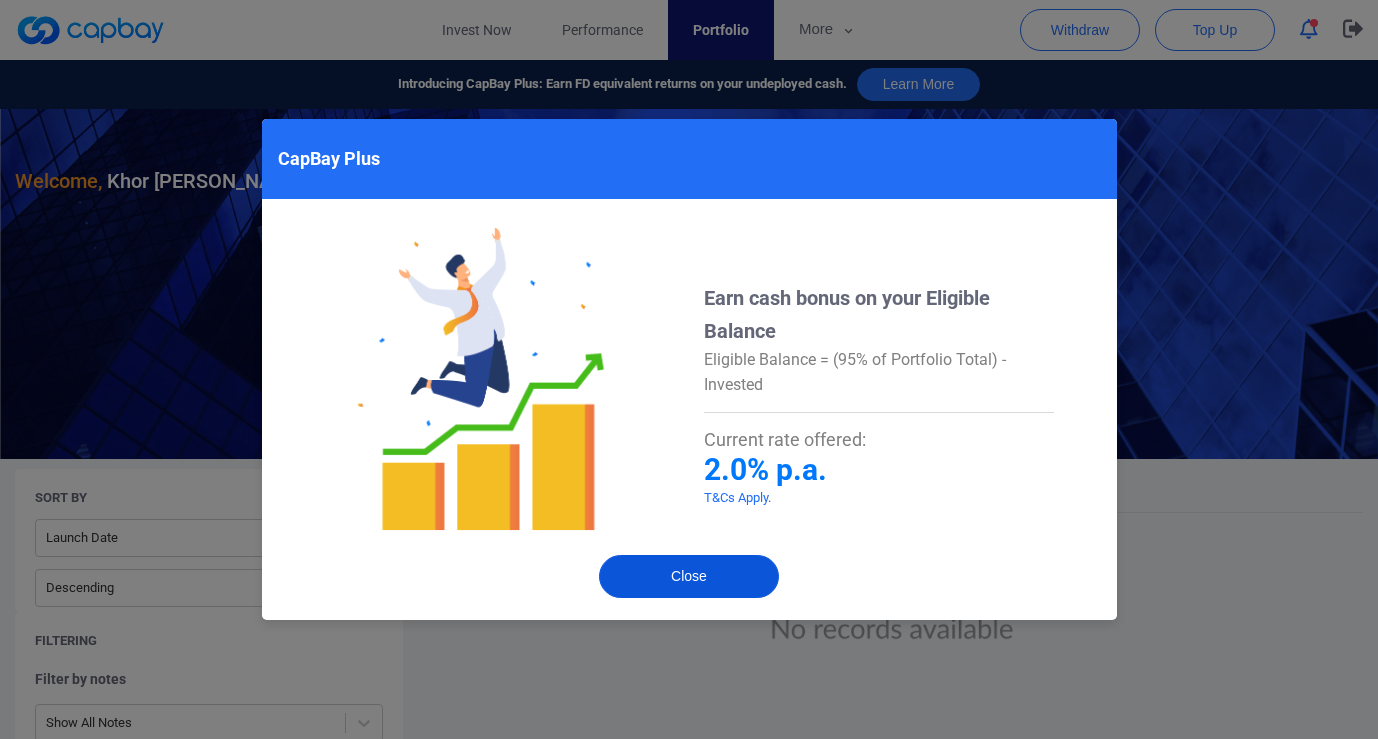 click on "Close" at bounding box center (689, 576) 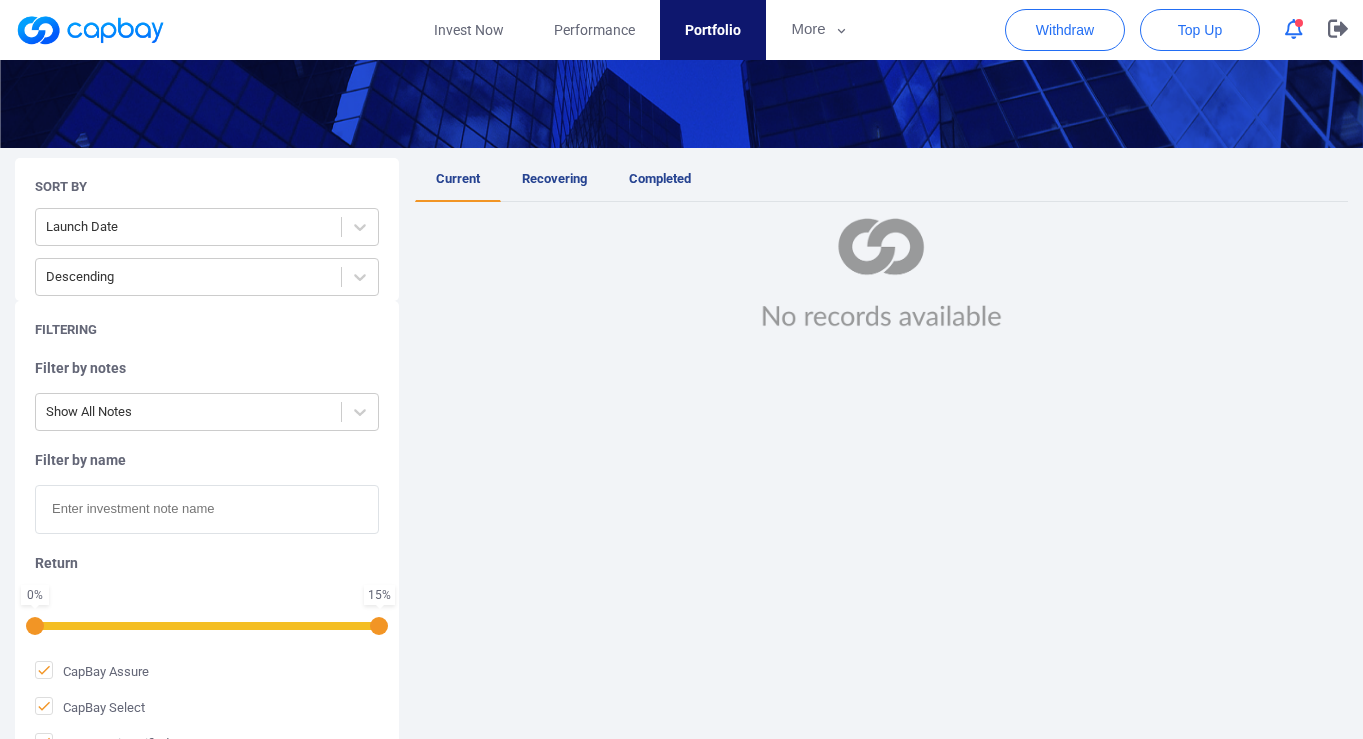 scroll, scrollTop: 516, scrollLeft: 0, axis: vertical 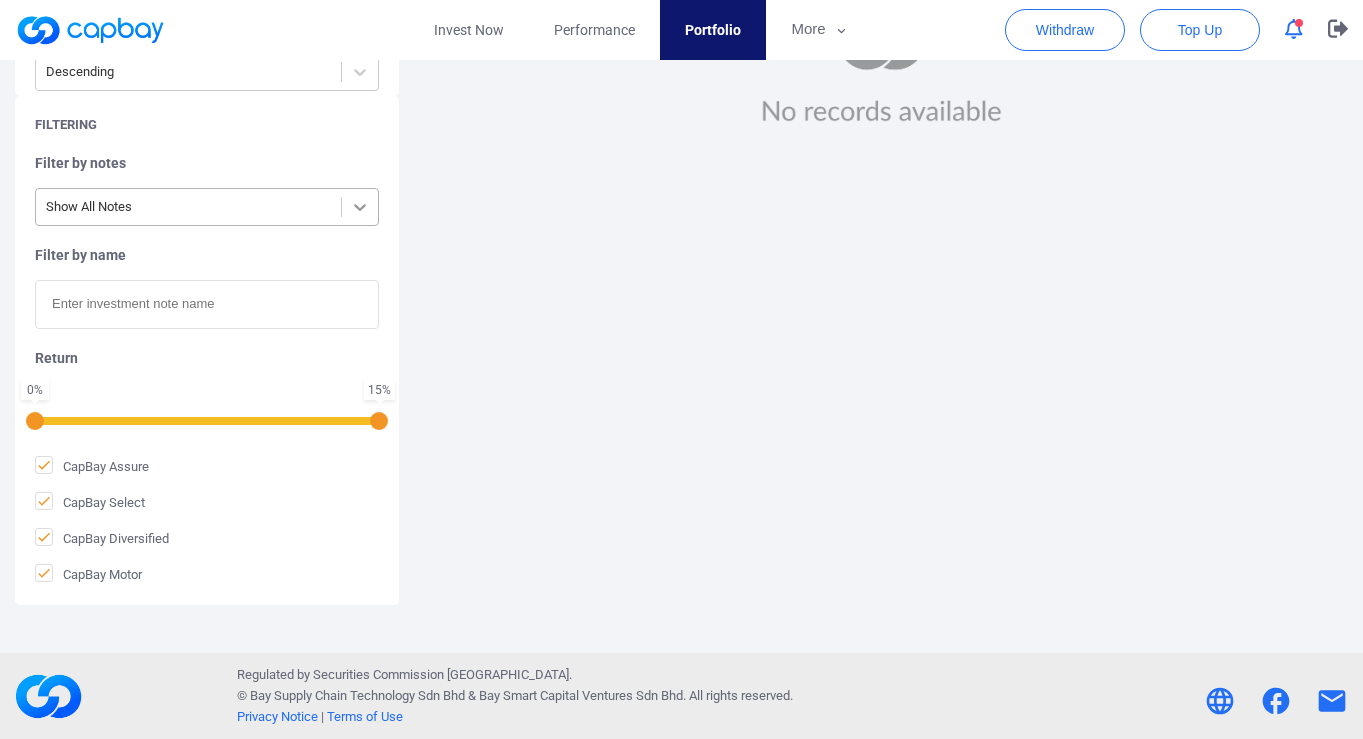 click 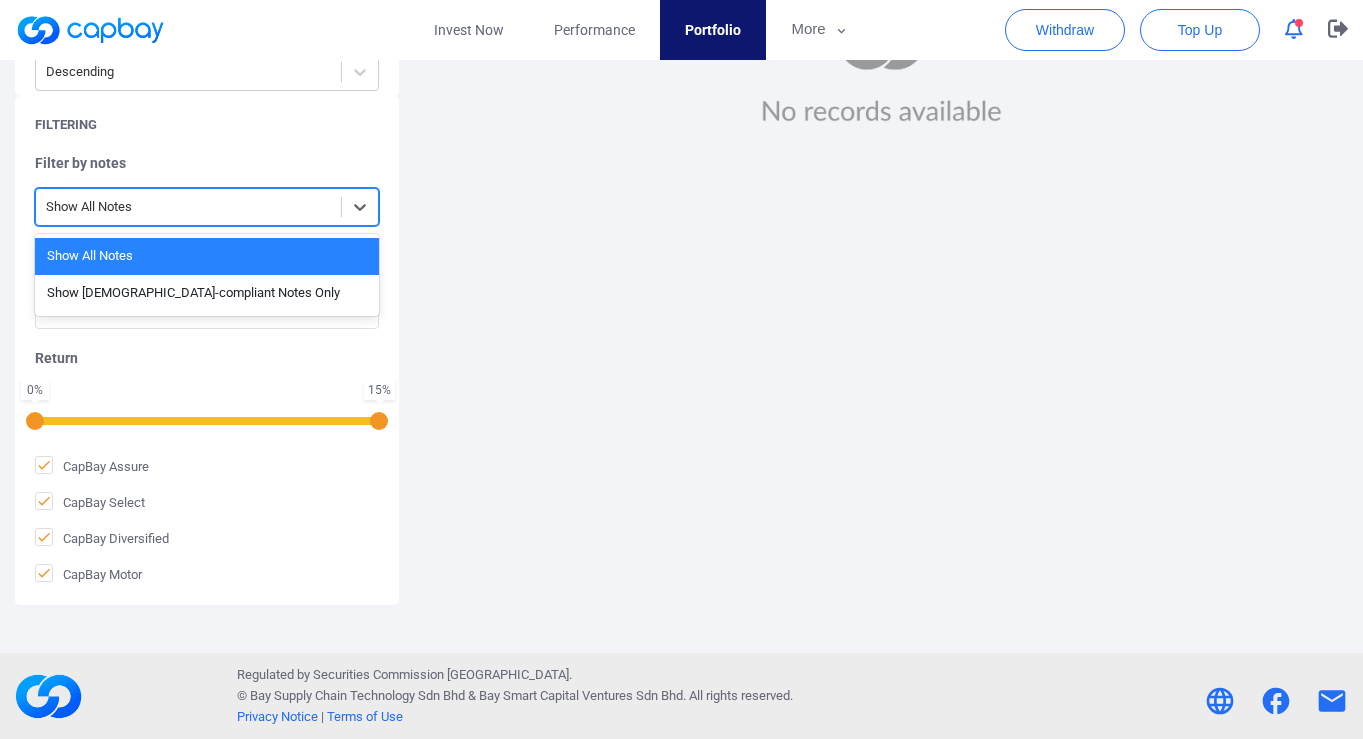 click on "Current Recovering Completed" at bounding box center (881, 279) 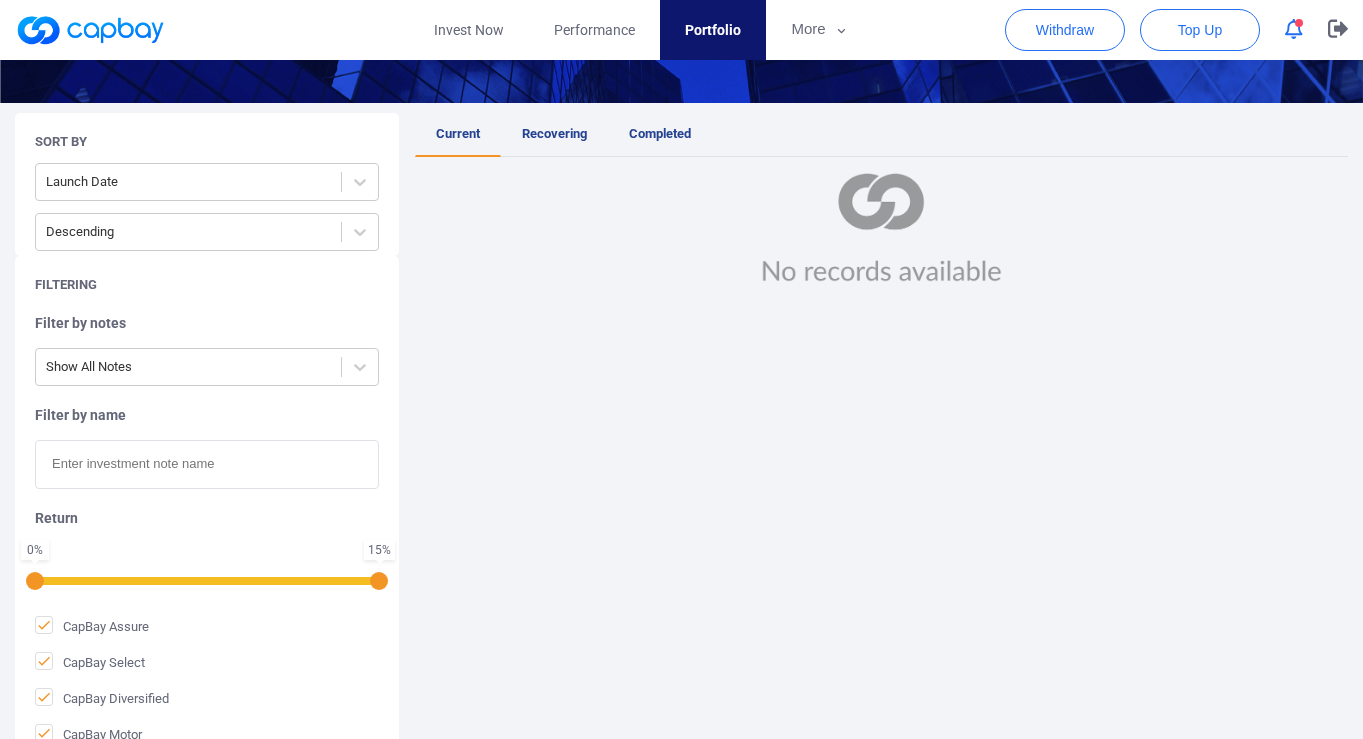scroll, scrollTop: 355, scrollLeft: 0, axis: vertical 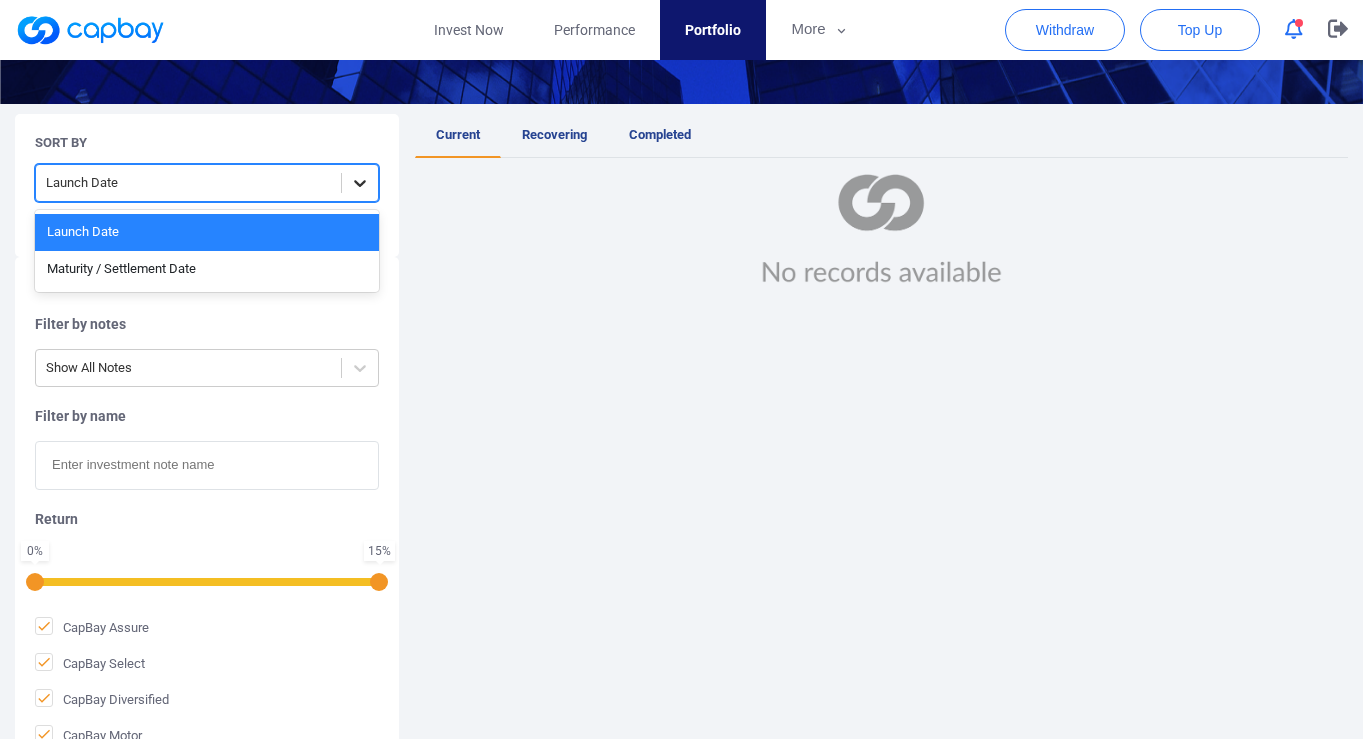 click 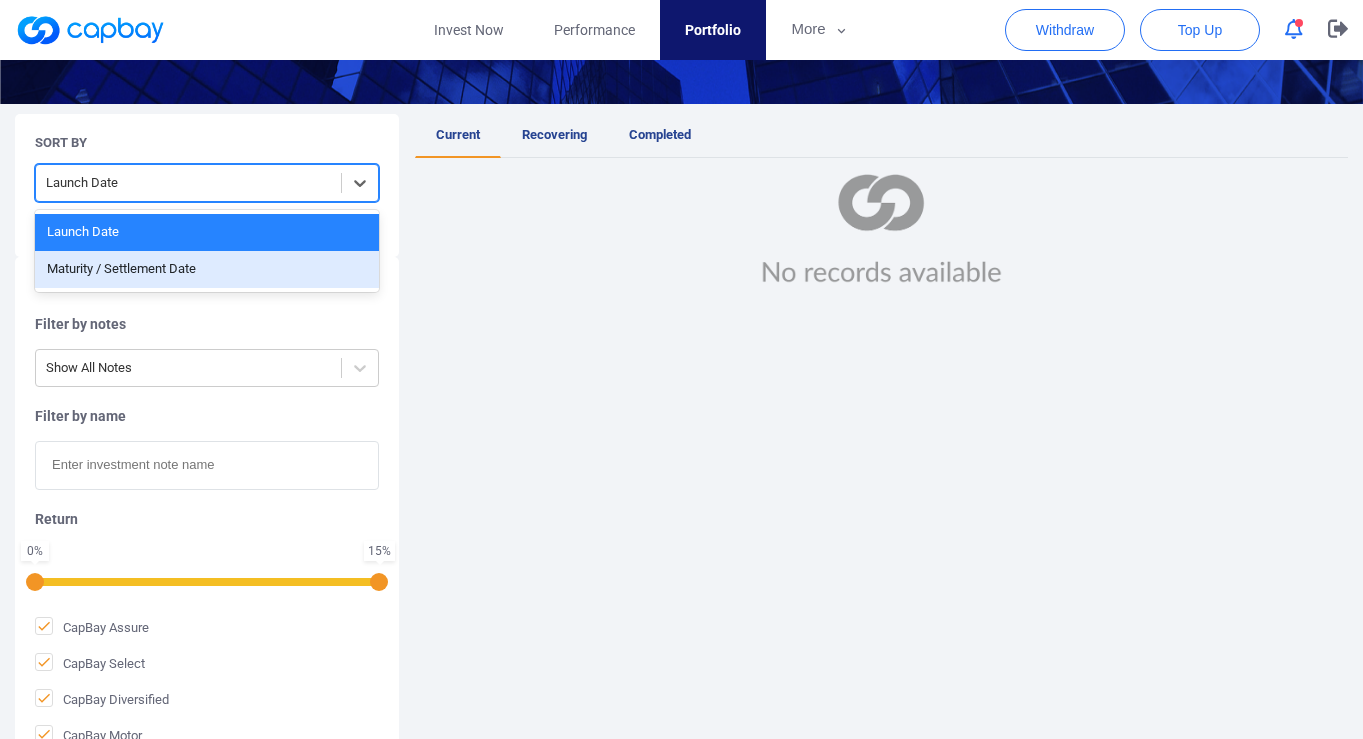 click on "Maturity / Settlement Date" at bounding box center [207, 269] 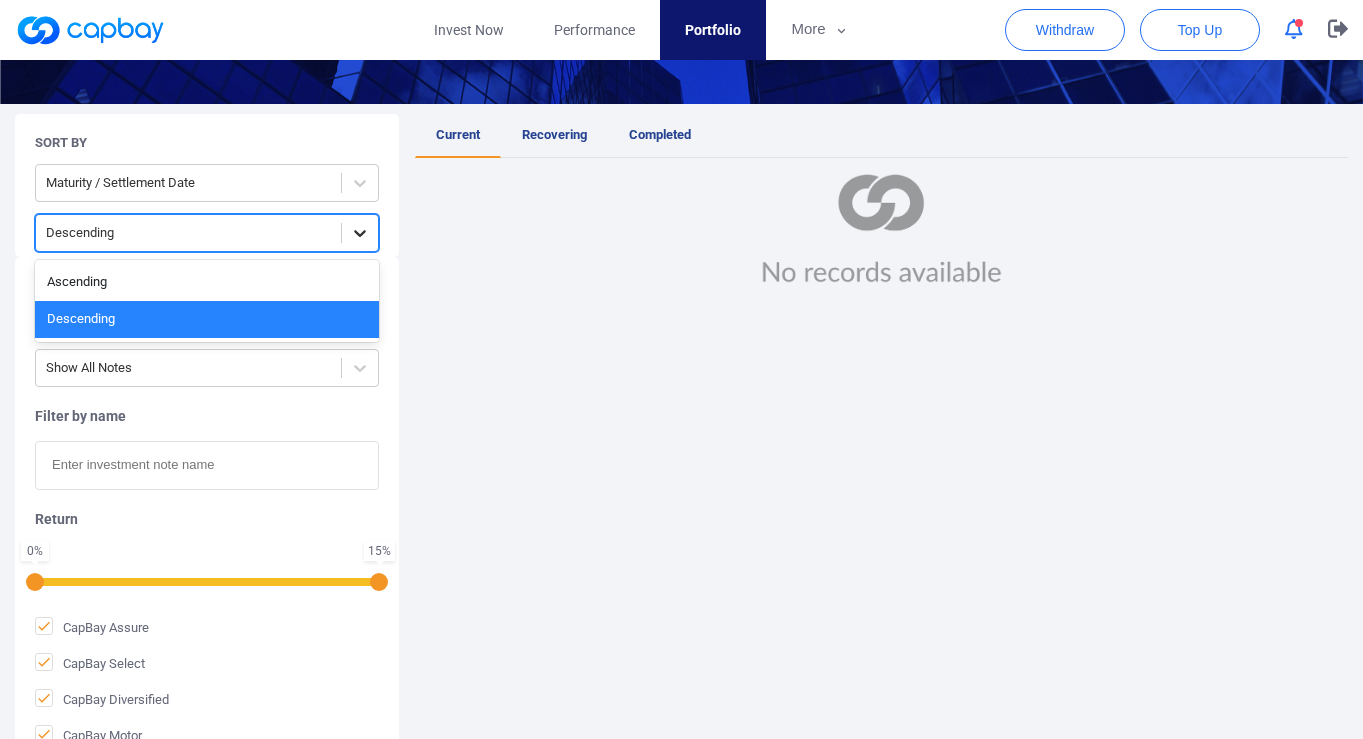 click 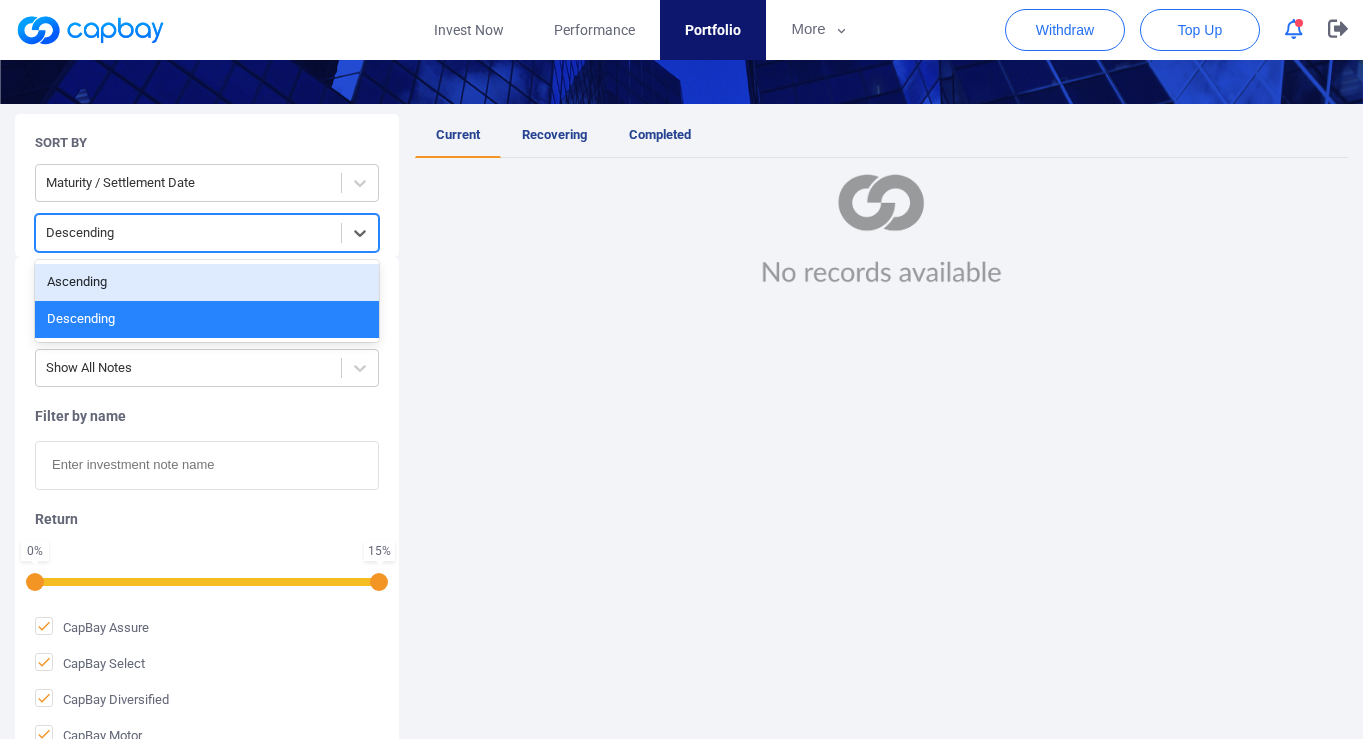 click on "Ascending" at bounding box center (207, 282) 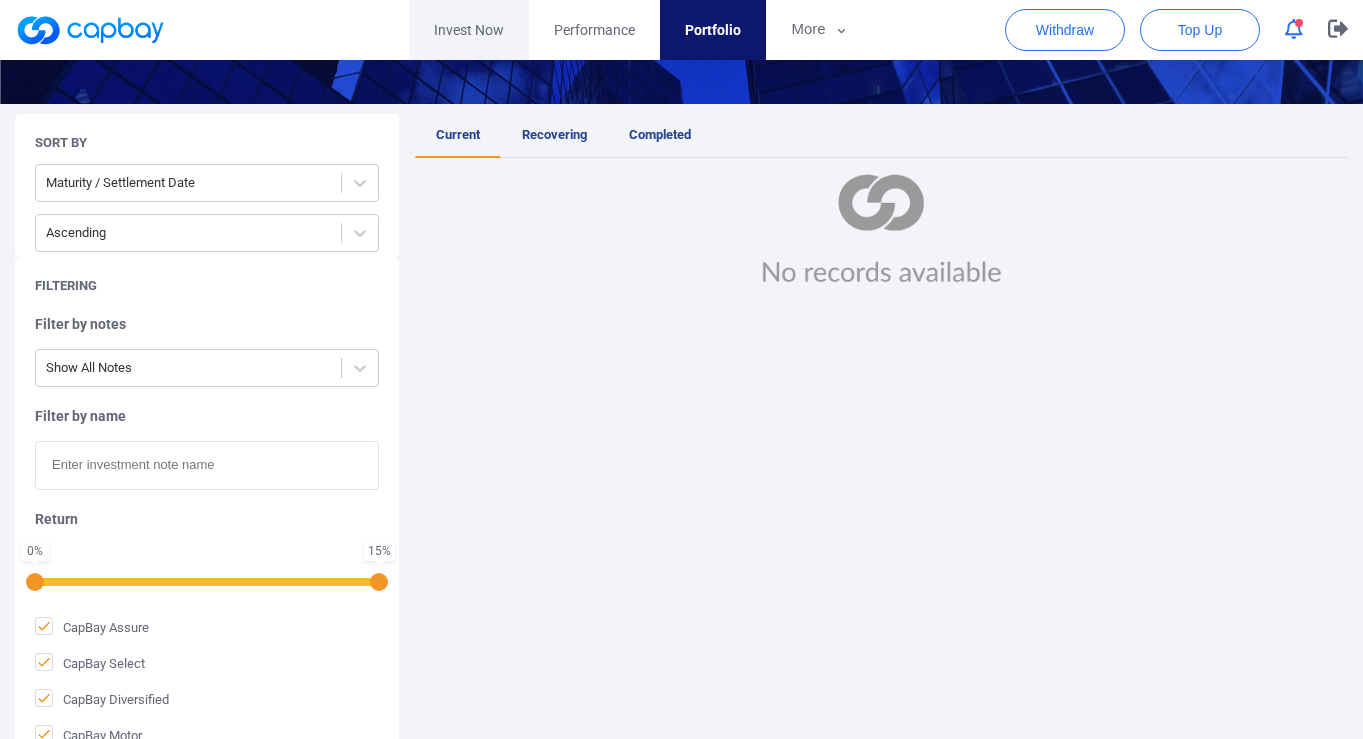 click on "Invest Now" at bounding box center [469, 30] 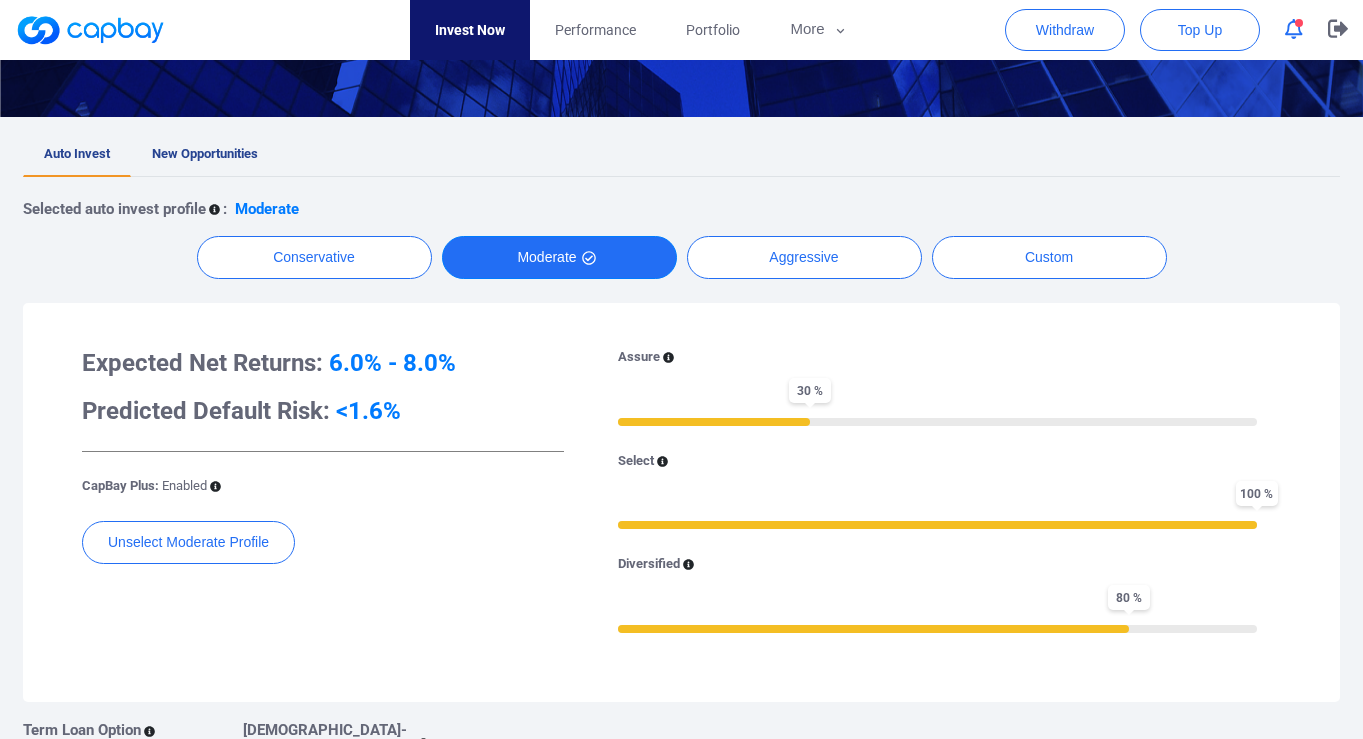 scroll, scrollTop: 346, scrollLeft: 0, axis: vertical 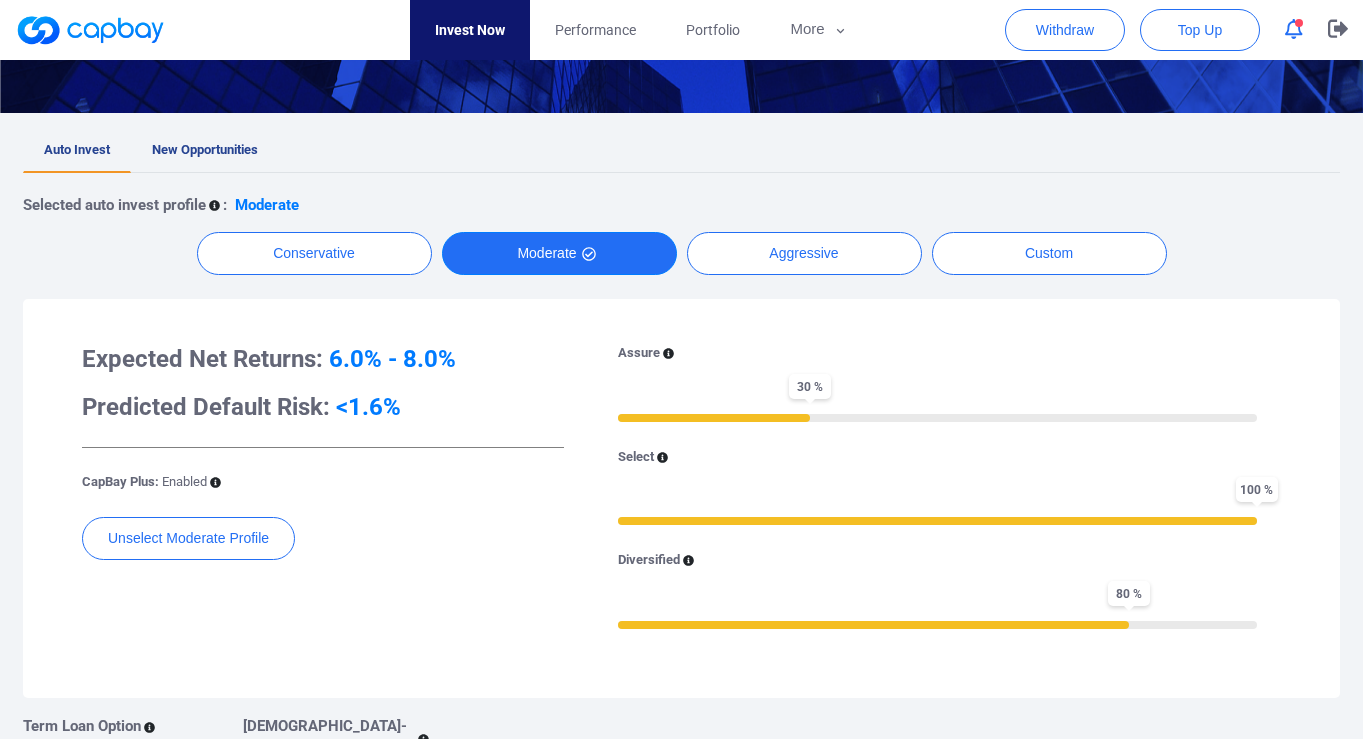 click on "Moderate" at bounding box center [559, 253] 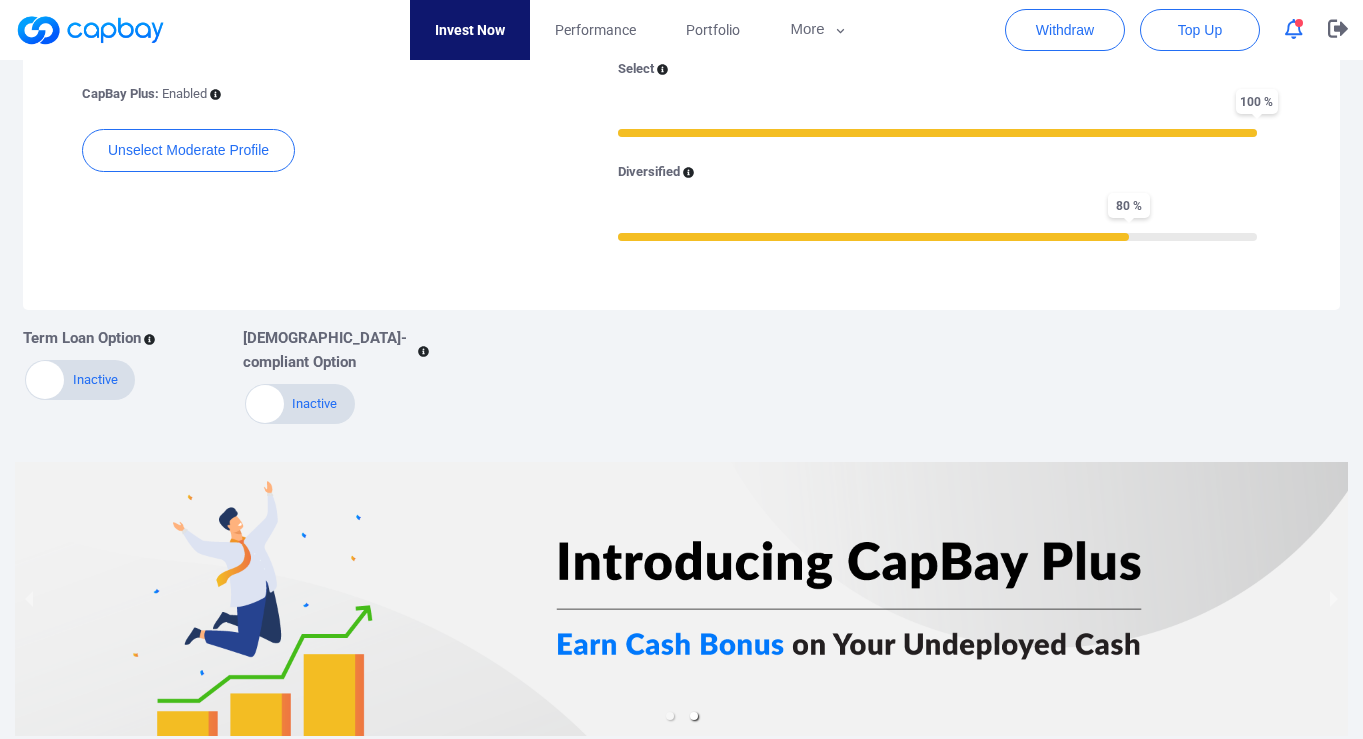 scroll, scrollTop: 838, scrollLeft: 0, axis: vertical 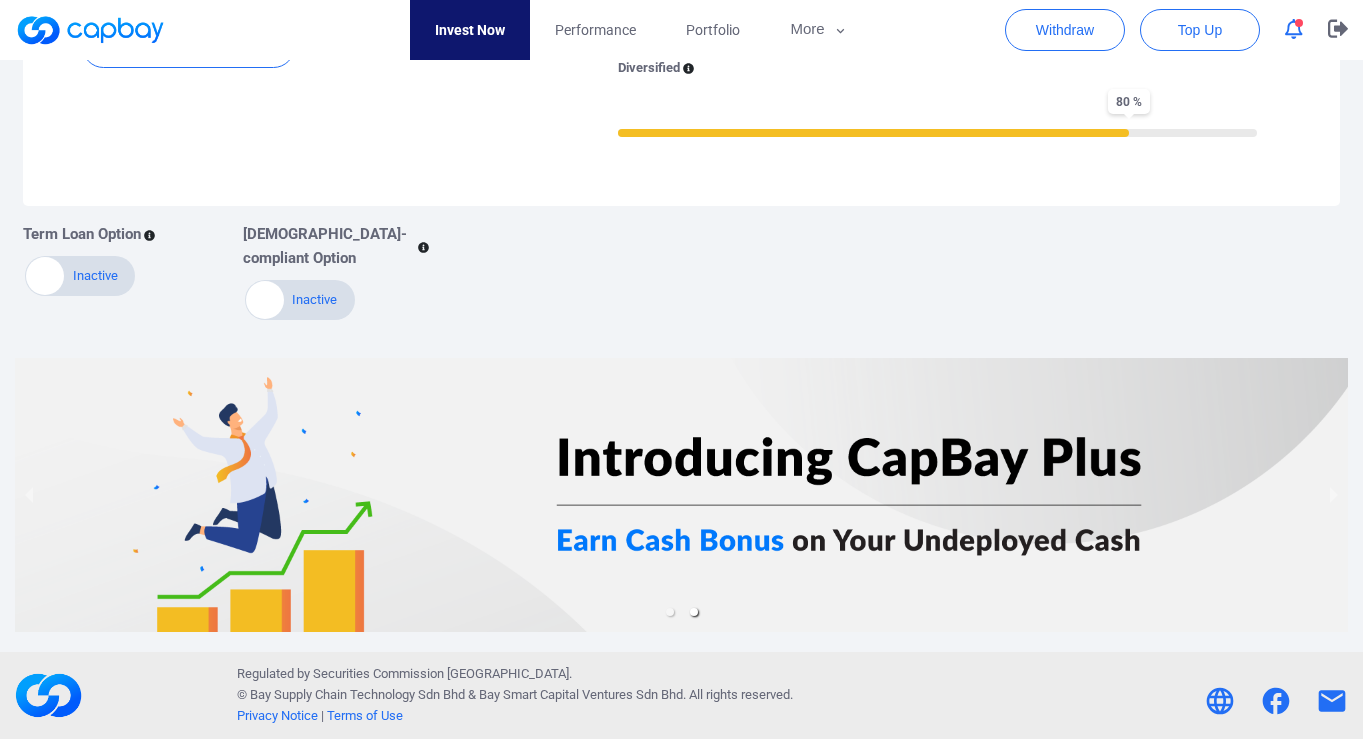 click at bounding box center [681, 495] 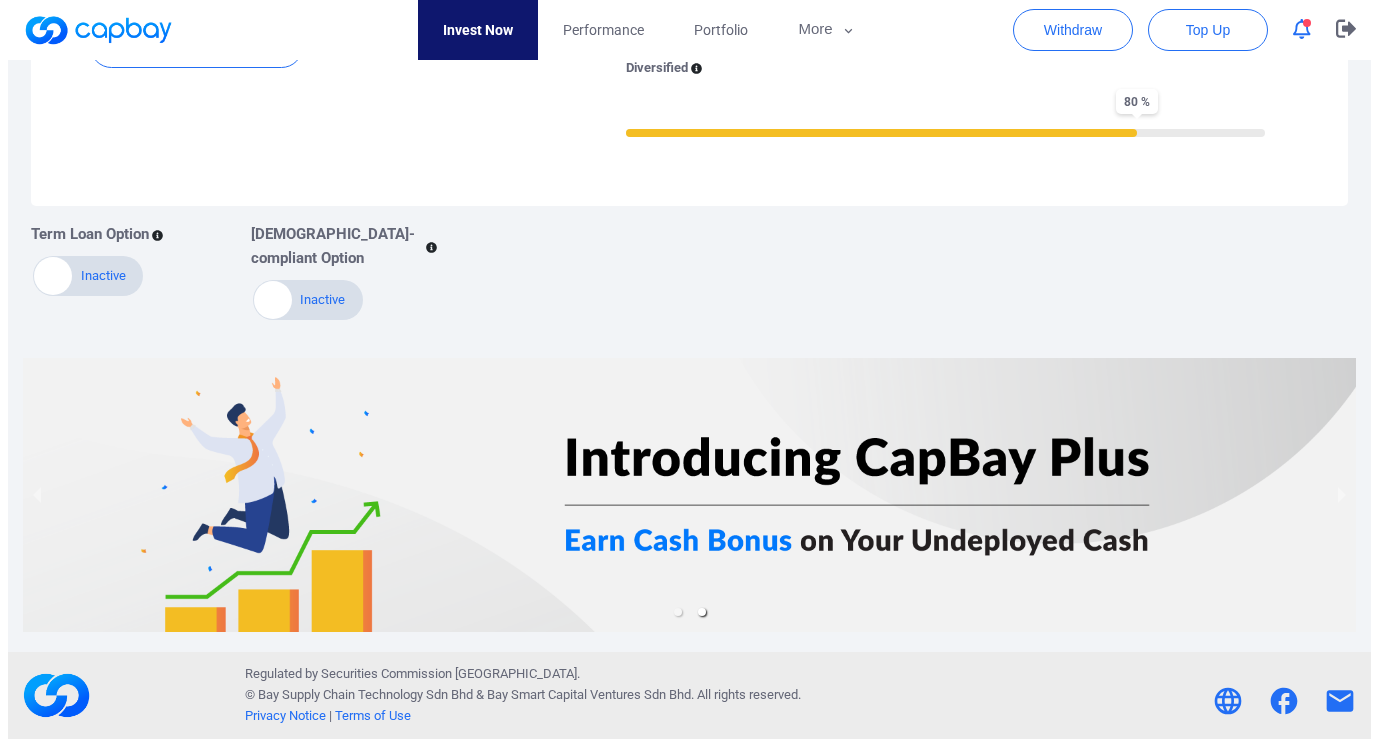 scroll, scrollTop: 818, scrollLeft: 0, axis: vertical 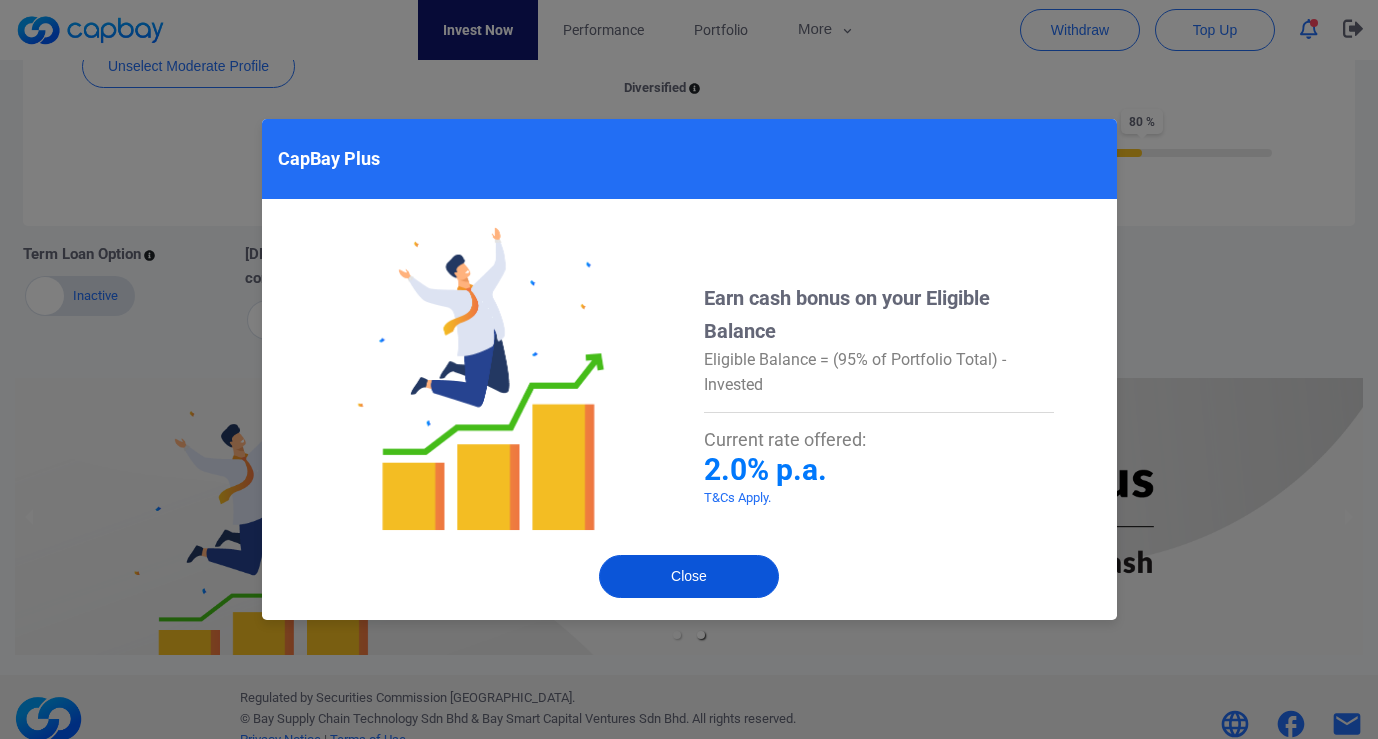 click on "Close" at bounding box center [689, 576] 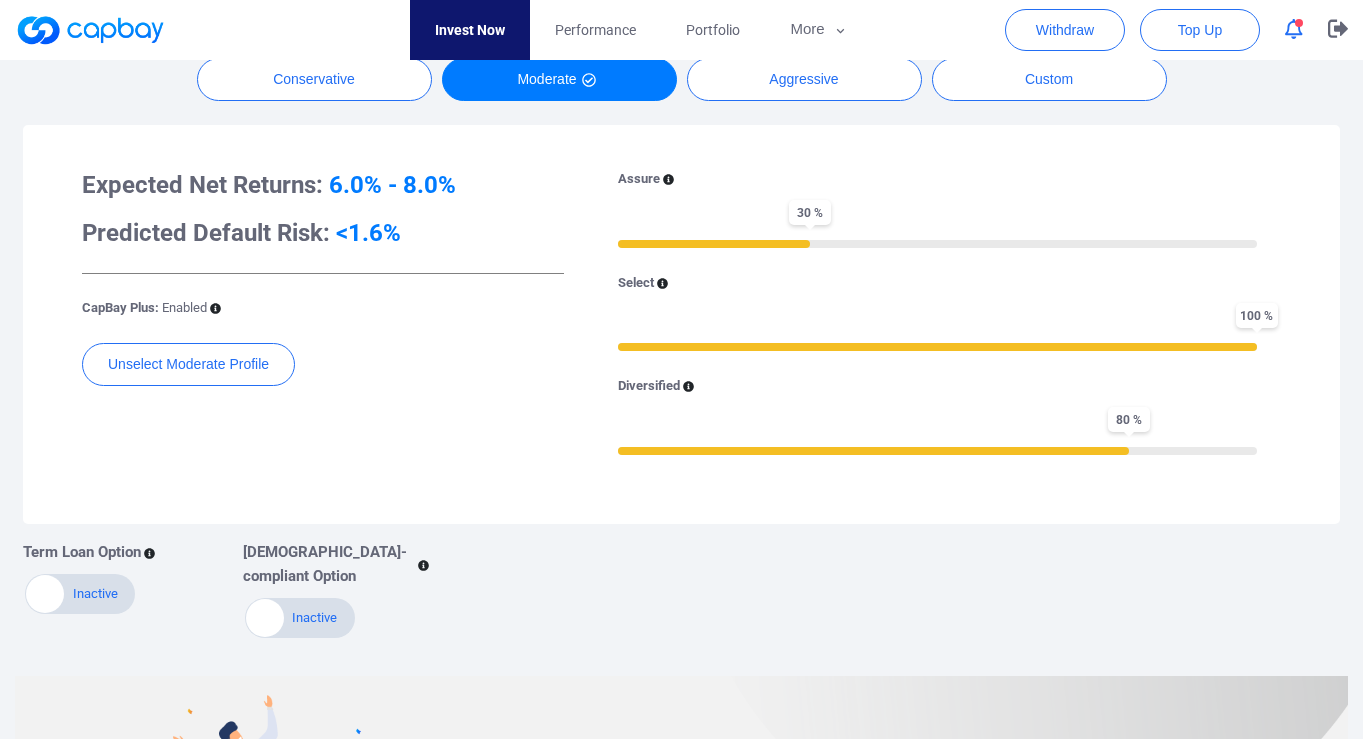 scroll, scrollTop: 522, scrollLeft: 0, axis: vertical 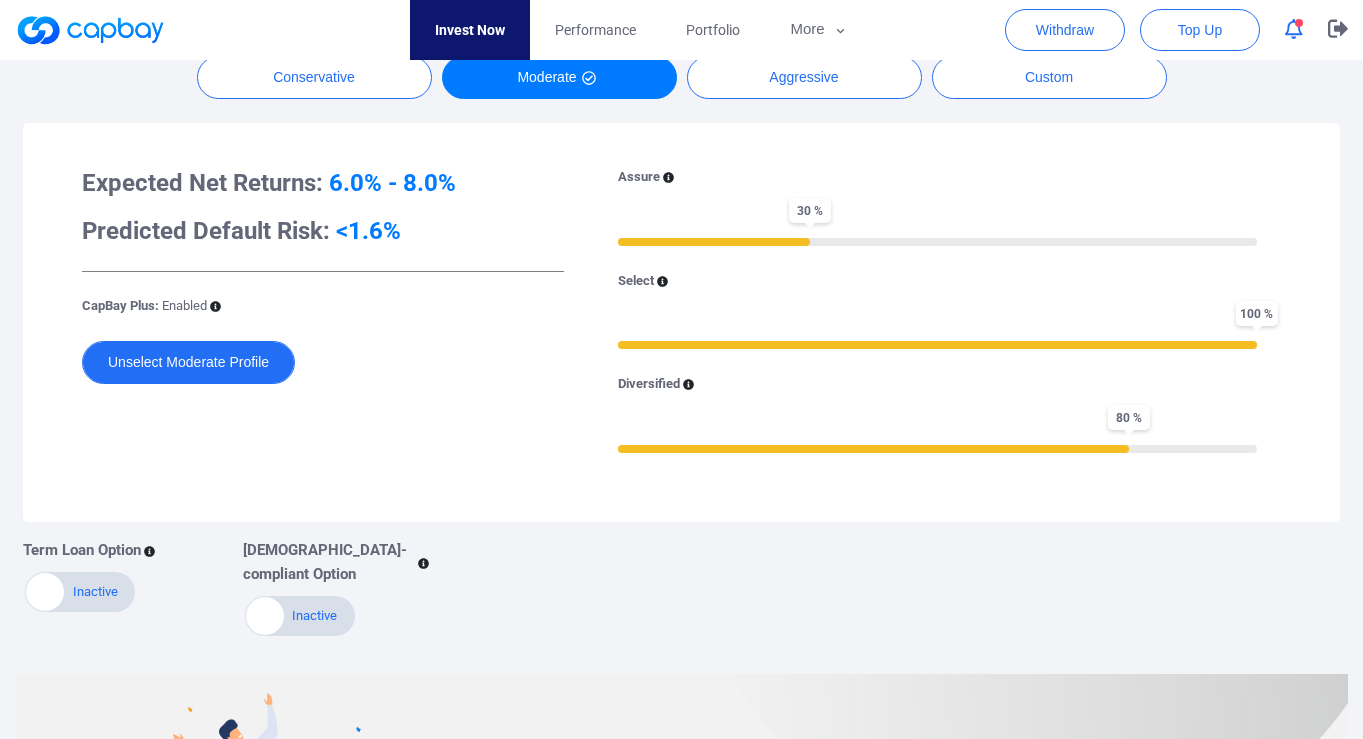 click on "Unselect
Moderate Profile" at bounding box center (188, 362) 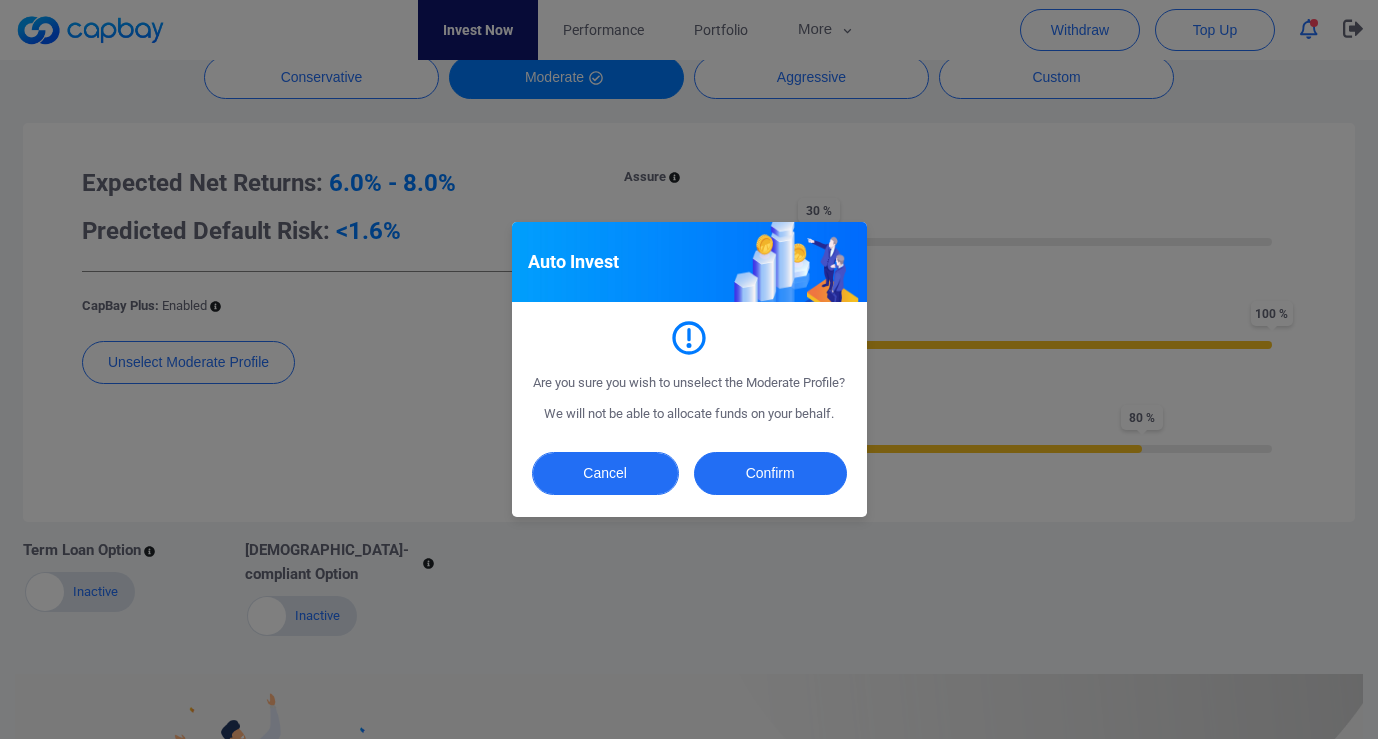 click on "Cancel" at bounding box center (605, 473) 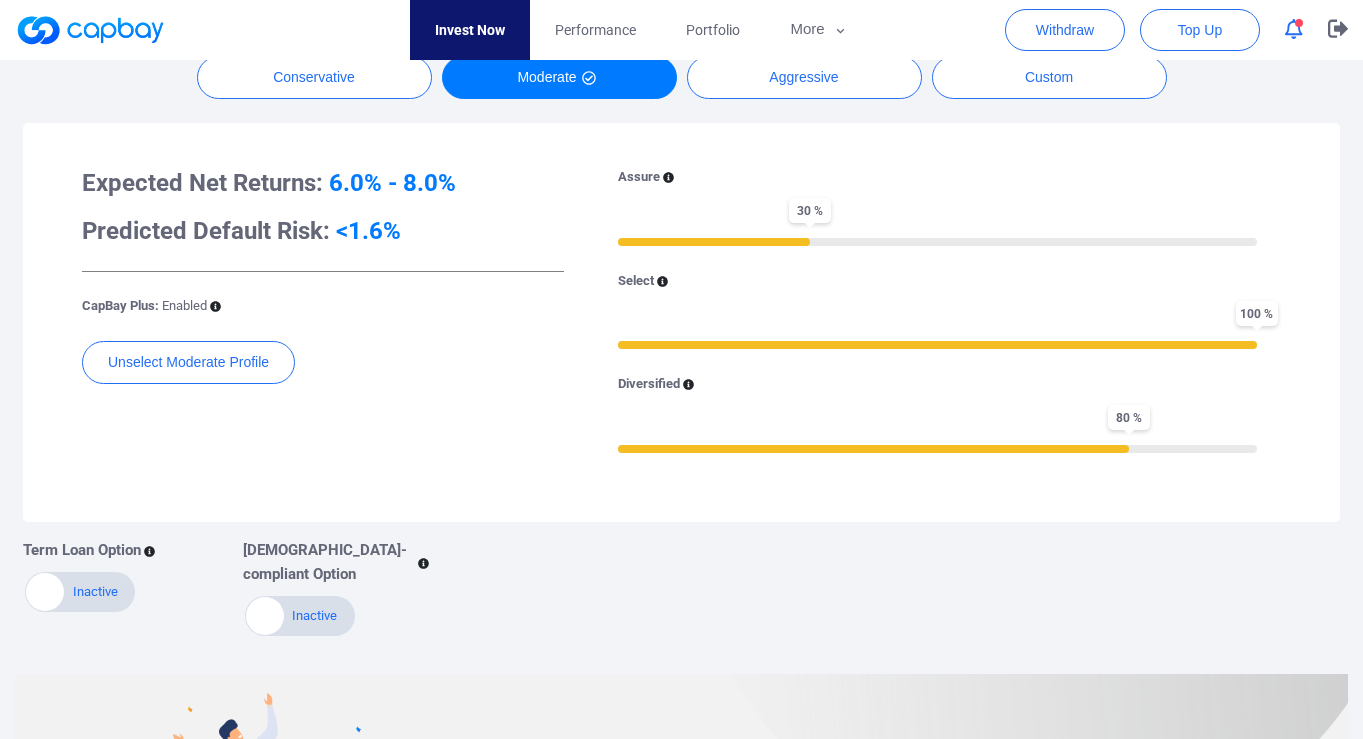 click at bounding box center [937, 240] 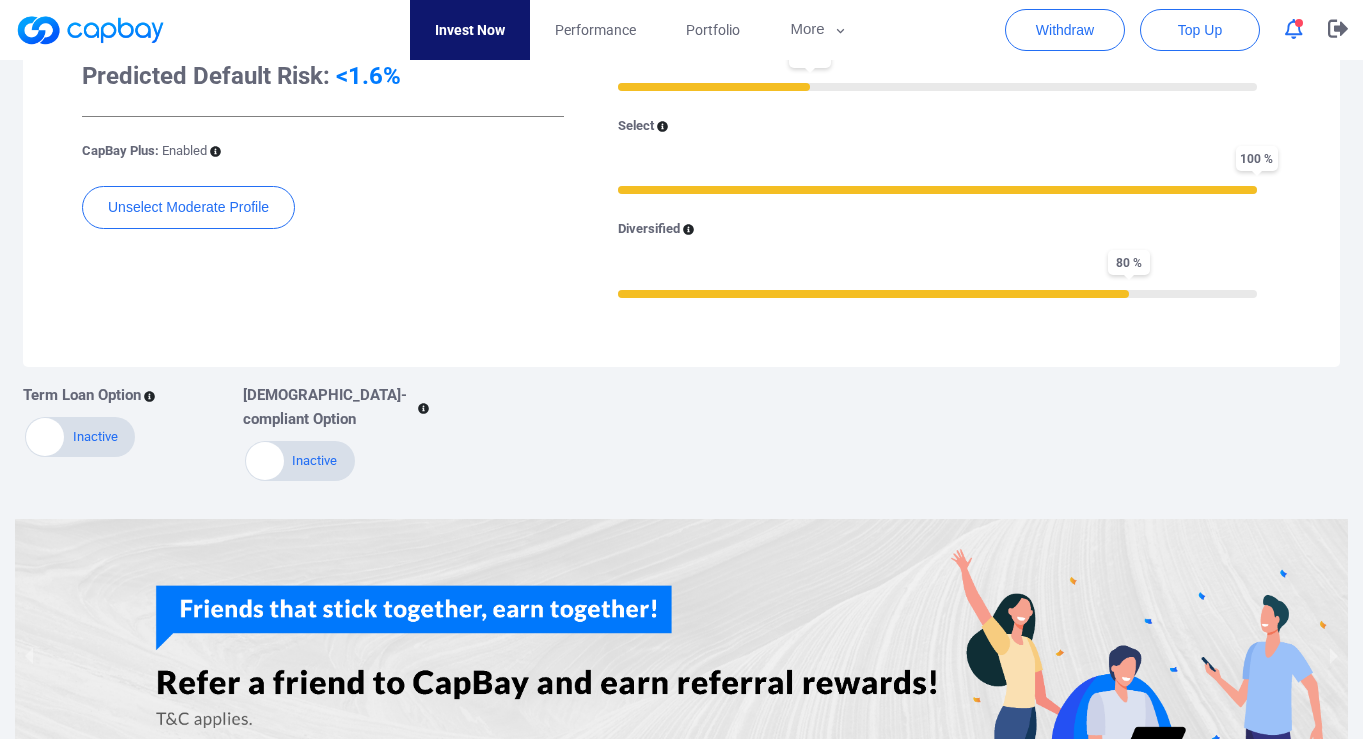 scroll, scrollTop: 680, scrollLeft: 0, axis: vertical 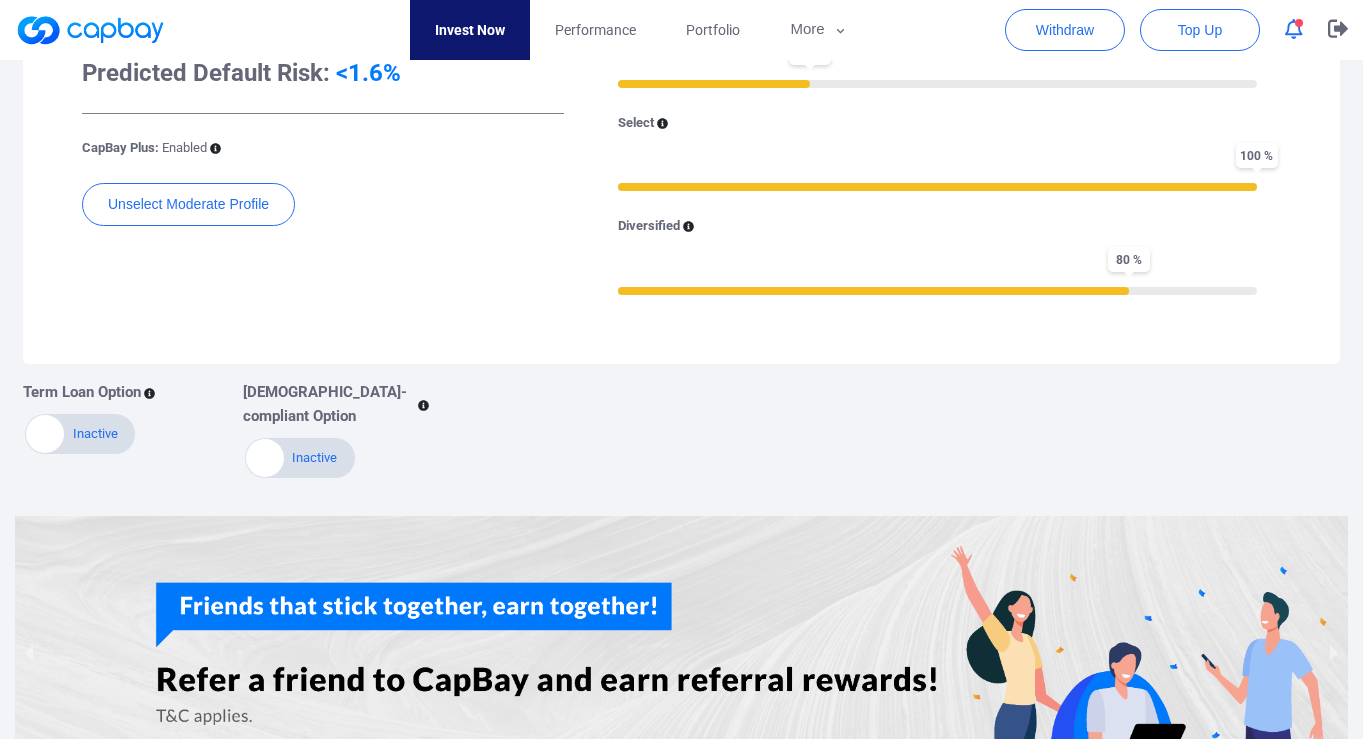 click on "Active Inactive" at bounding box center (80, 434) 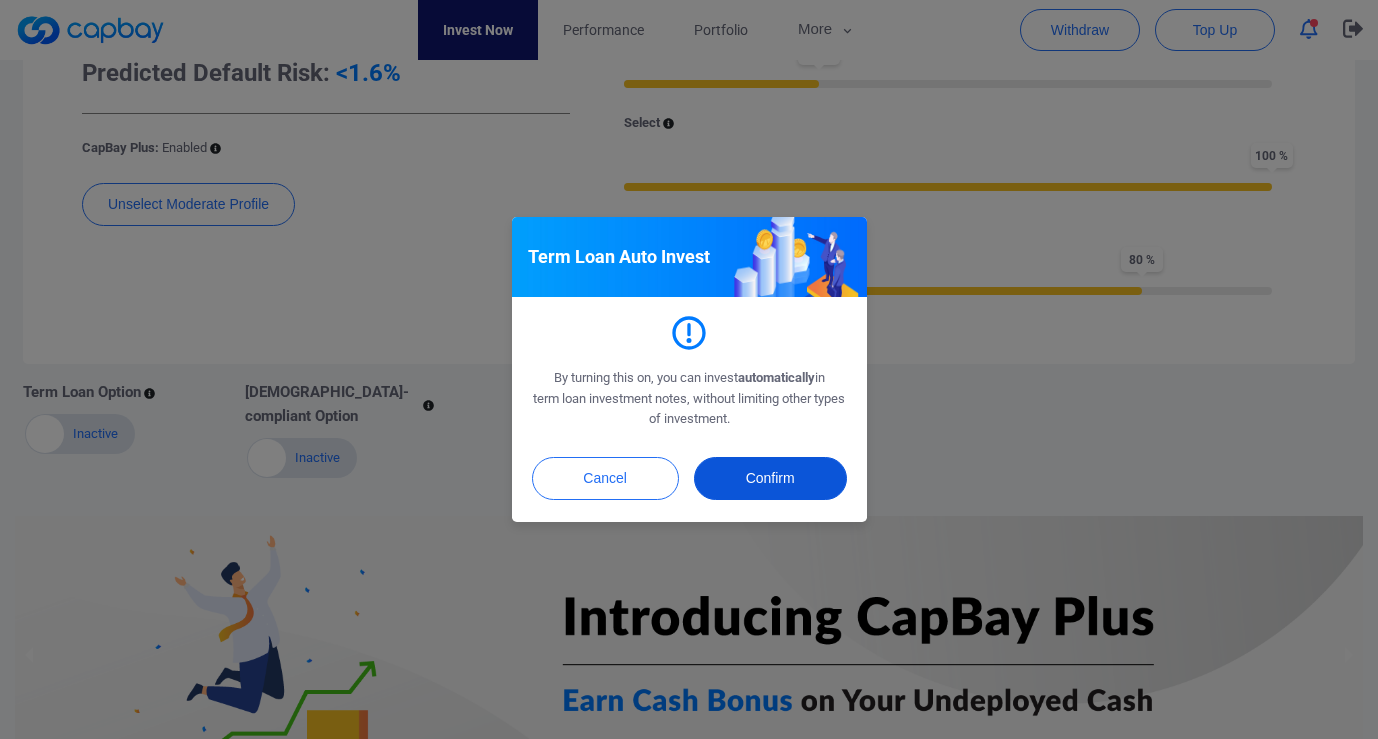 click on "Confirm" at bounding box center [770, 478] 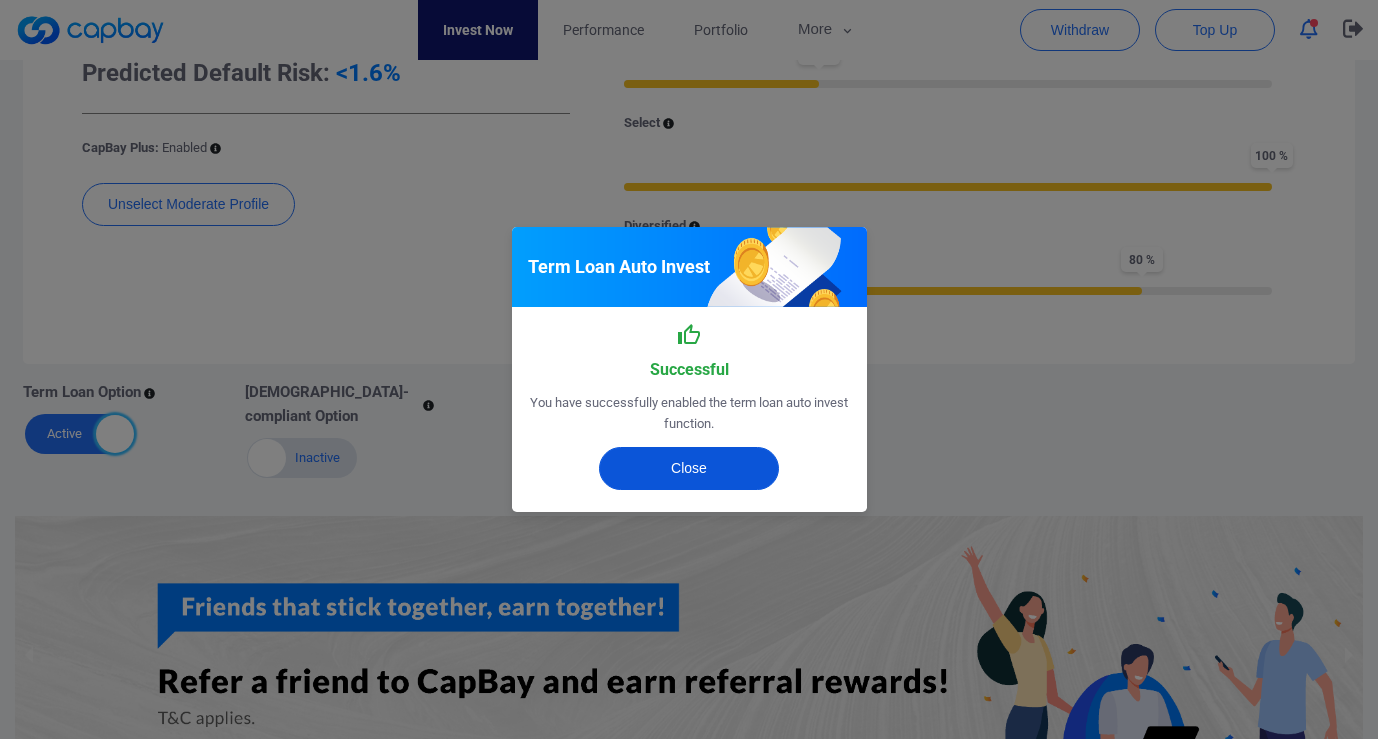 click on "Close" at bounding box center (689, 468) 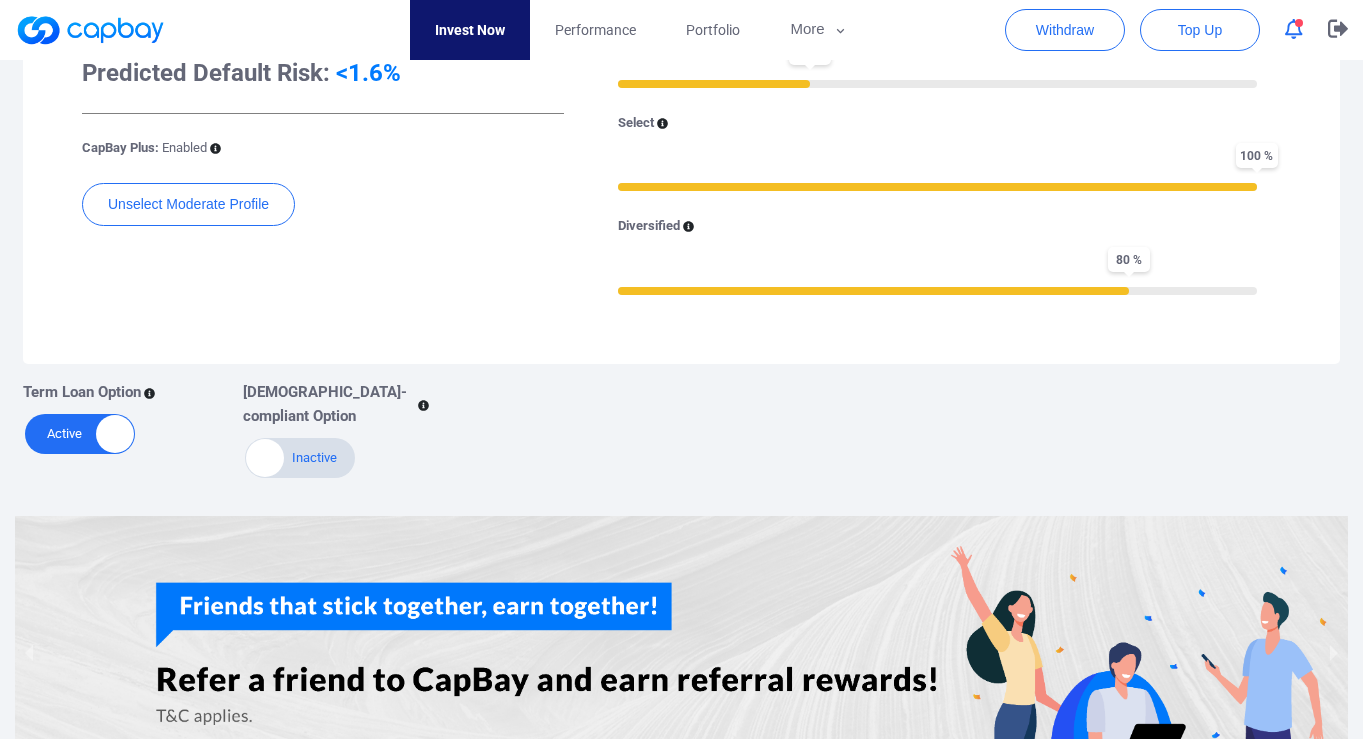scroll, scrollTop: 838, scrollLeft: 0, axis: vertical 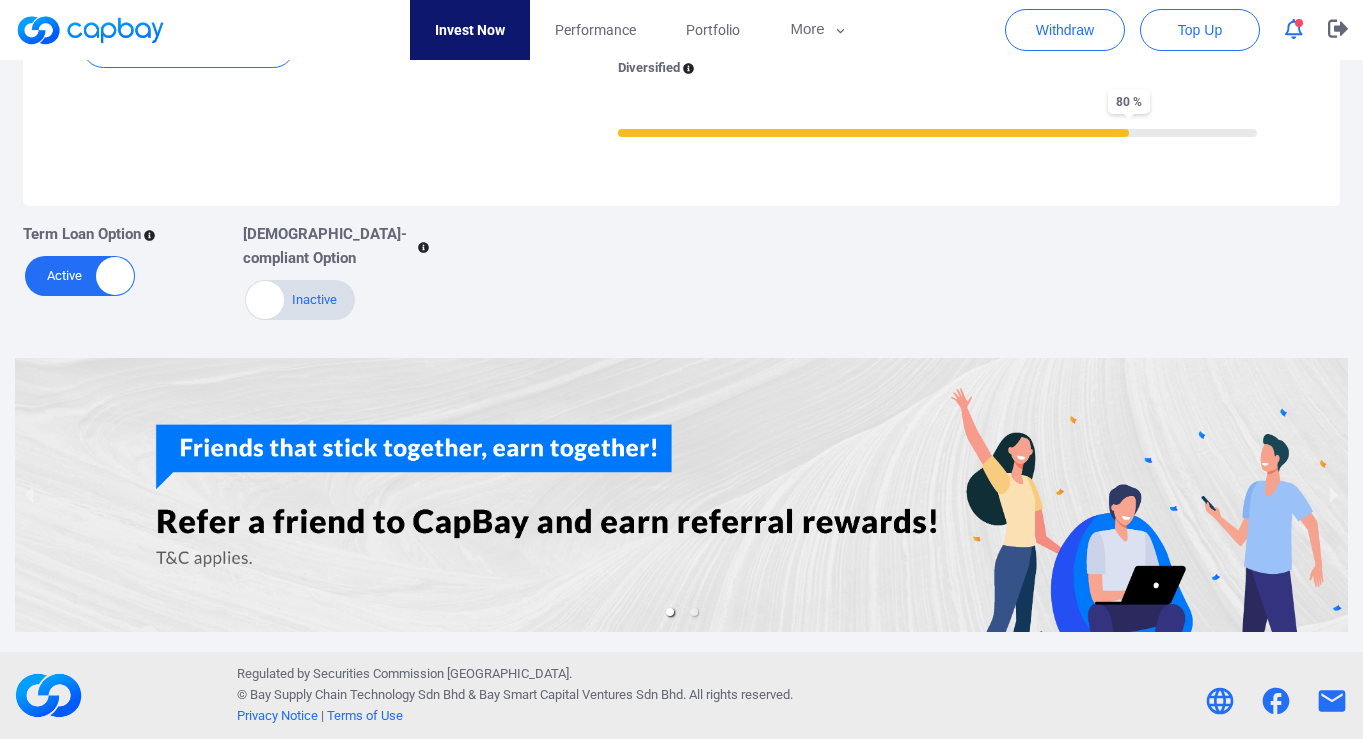 click at bounding box center [681, 495] 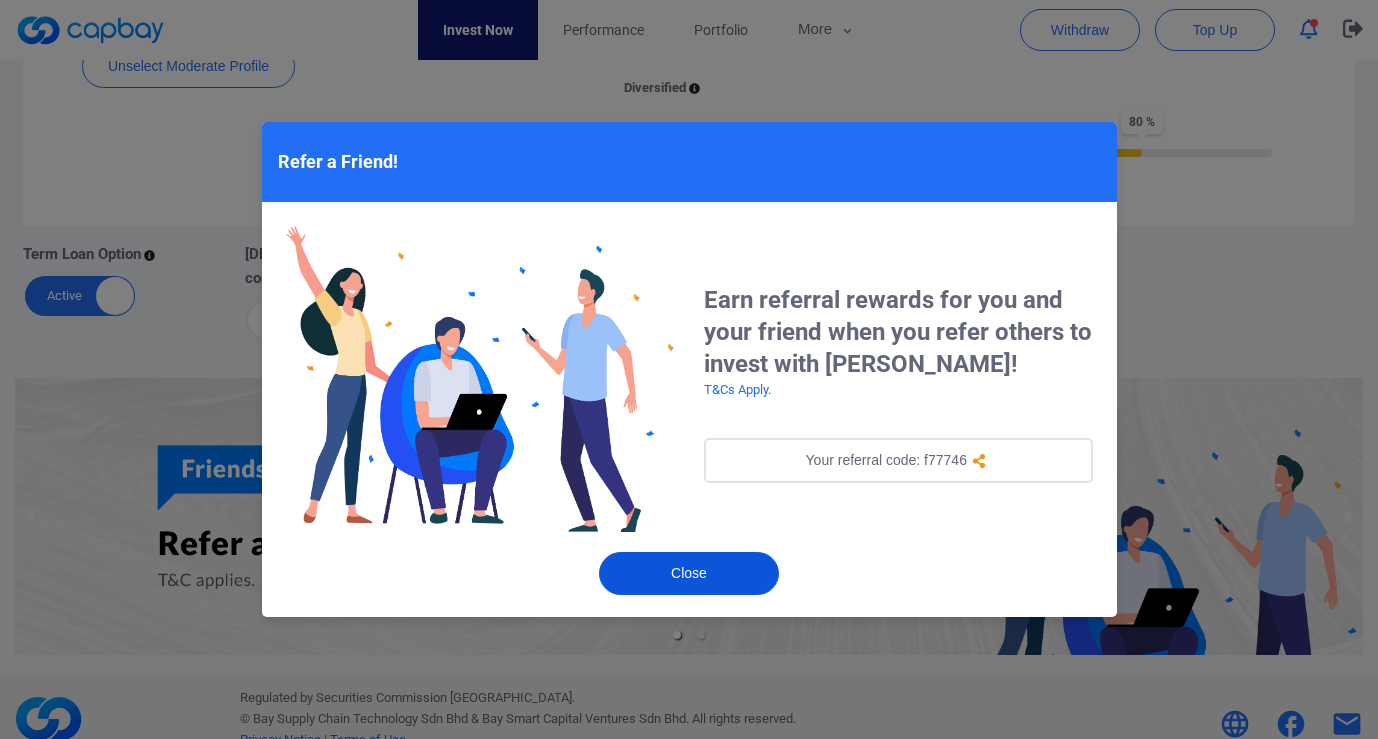 click on "Close" at bounding box center [689, 573] 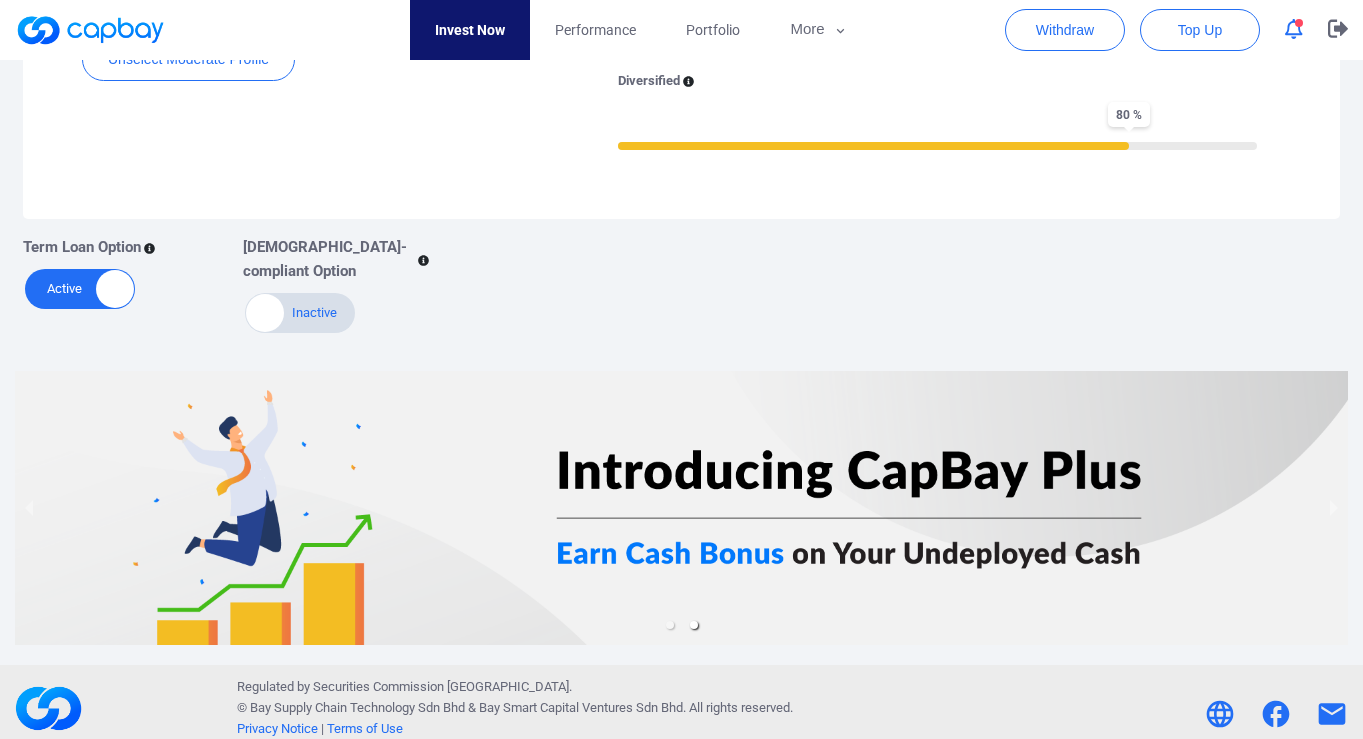 scroll, scrollTop: 838, scrollLeft: 0, axis: vertical 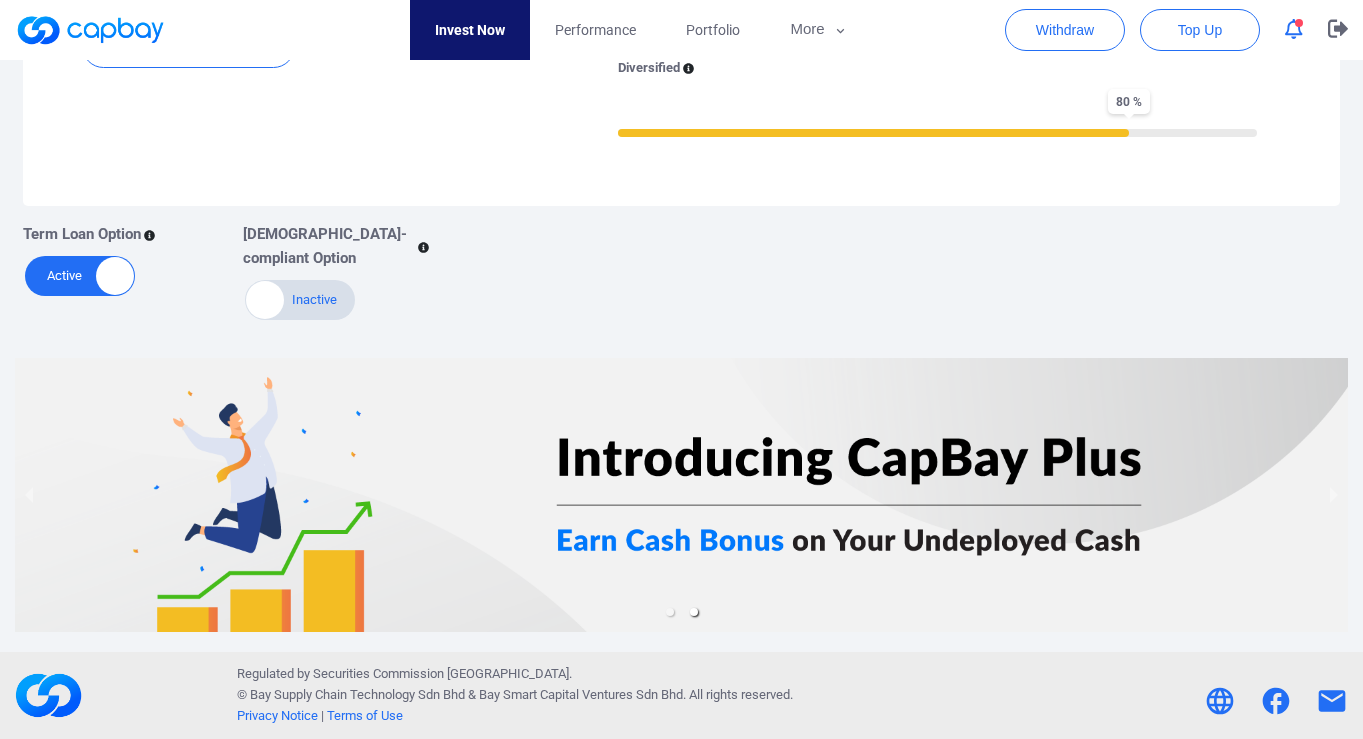 click at bounding box center [681, 495] 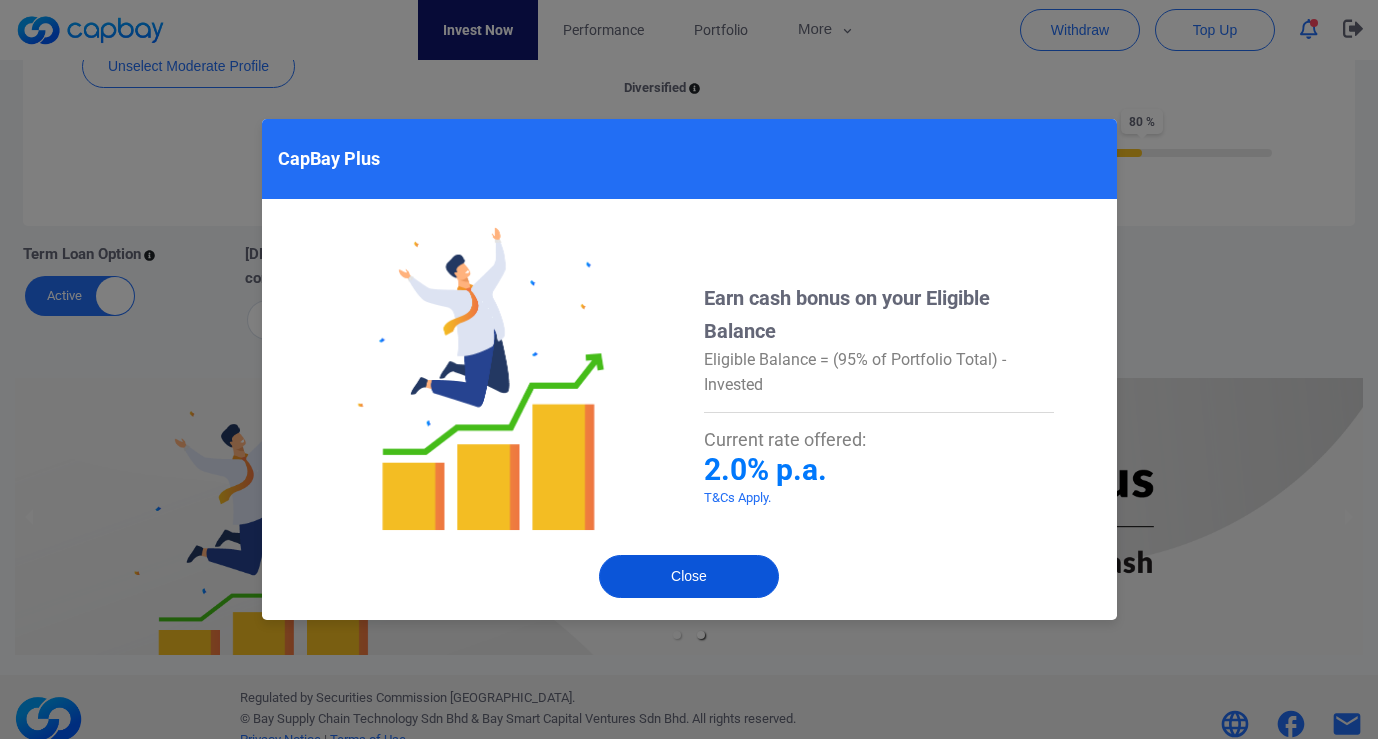 click on "Close" at bounding box center (689, 576) 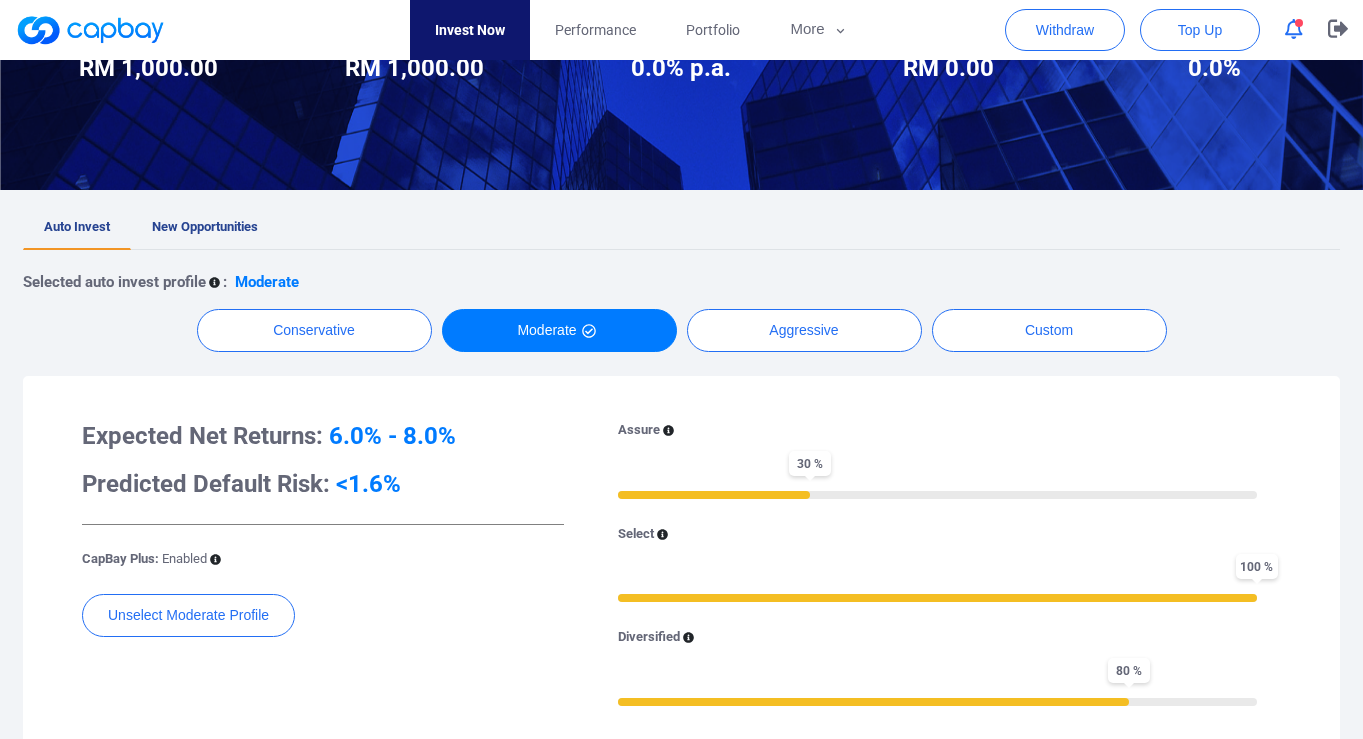 scroll, scrollTop: 267, scrollLeft: 0, axis: vertical 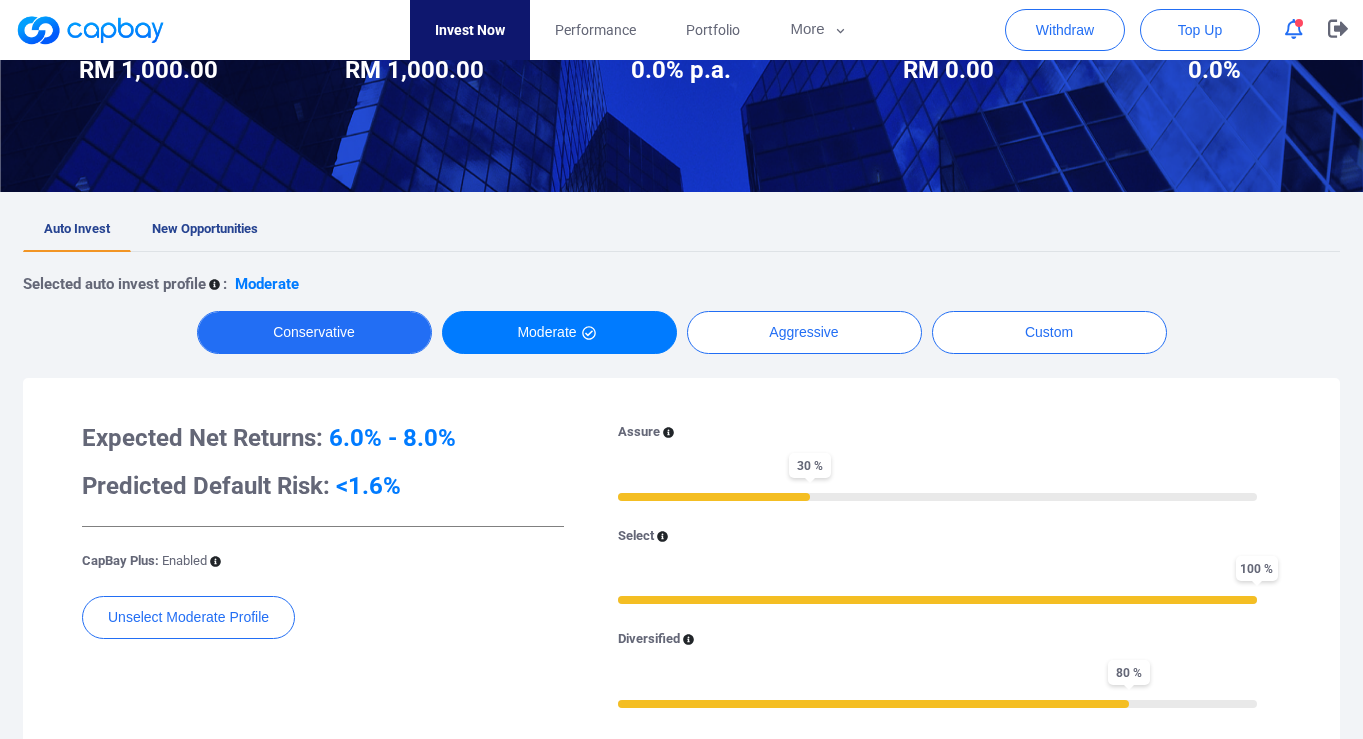 click on "Conservative" at bounding box center [314, 332] 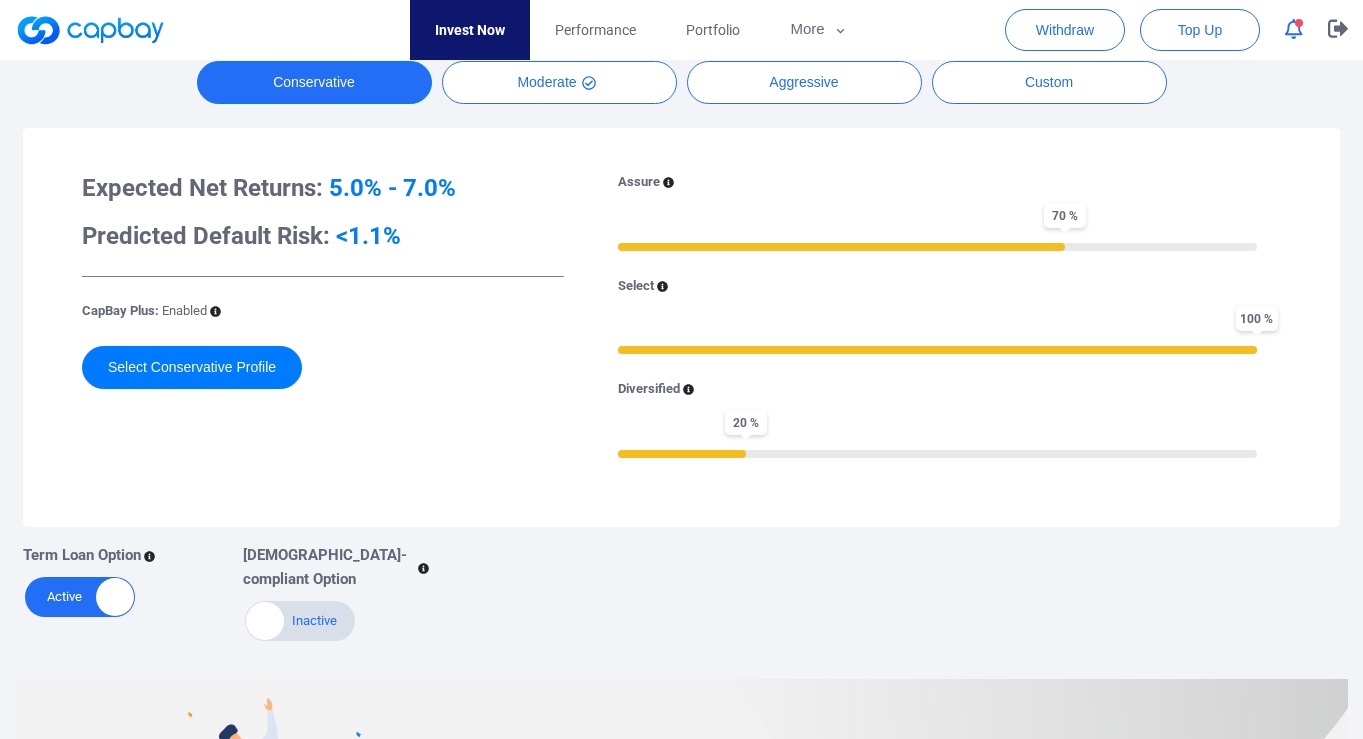 scroll, scrollTop: 514, scrollLeft: 0, axis: vertical 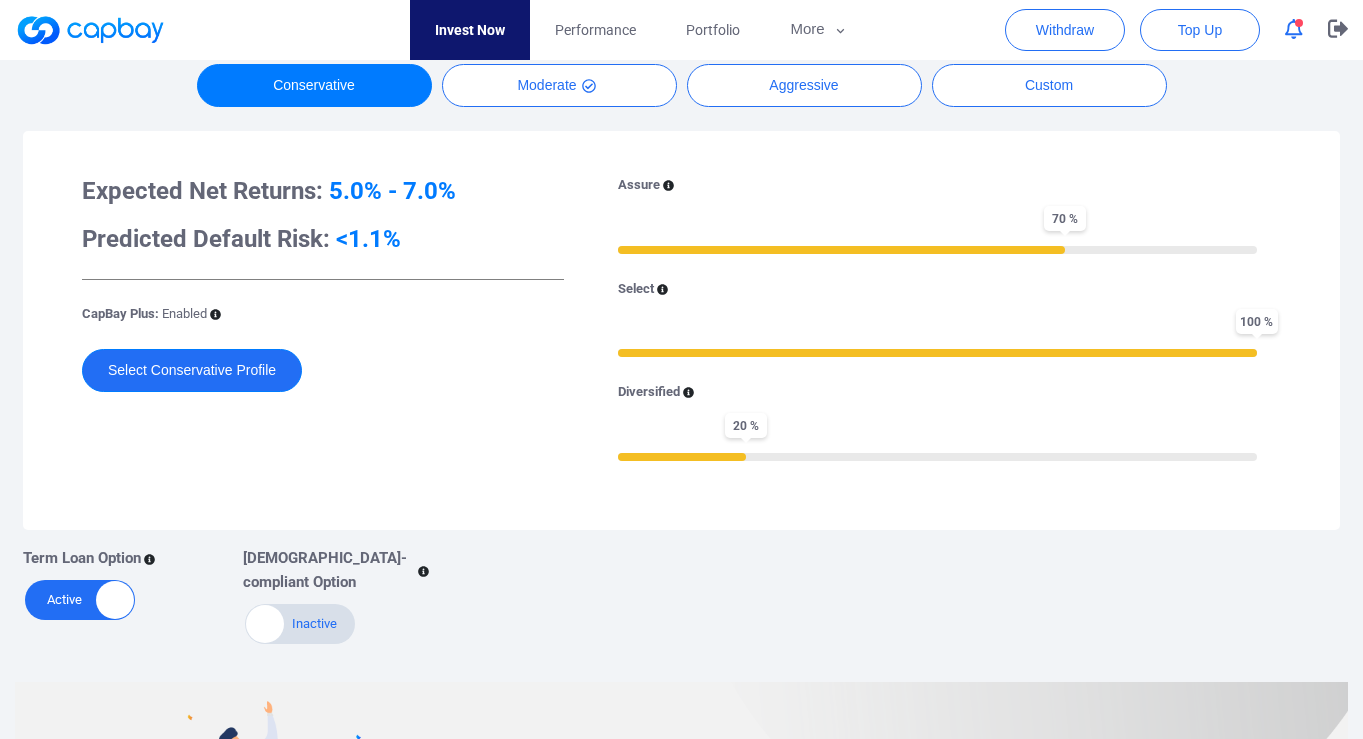 click on "Select
Conservative Profile" at bounding box center [192, 370] 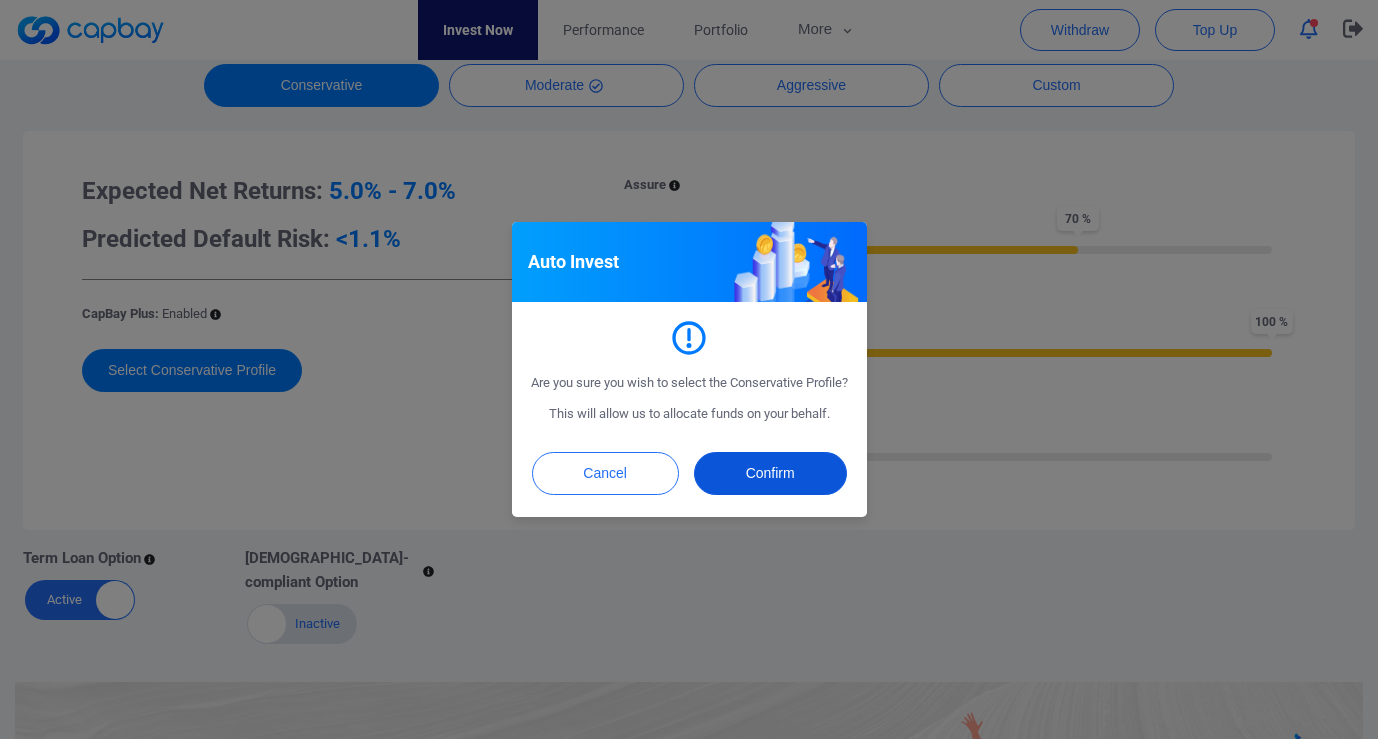 click on "Confirm" at bounding box center (770, 473) 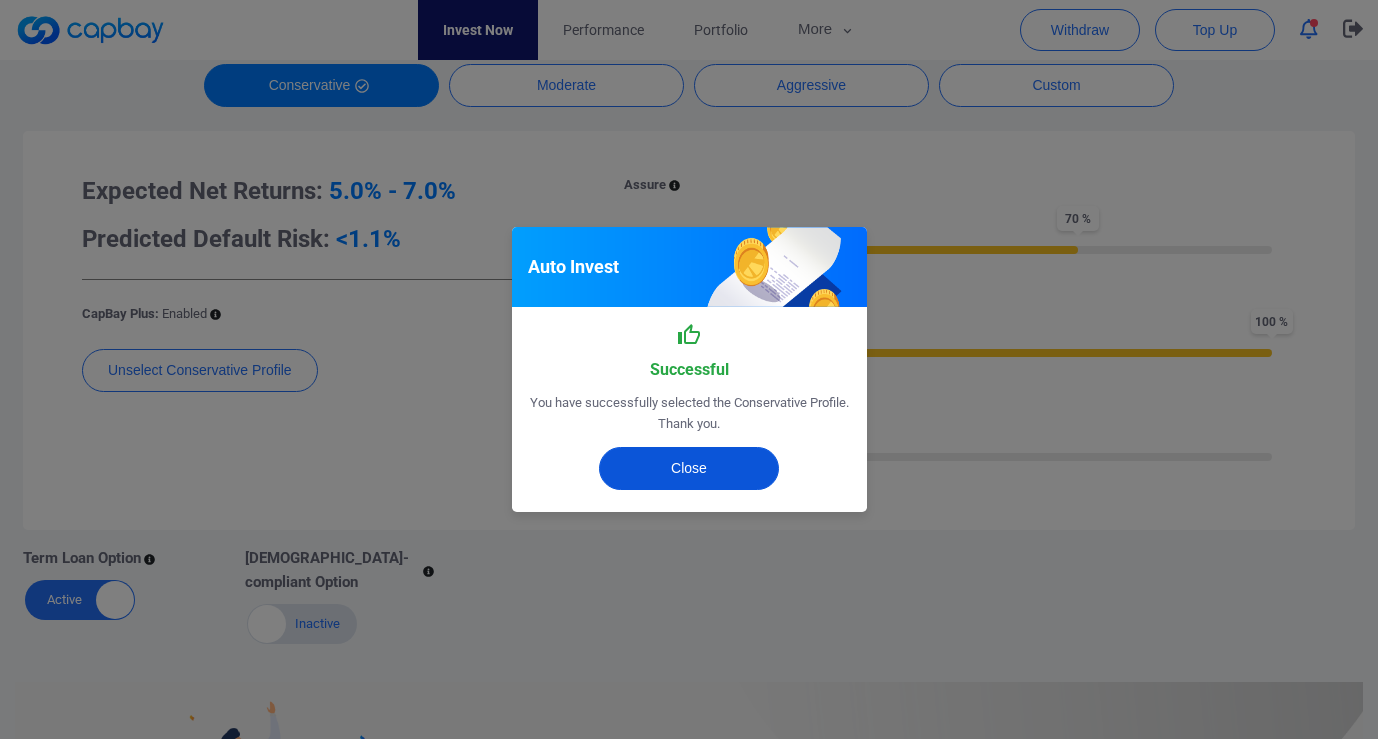 click on "Close" at bounding box center (689, 468) 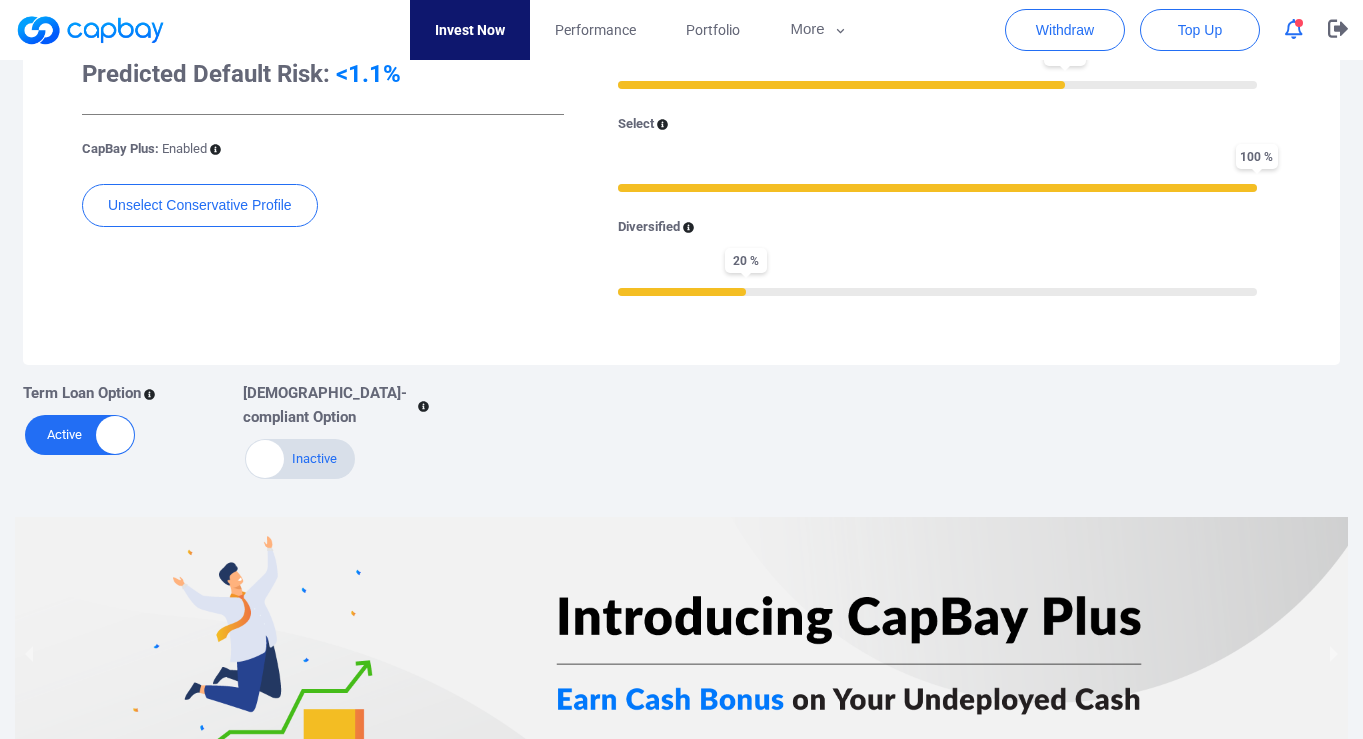scroll, scrollTop: 838, scrollLeft: 0, axis: vertical 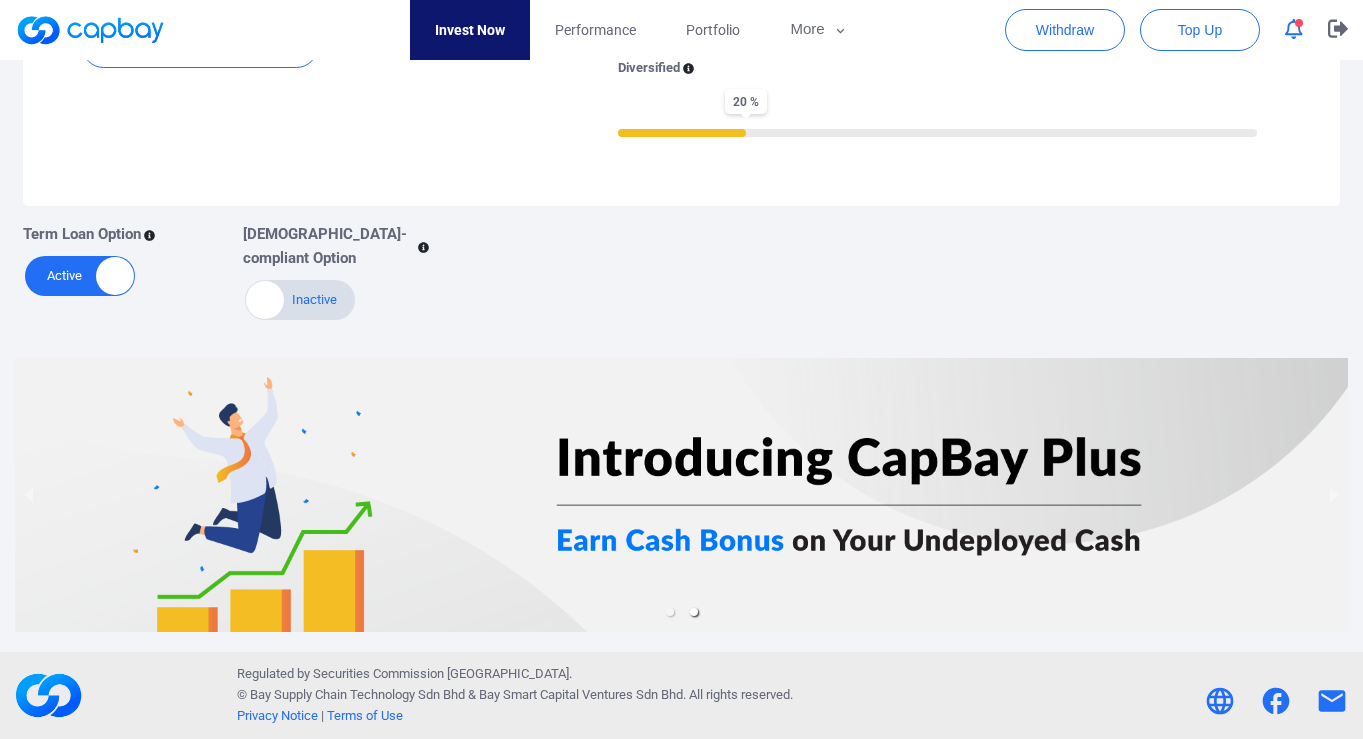 click at bounding box center (681, 495) 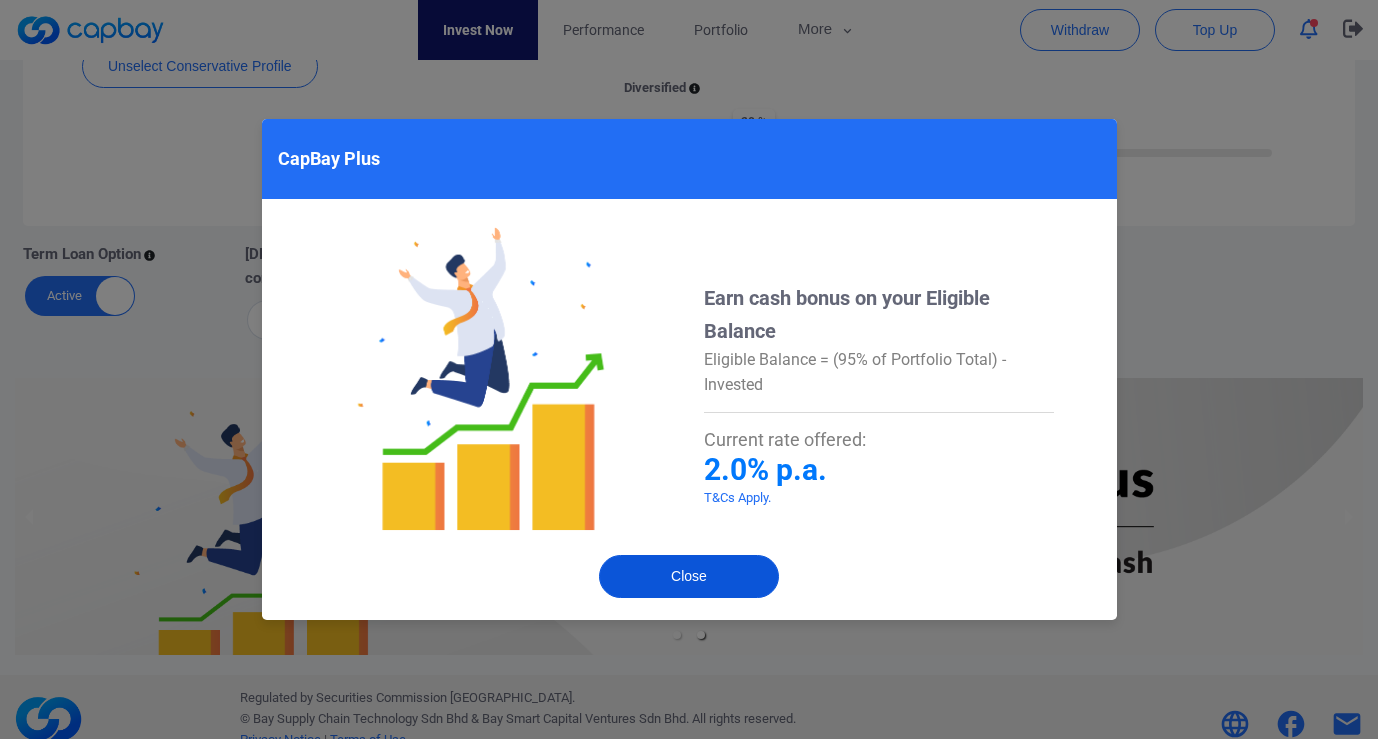 click on "Close" at bounding box center [689, 576] 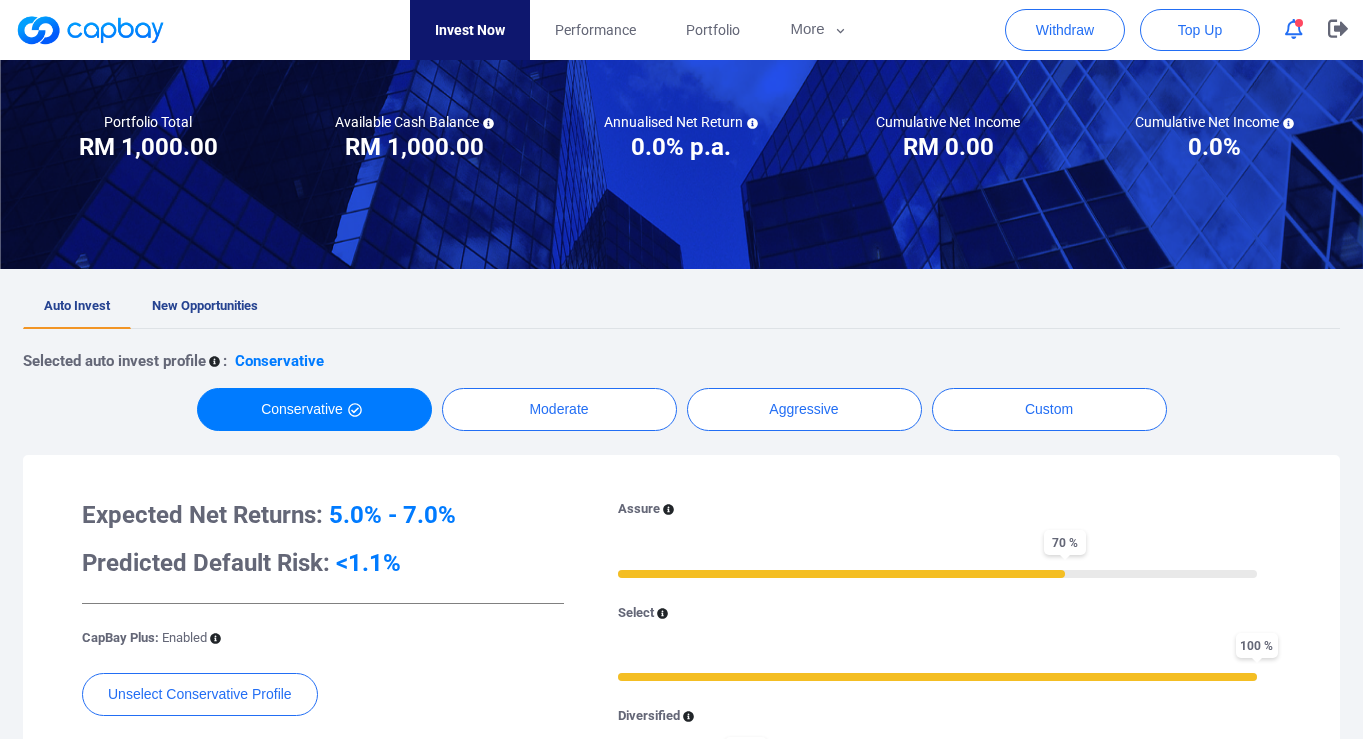 scroll, scrollTop: 187, scrollLeft: 0, axis: vertical 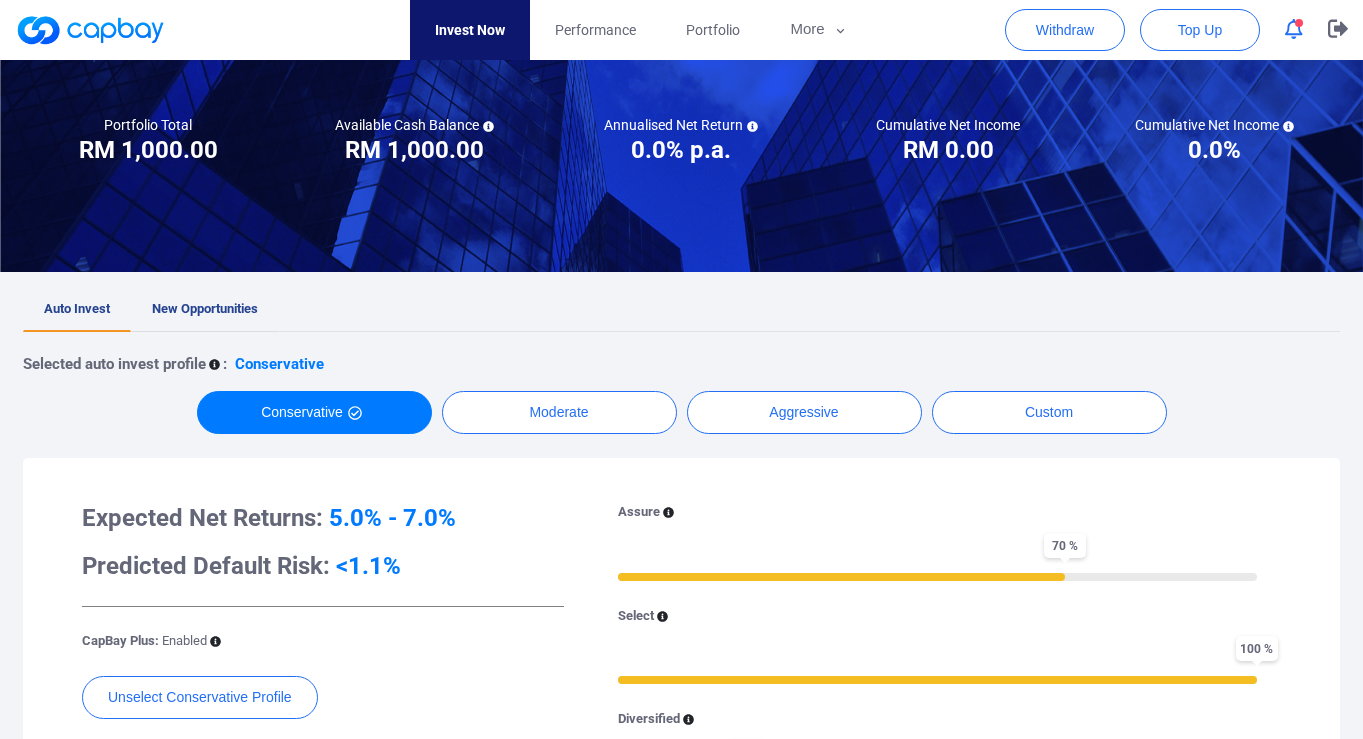 click on "New Opportunities" at bounding box center (205, 310) 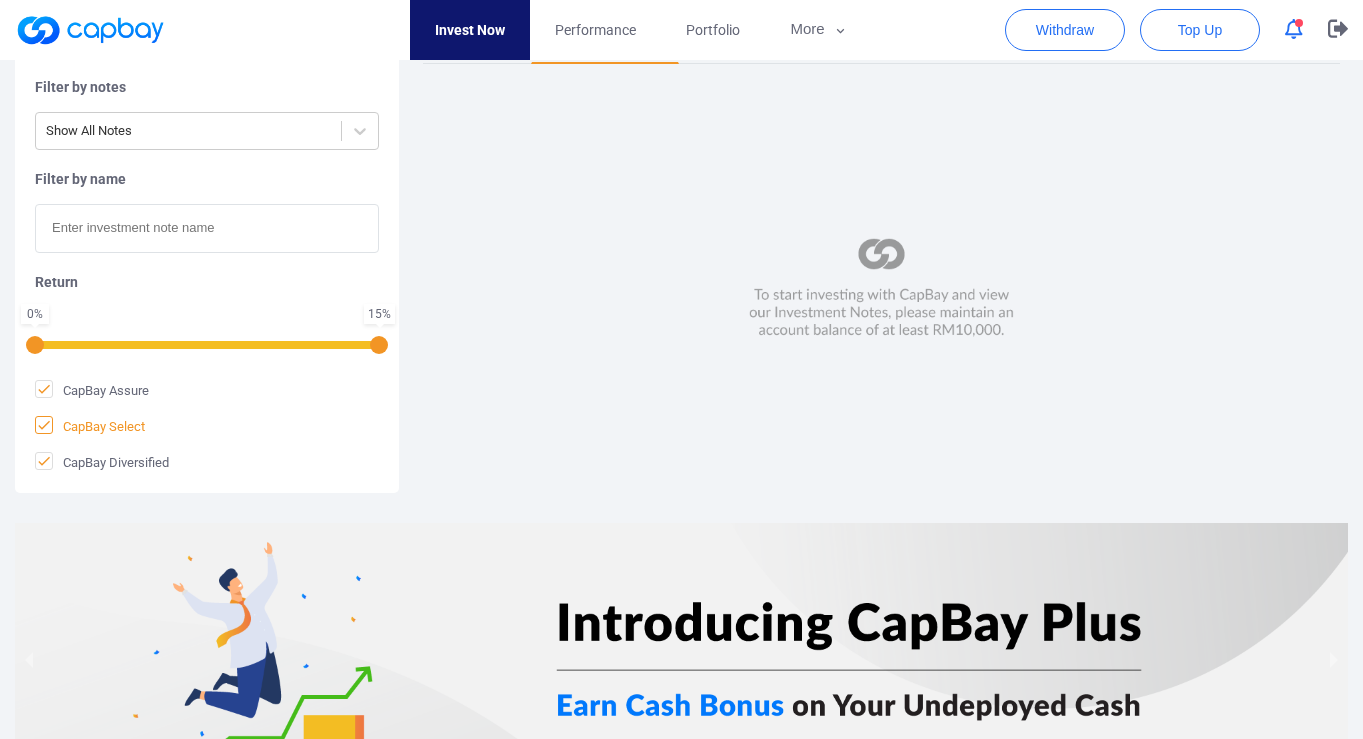 scroll, scrollTop: 385, scrollLeft: 0, axis: vertical 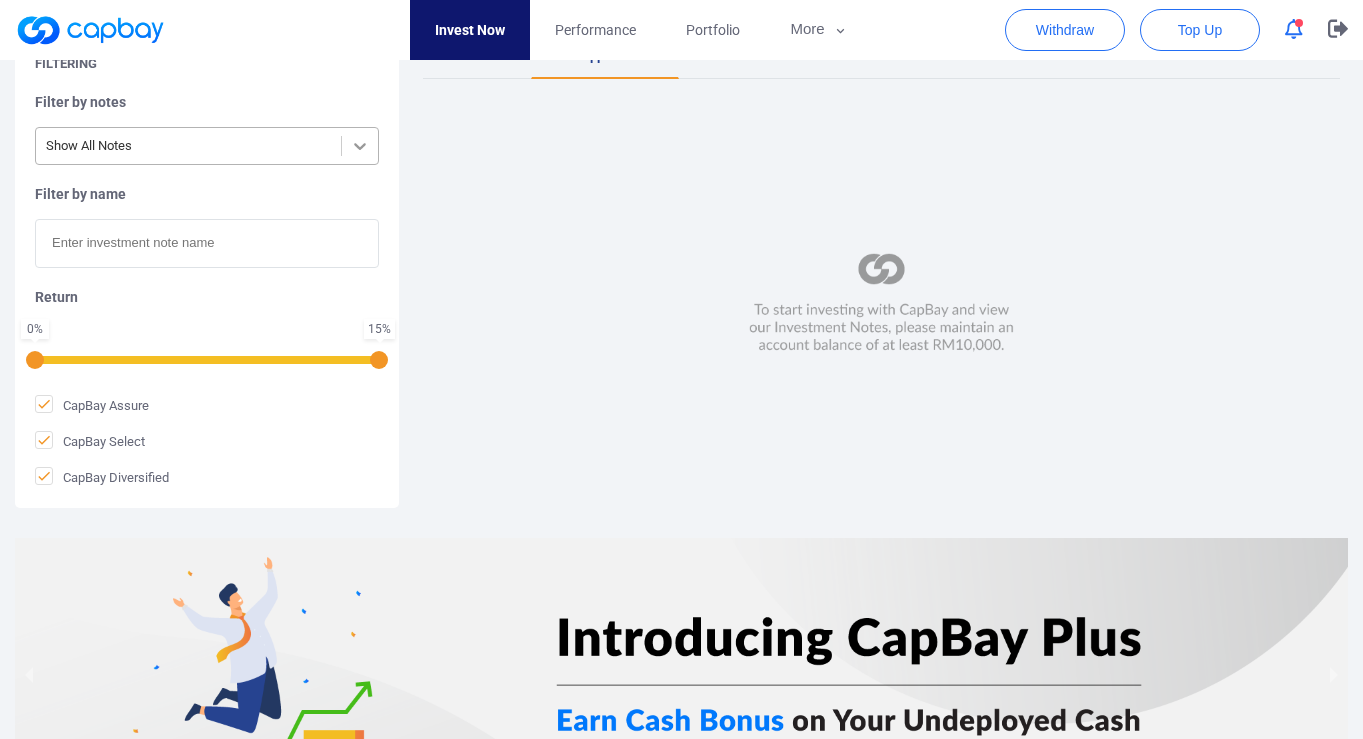 click 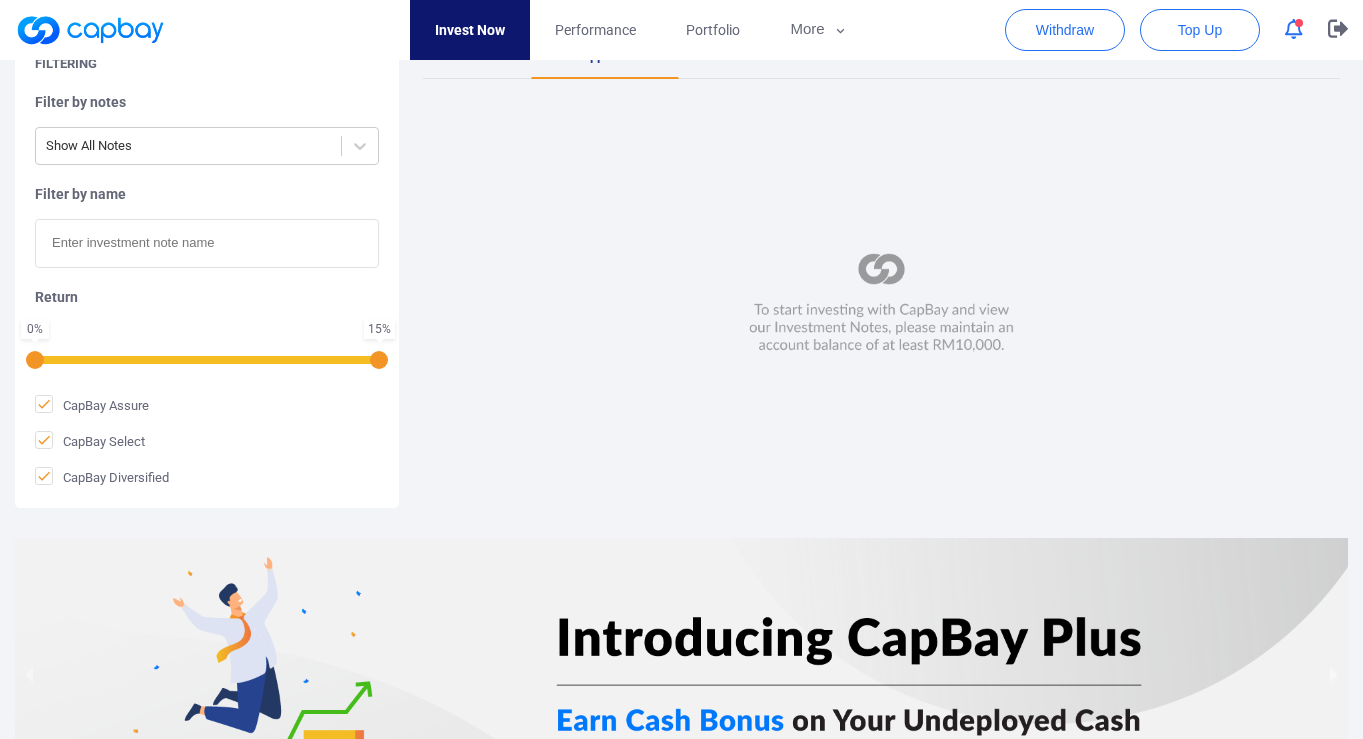 click at bounding box center [881, 303] 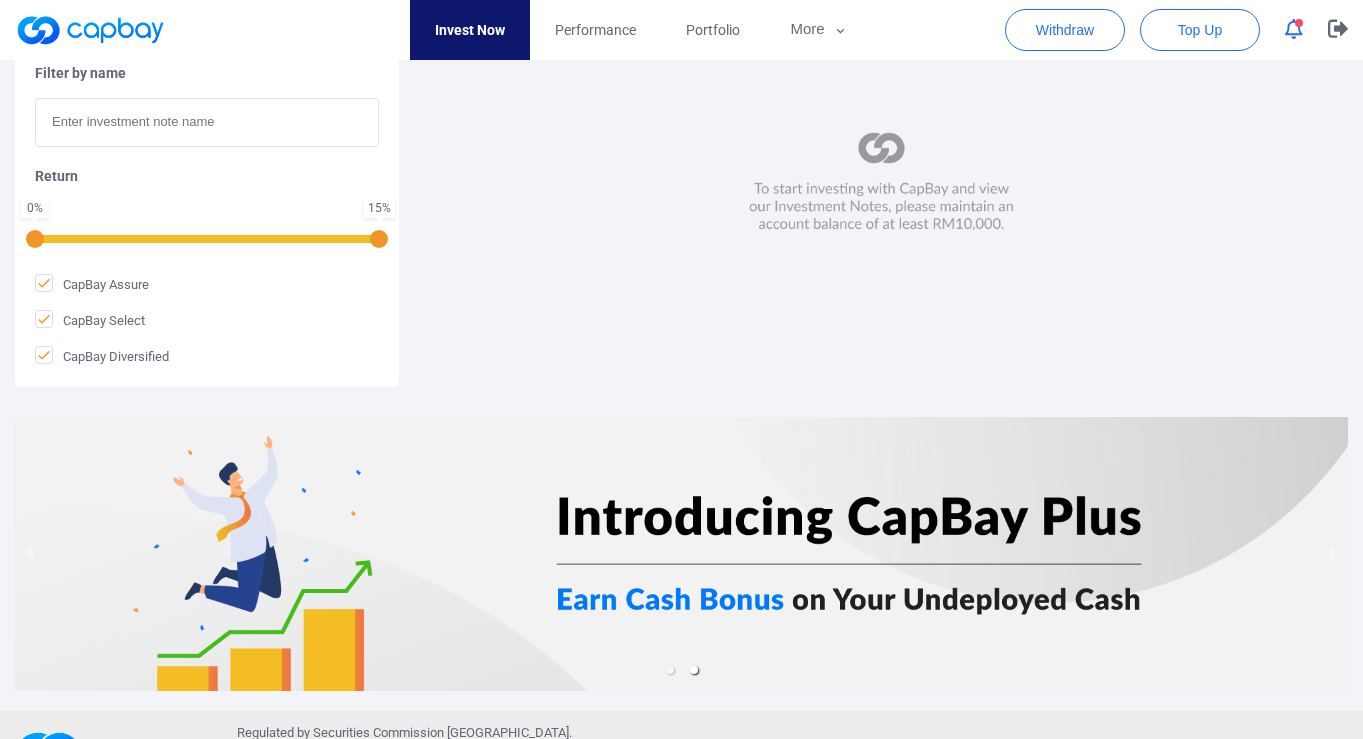scroll, scrollTop: 564, scrollLeft: 0, axis: vertical 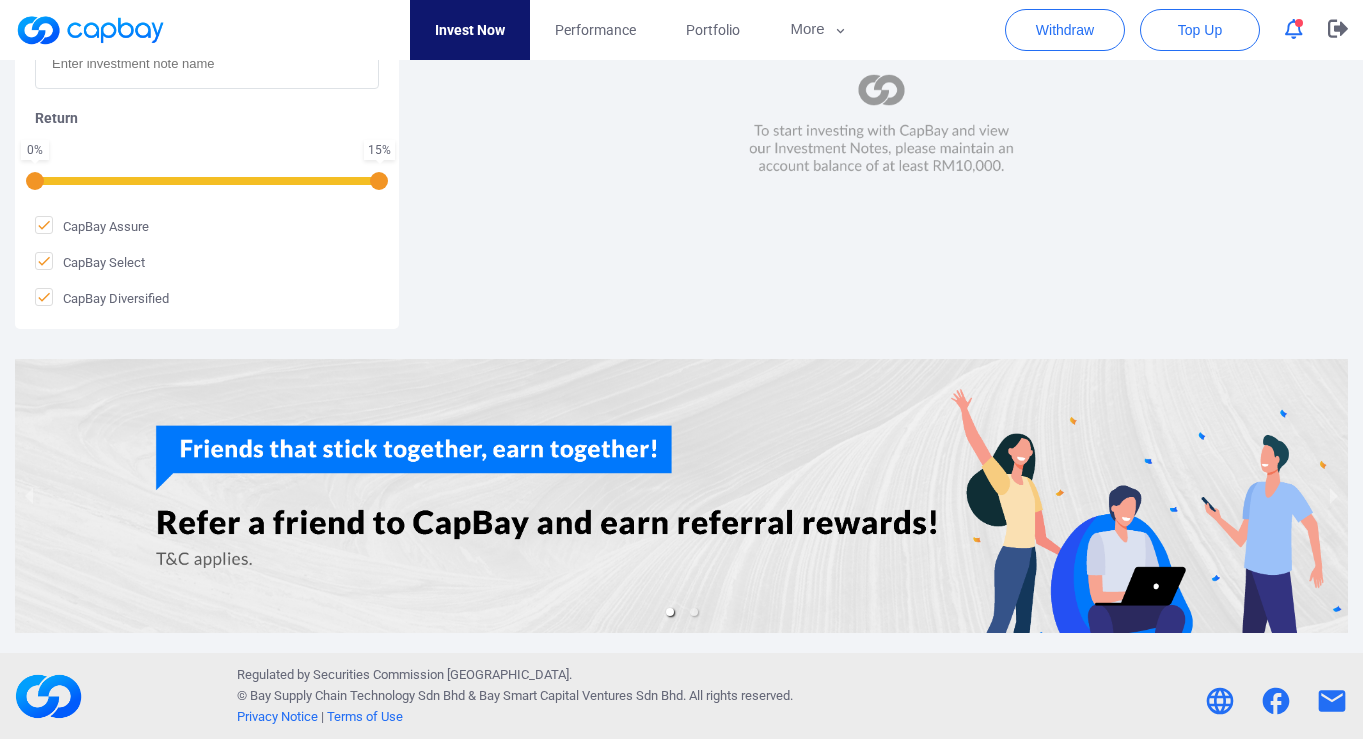 click at bounding box center (681, 496) 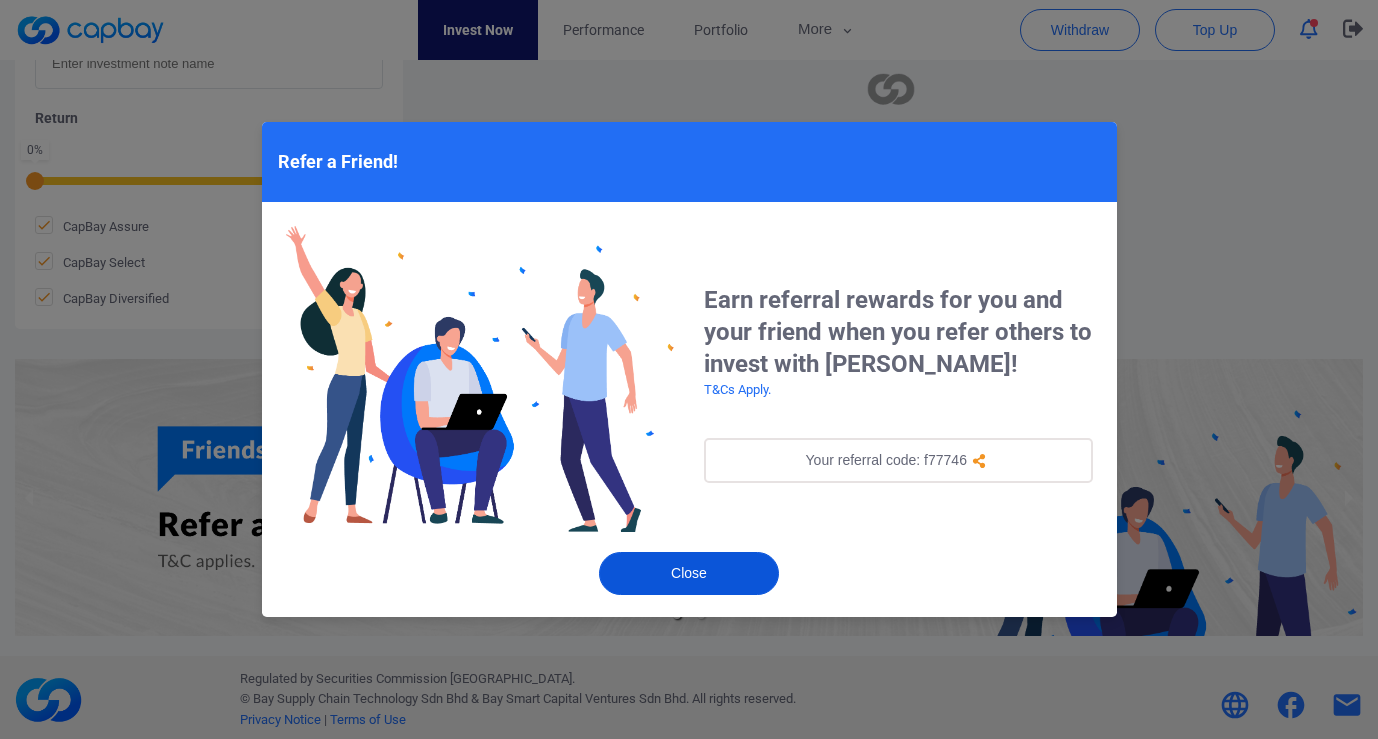 click on "Close" at bounding box center [689, 573] 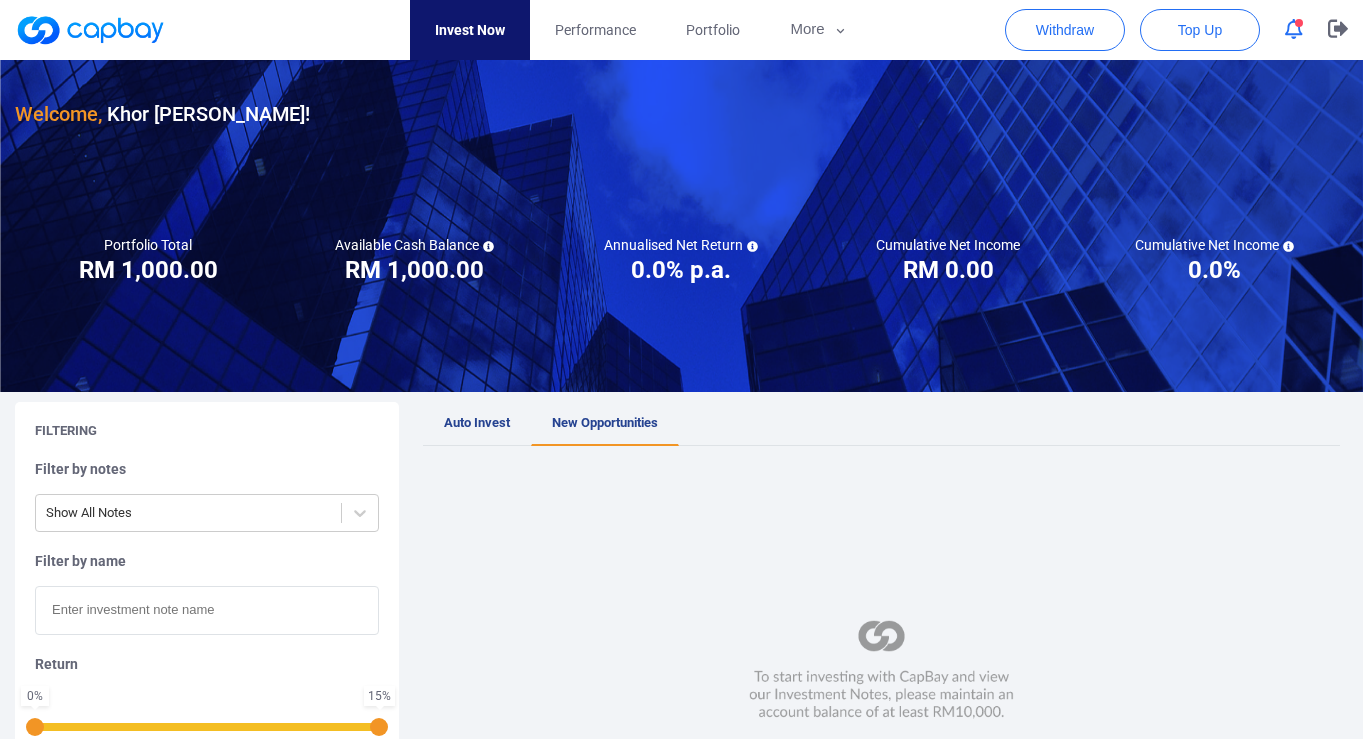 scroll, scrollTop: 0, scrollLeft: 0, axis: both 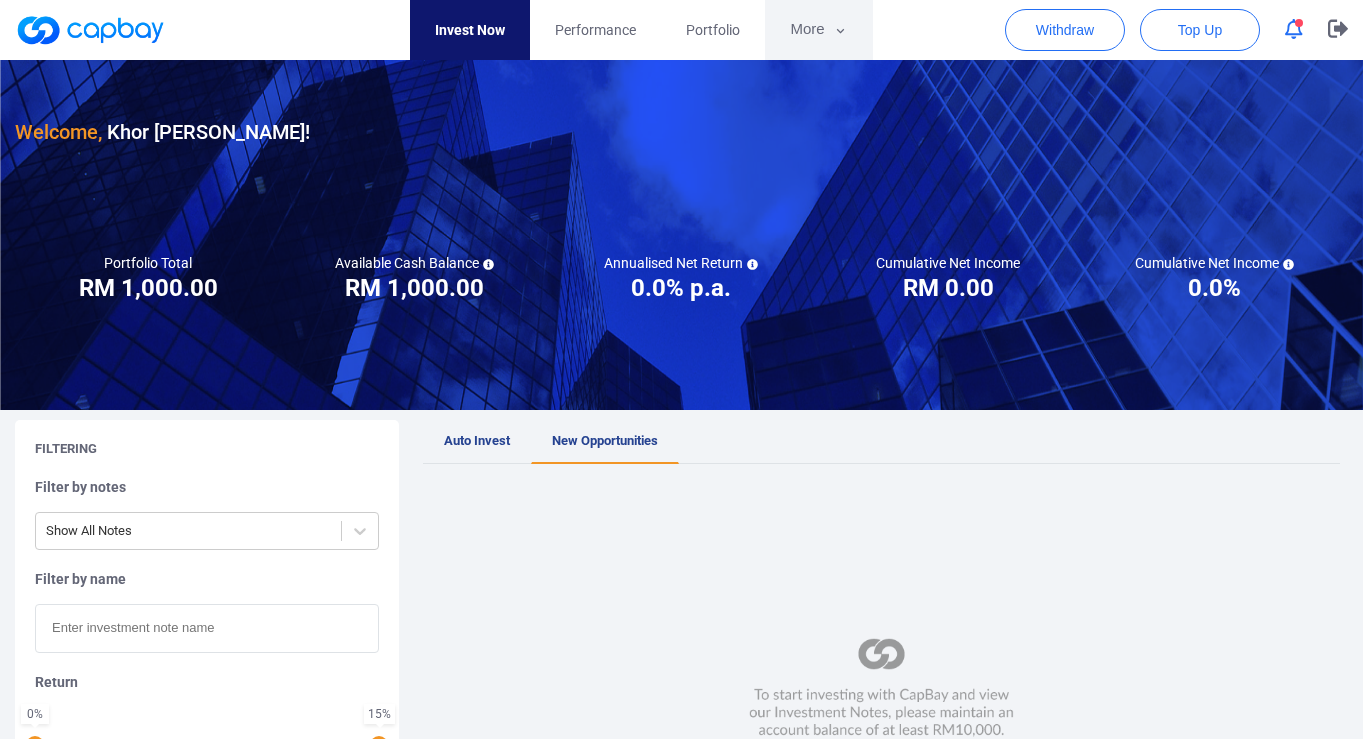 click on "More" at bounding box center [818, 30] 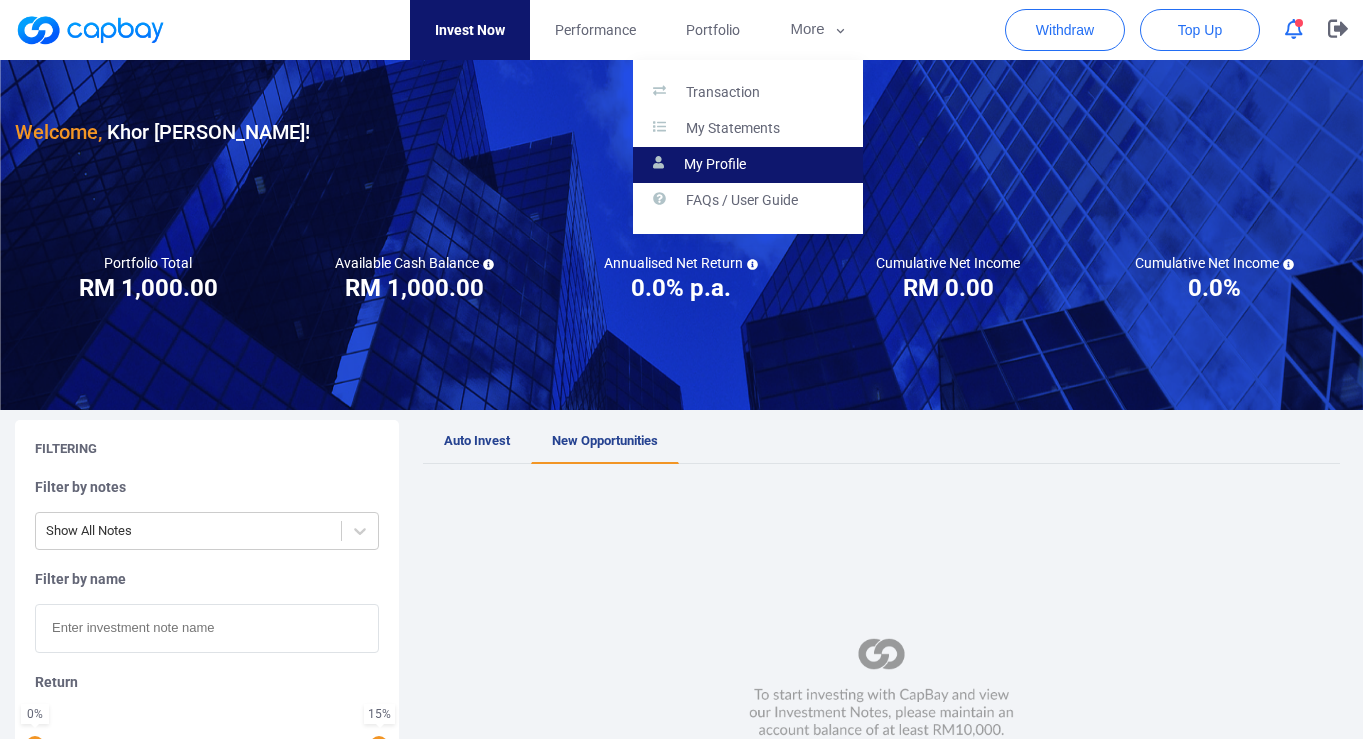 click on "My Profile" at bounding box center [748, 165] 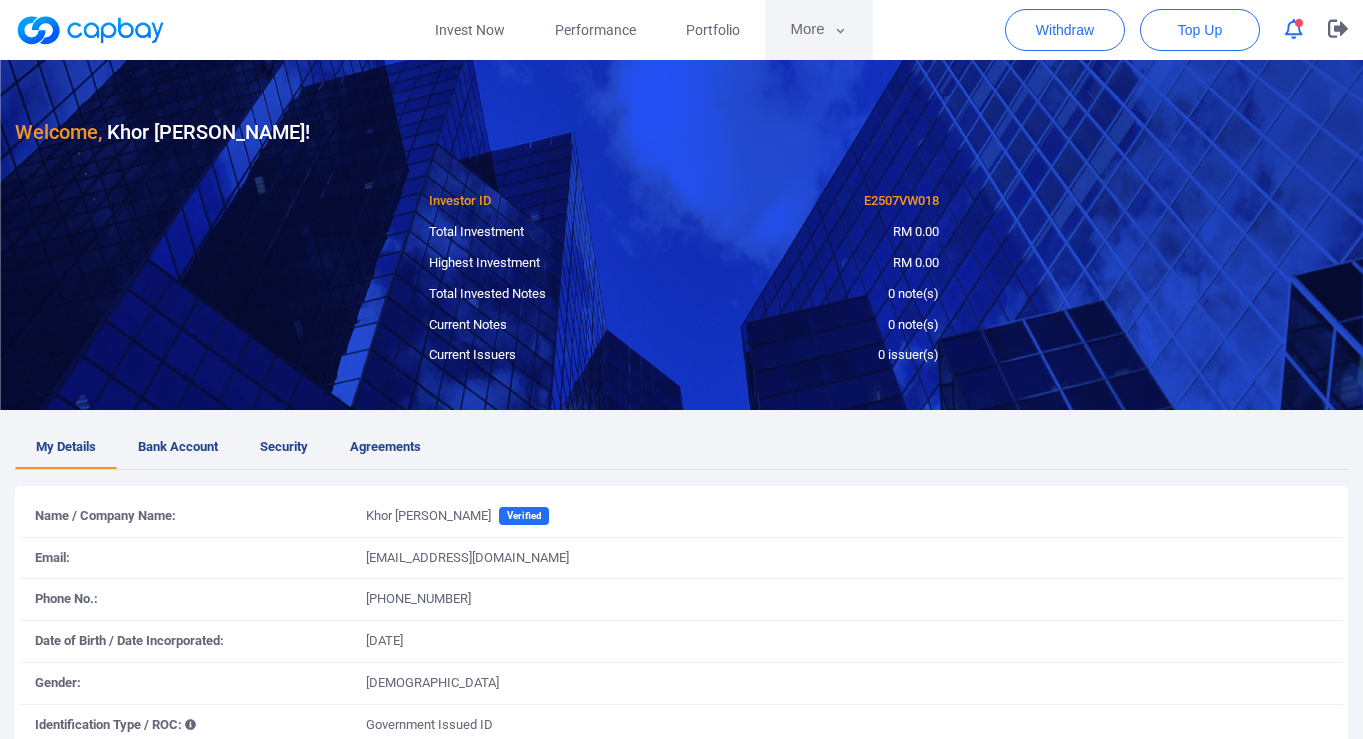 click on "More" at bounding box center [818, 30] 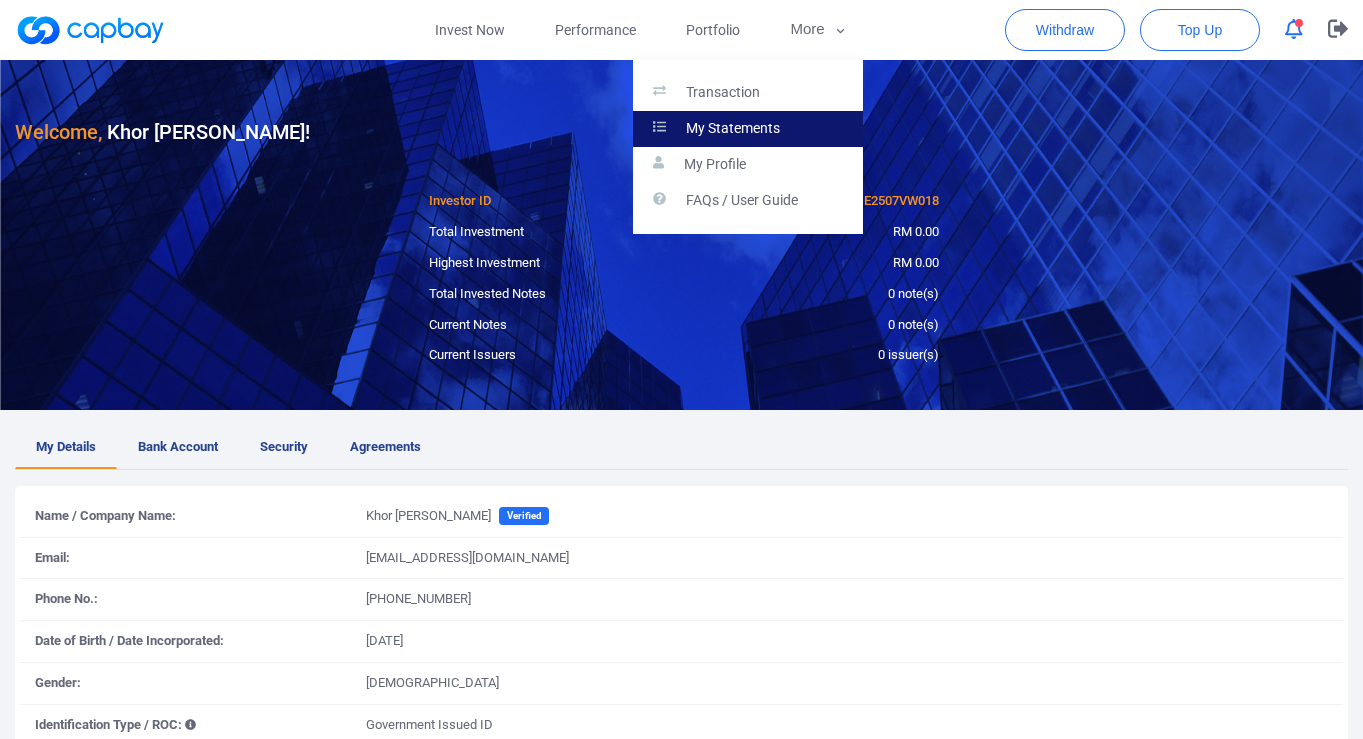 click on "My Statements" at bounding box center [748, 129] 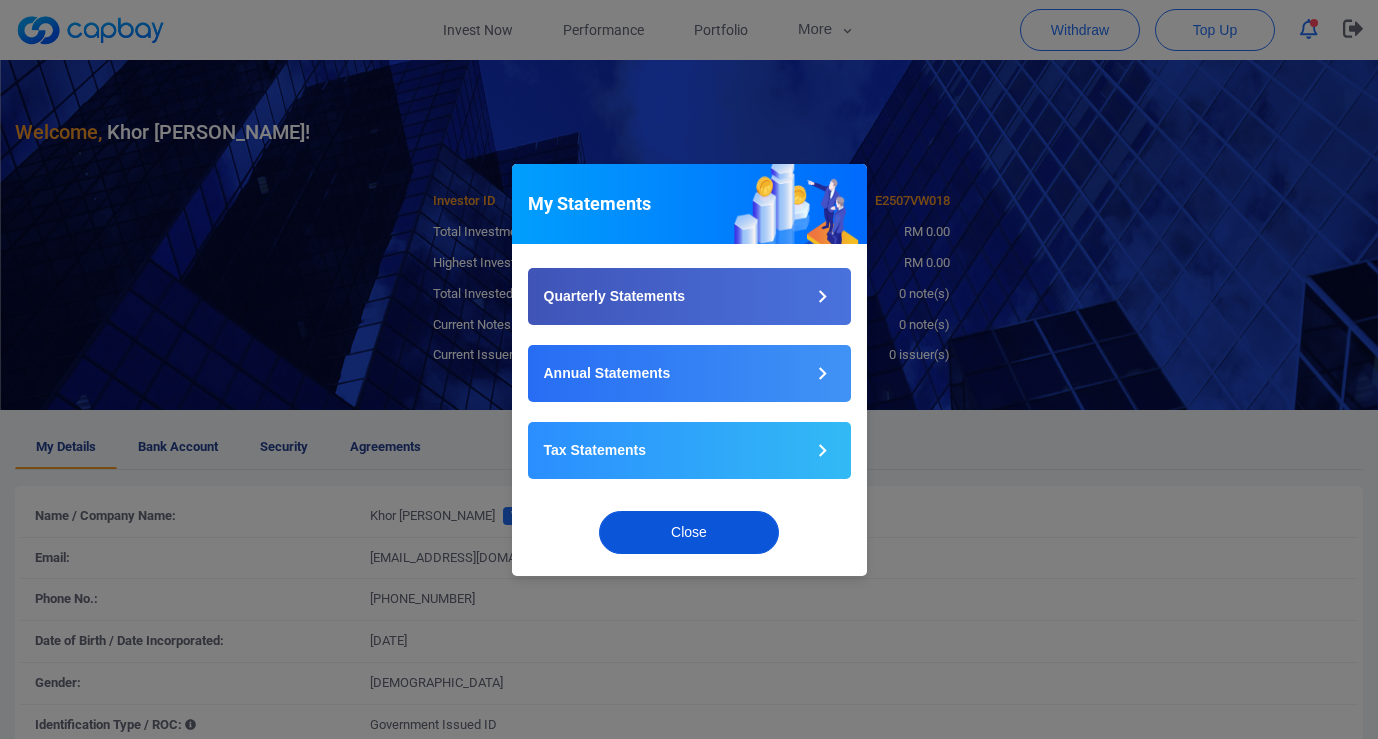 click on "Close" at bounding box center (689, 532) 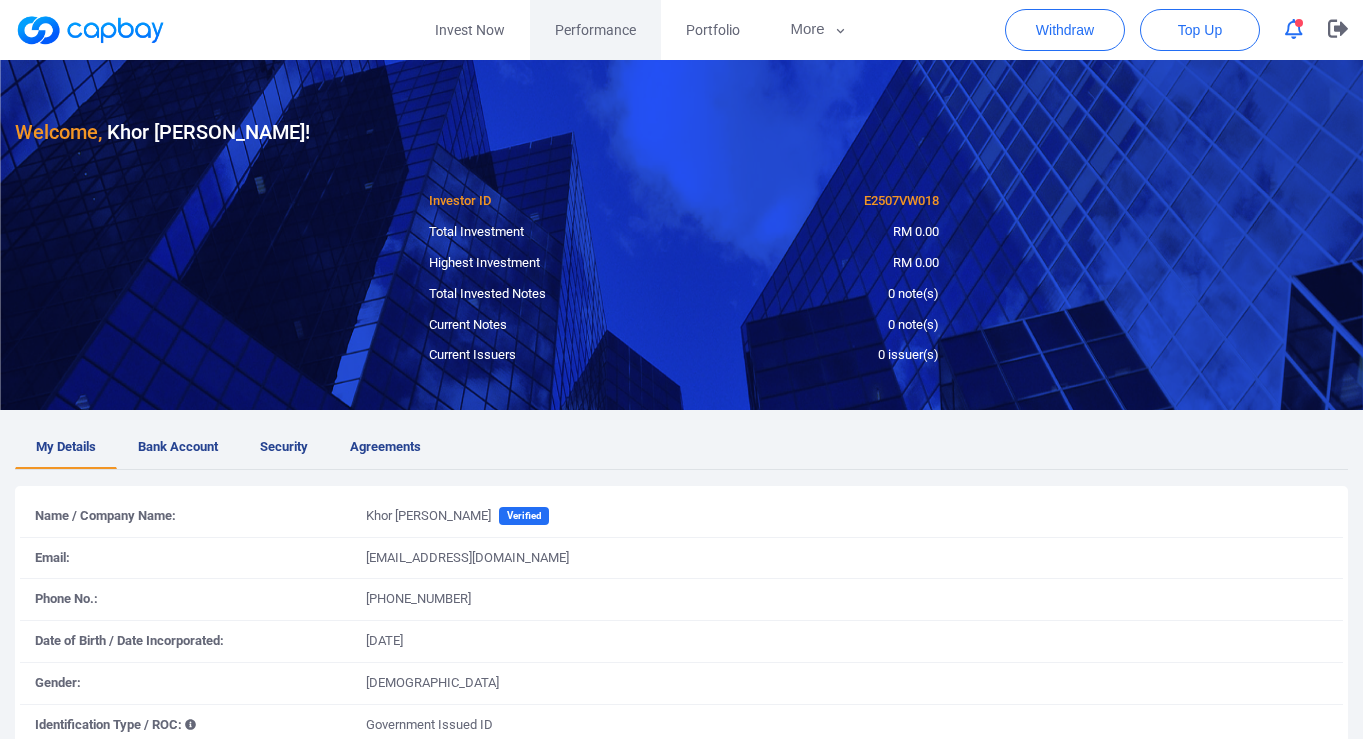 click on "Performance" at bounding box center [595, 30] 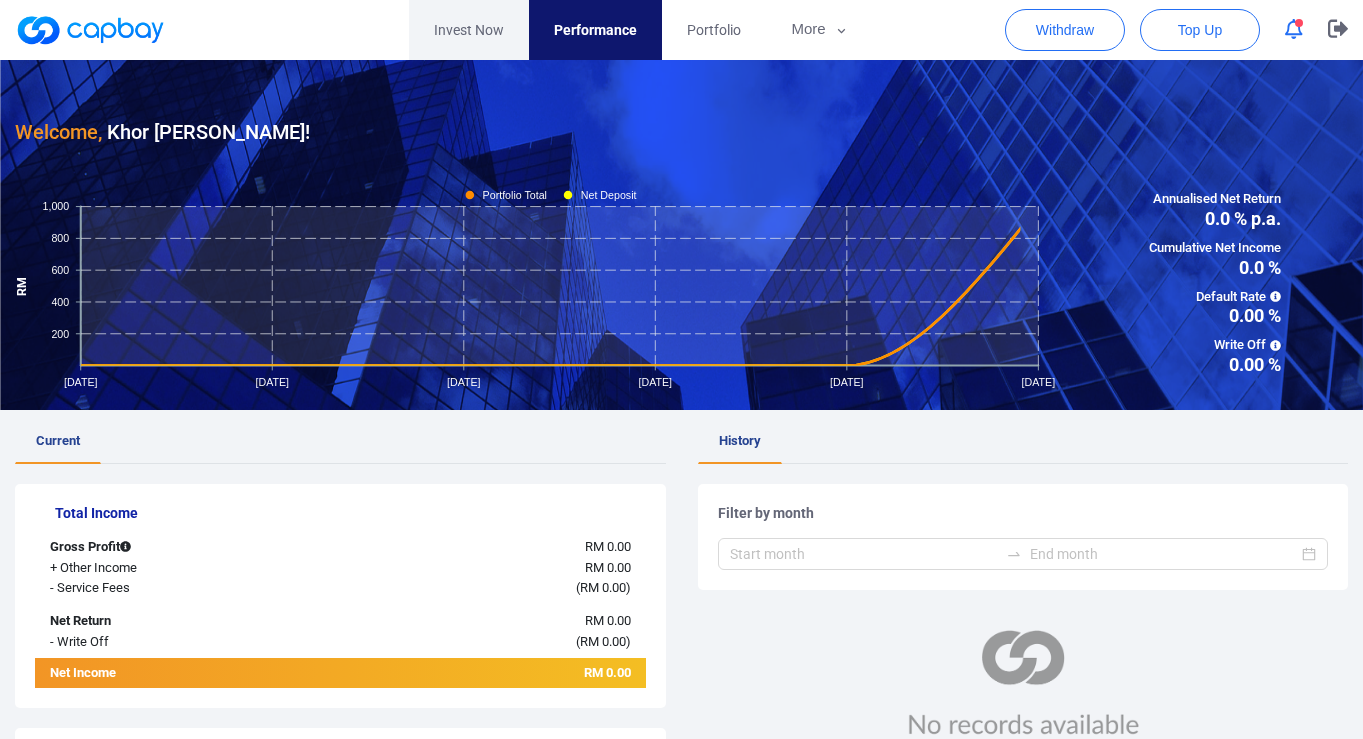 click on "Invest Now" at bounding box center (469, 30) 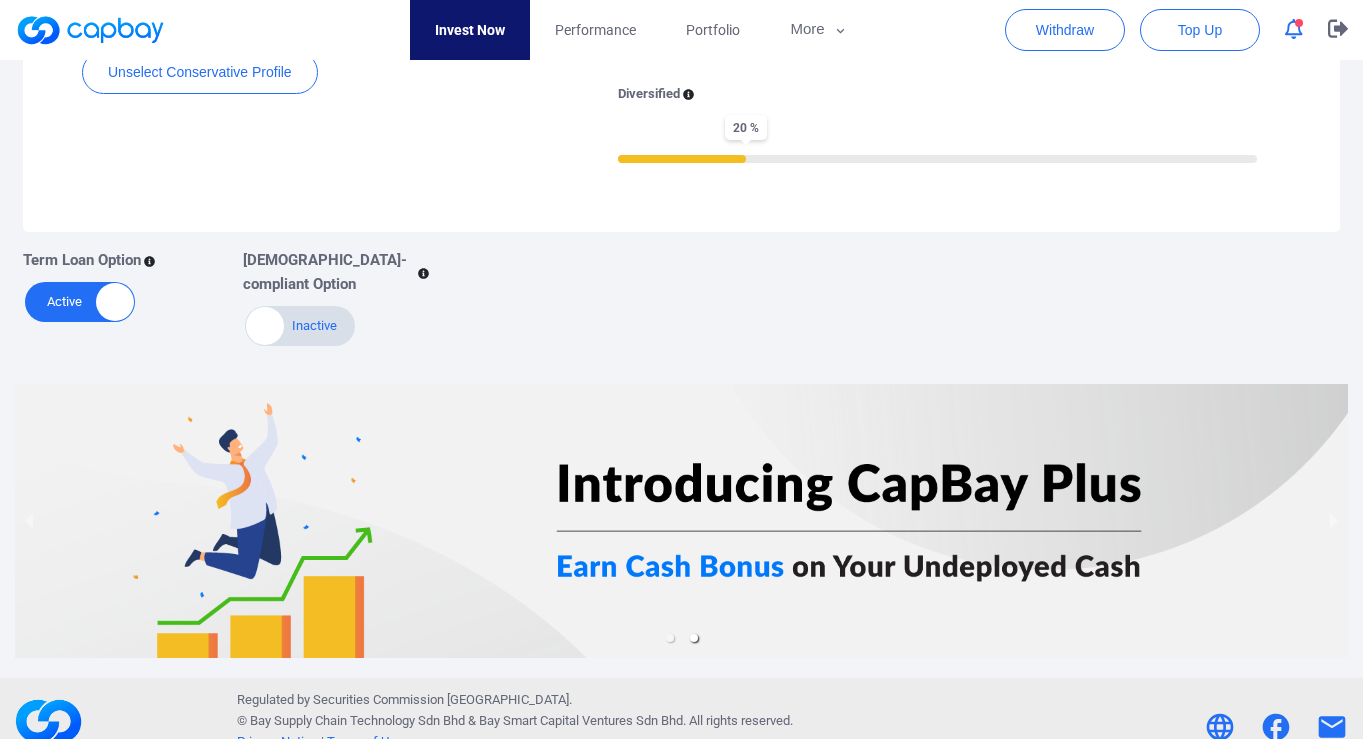 scroll, scrollTop: 838, scrollLeft: 0, axis: vertical 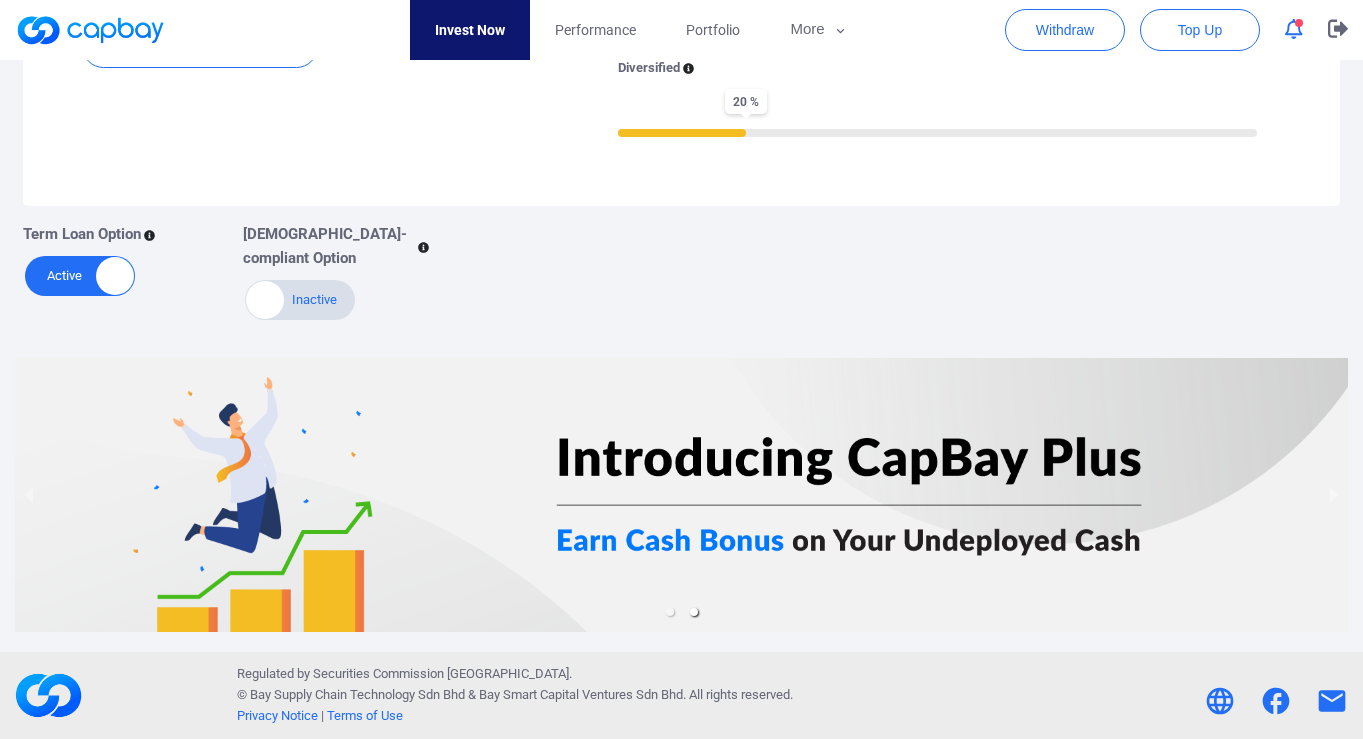 click on "Active Inactive" at bounding box center (300, 300) 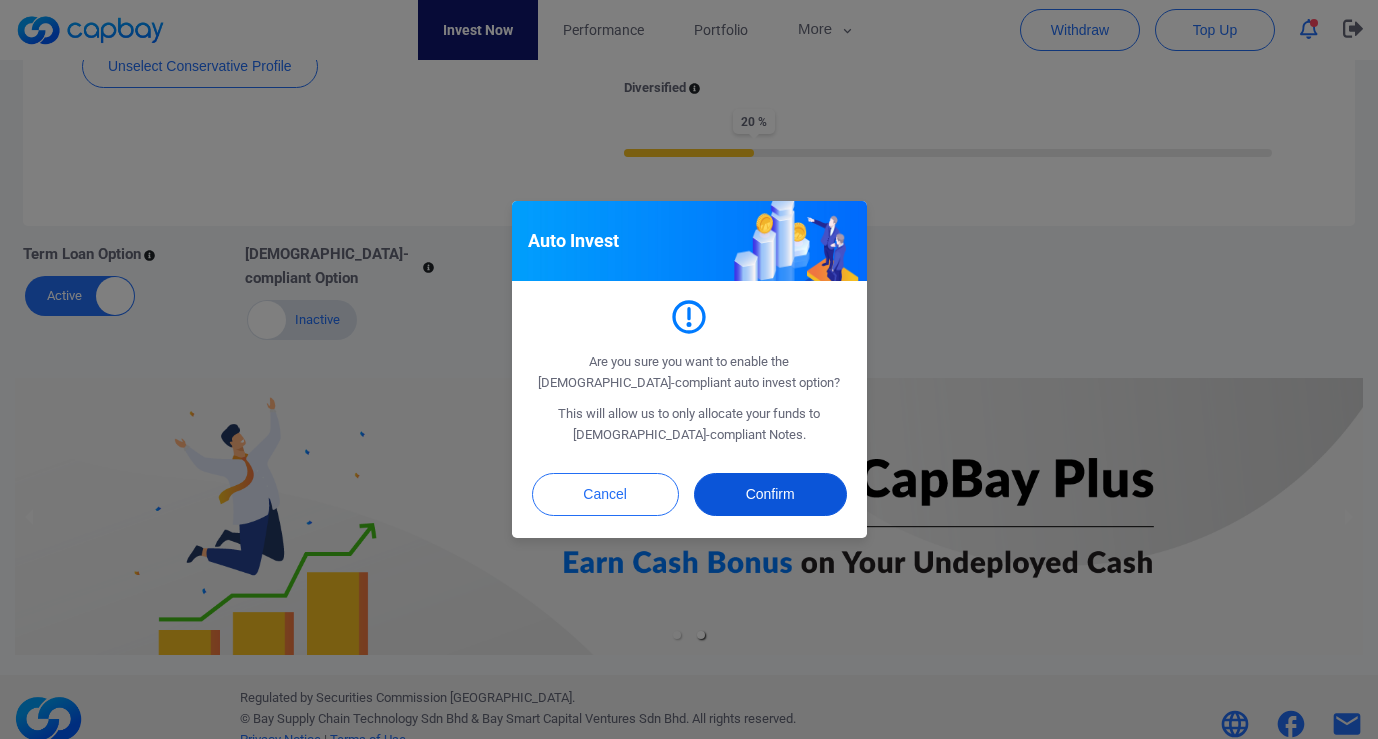 click on "Confirm" at bounding box center [770, 494] 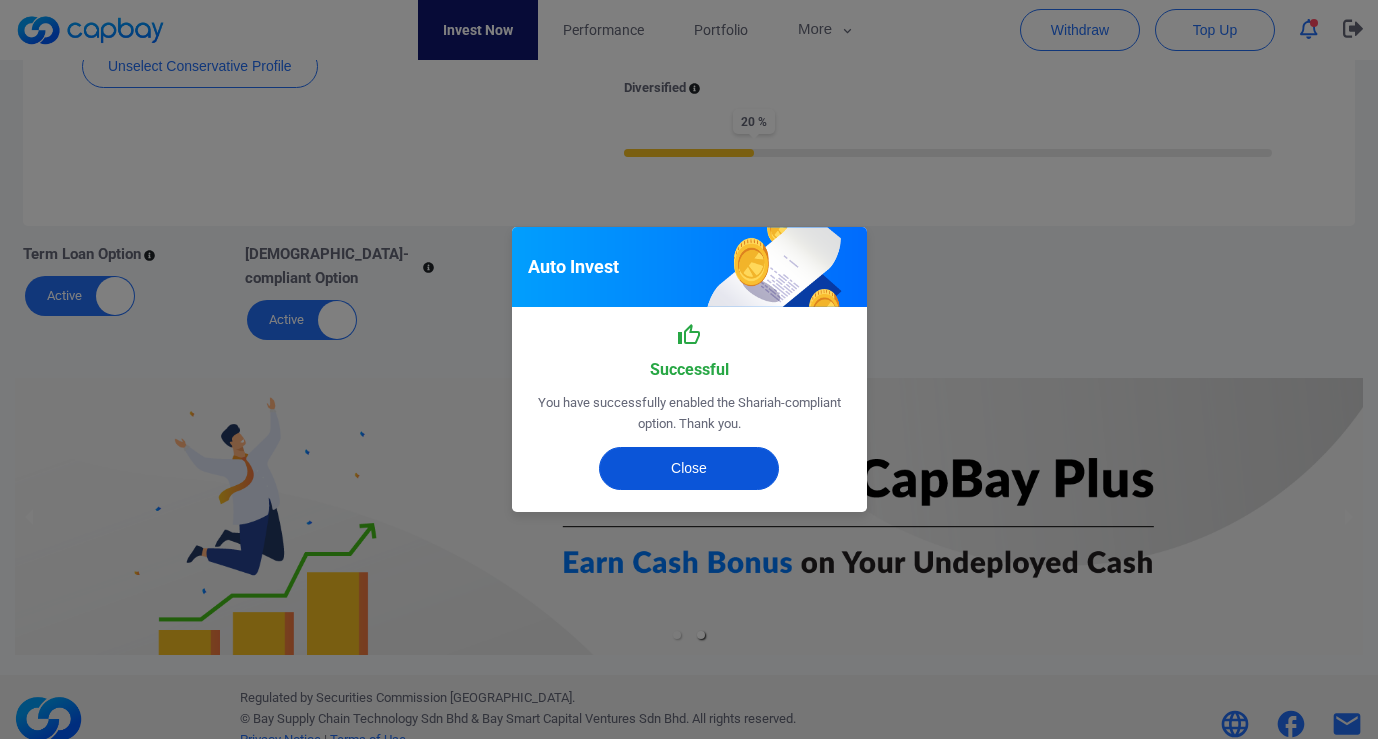 click on "Close" at bounding box center (689, 468) 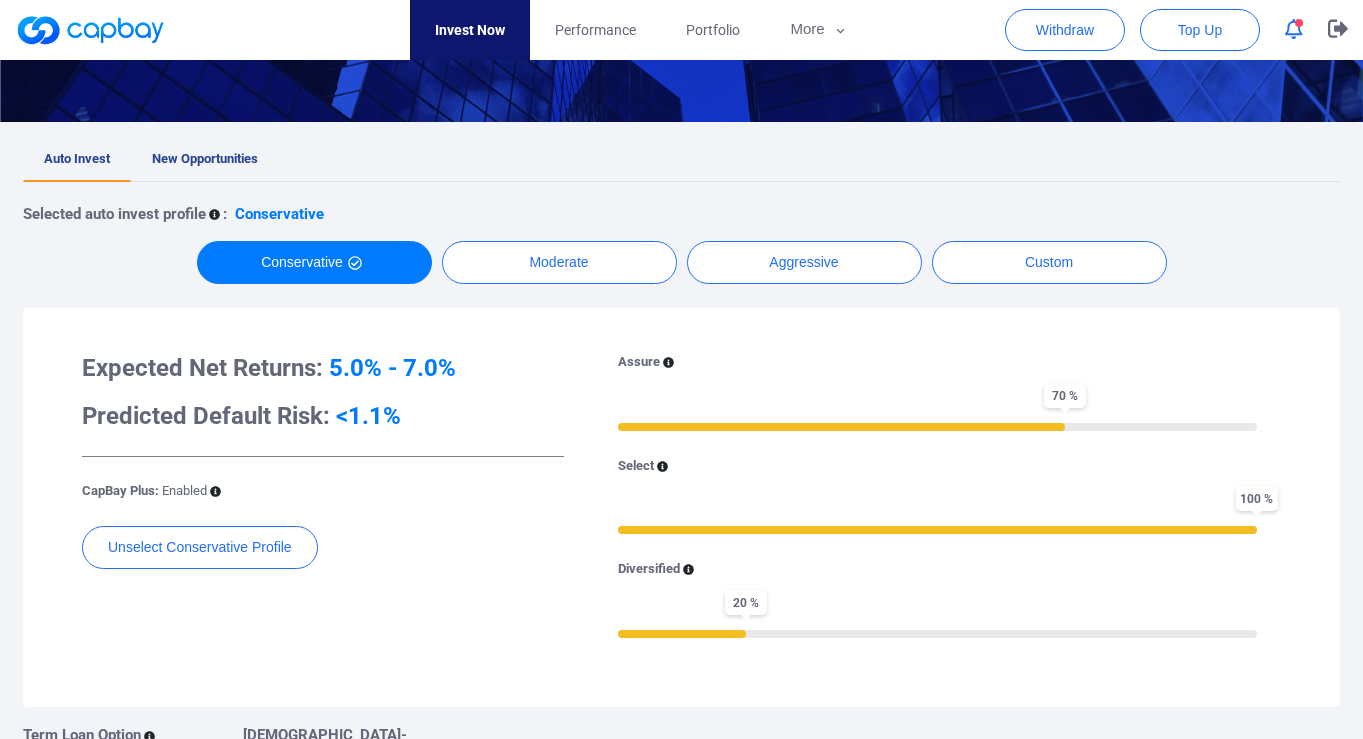 scroll, scrollTop: 329, scrollLeft: 0, axis: vertical 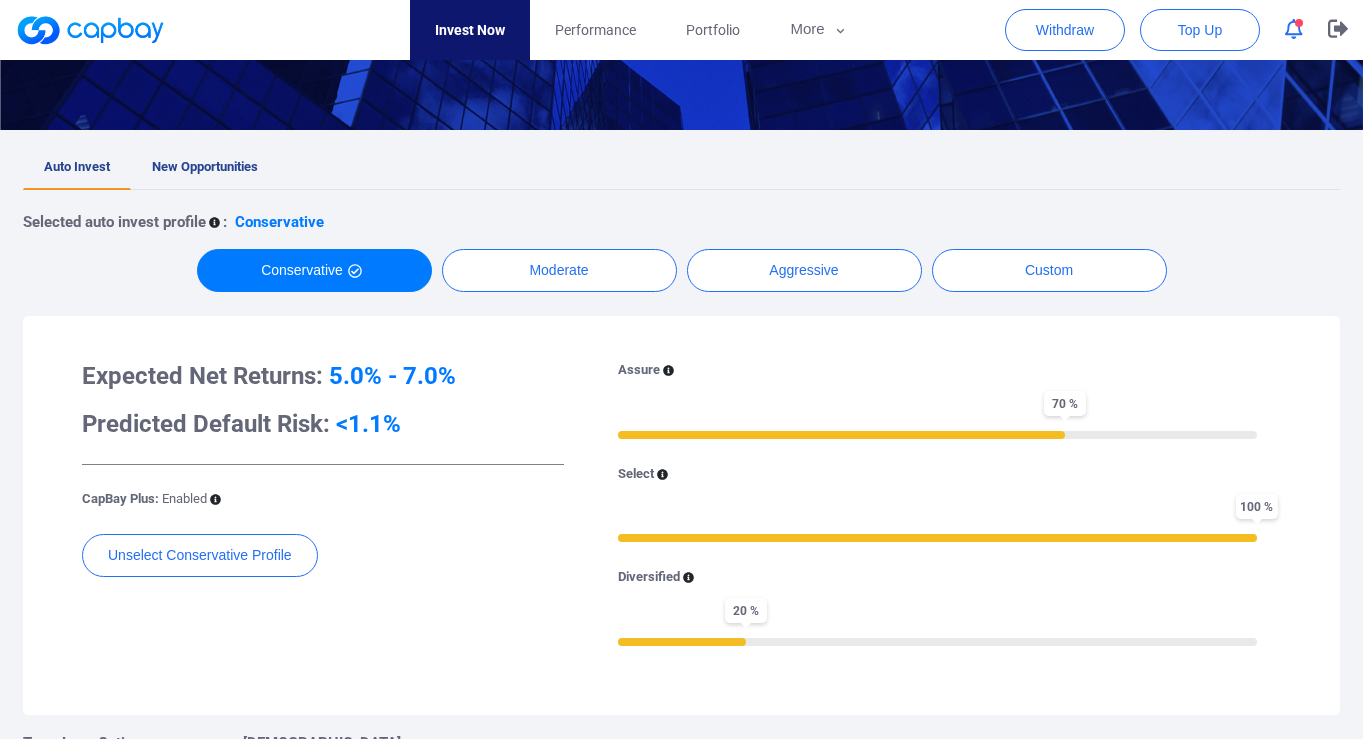 click on "20   %" at bounding box center [746, 642] 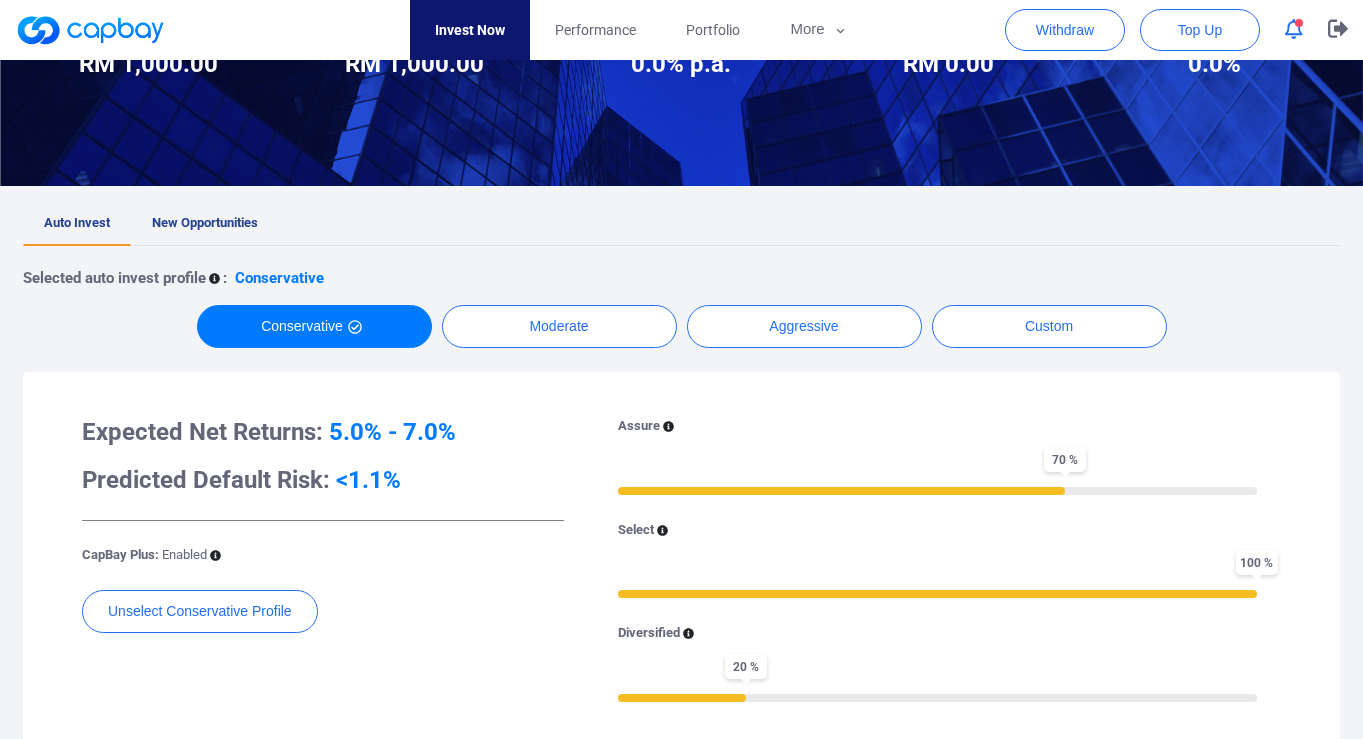 scroll, scrollTop: 0, scrollLeft: 0, axis: both 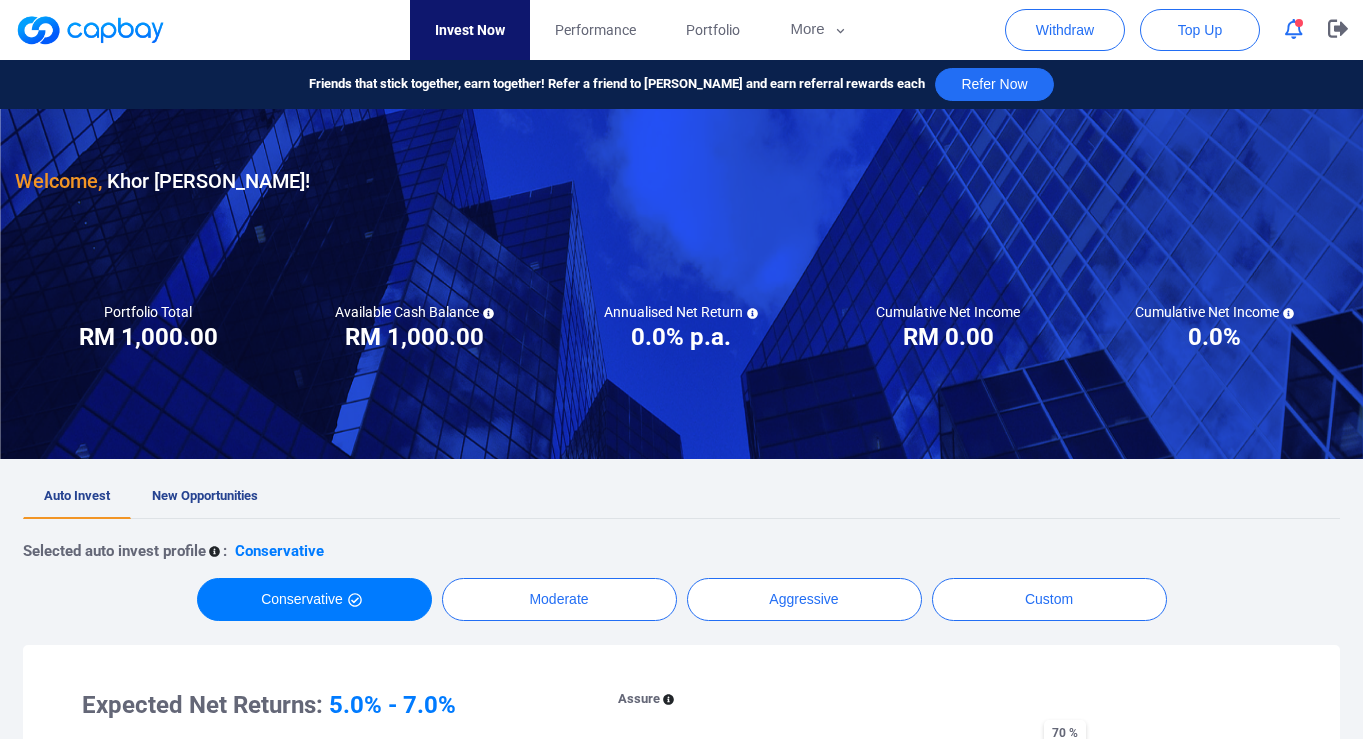 click on "Conservative" at bounding box center [279, 551] 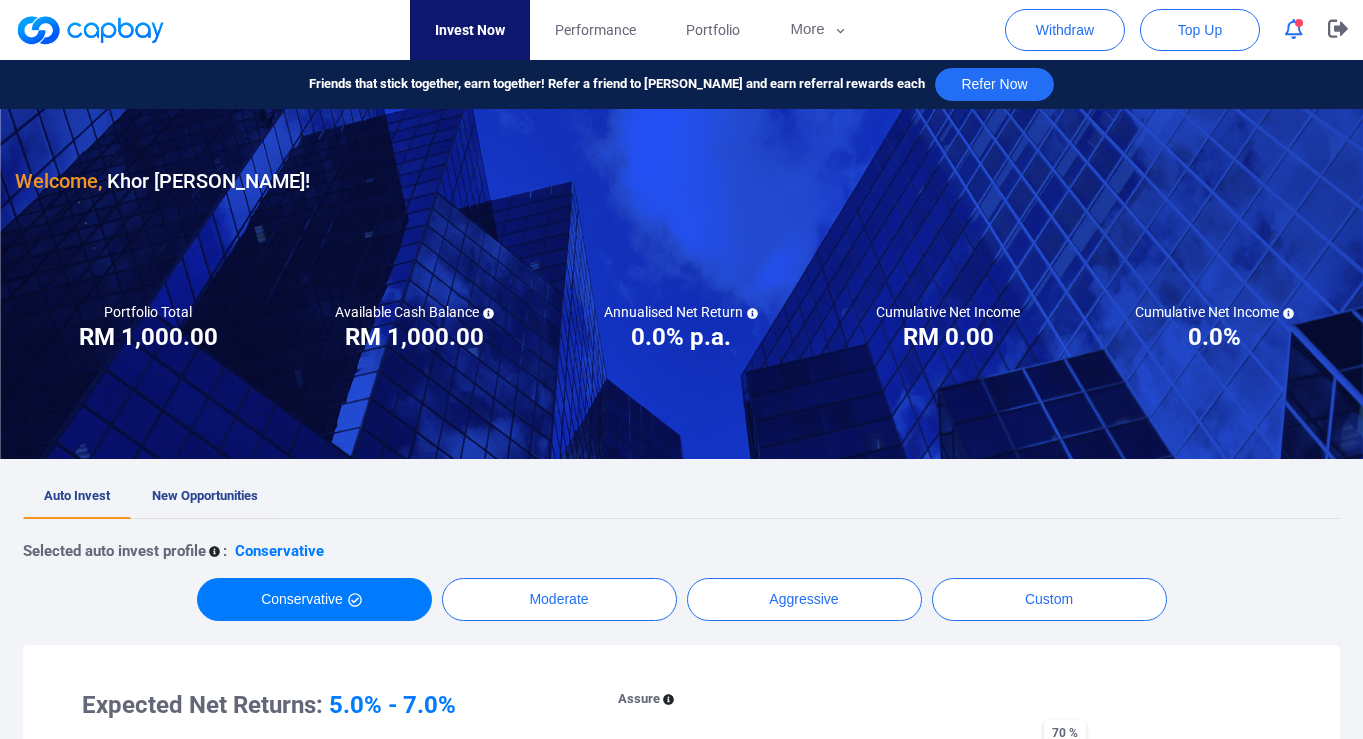click on "New Opportunities" at bounding box center [205, 495] 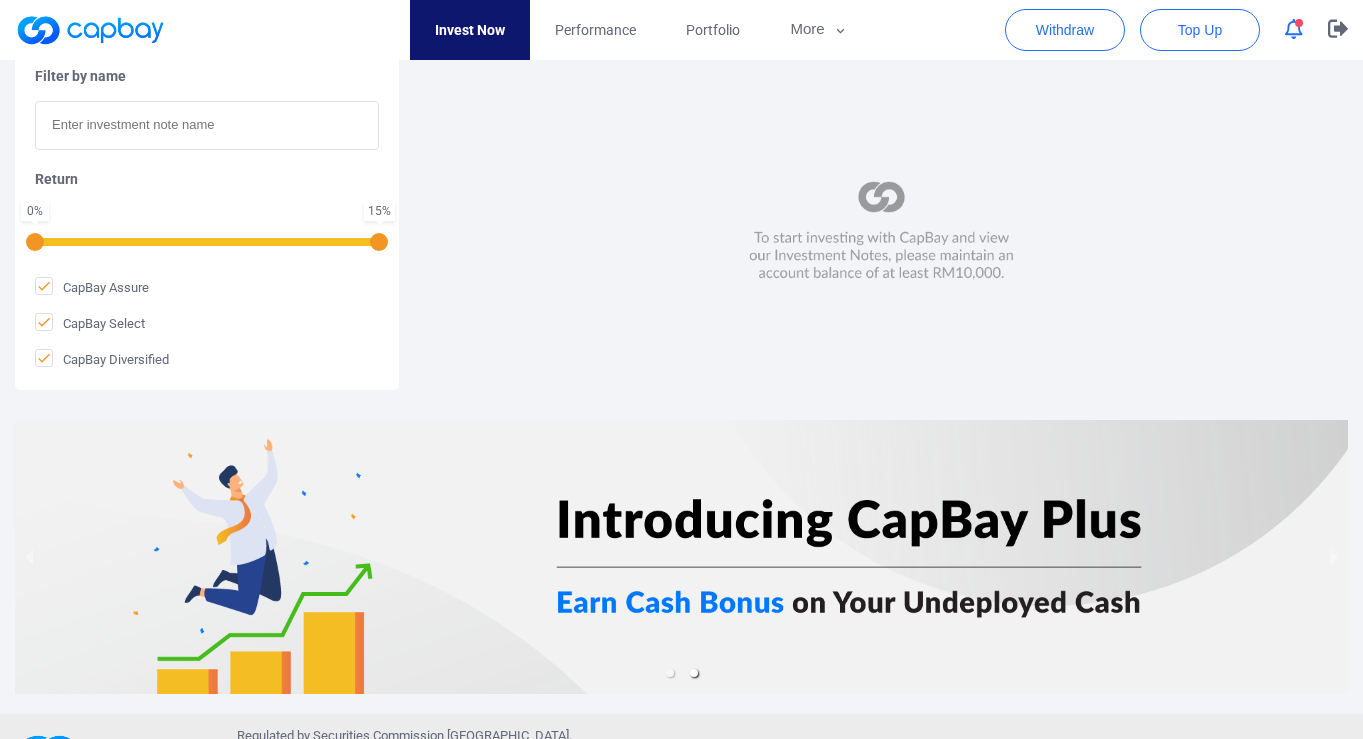 scroll, scrollTop: 472, scrollLeft: 0, axis: vertical 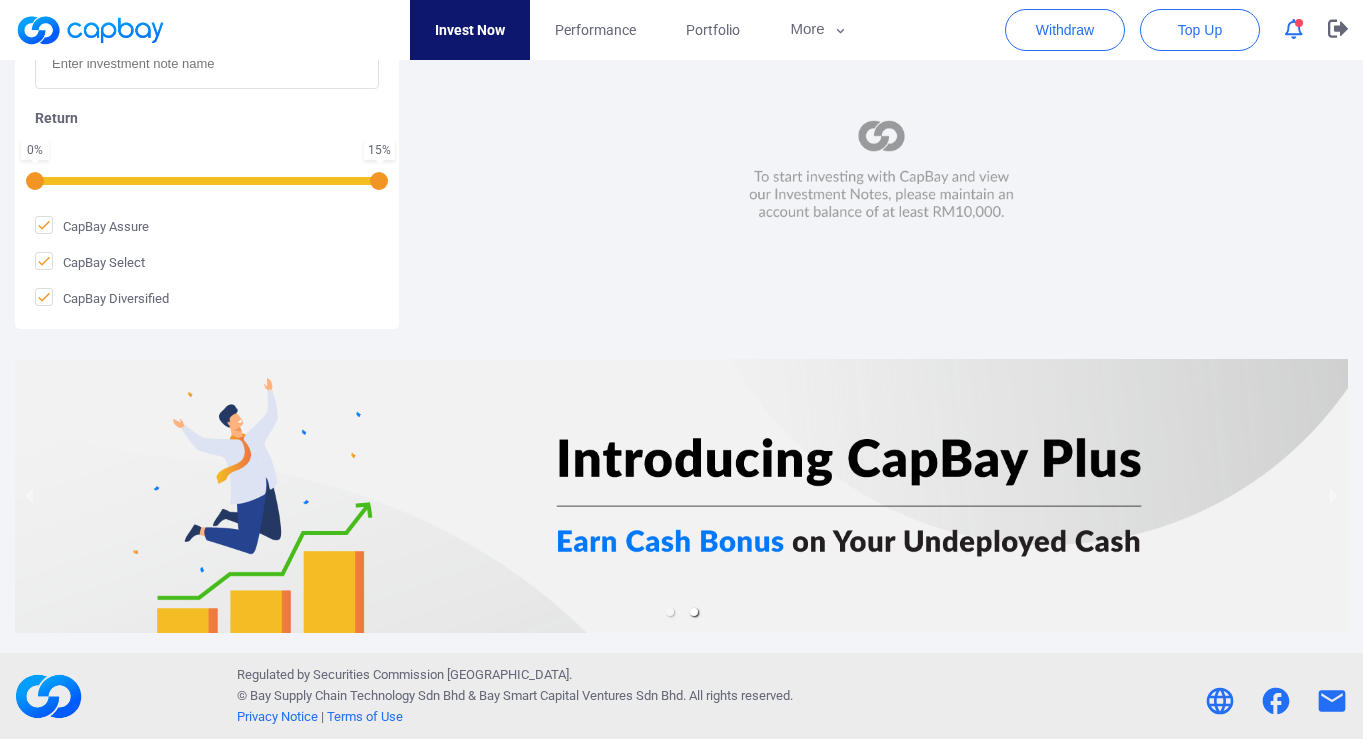 click at bounding box center [681, 496] 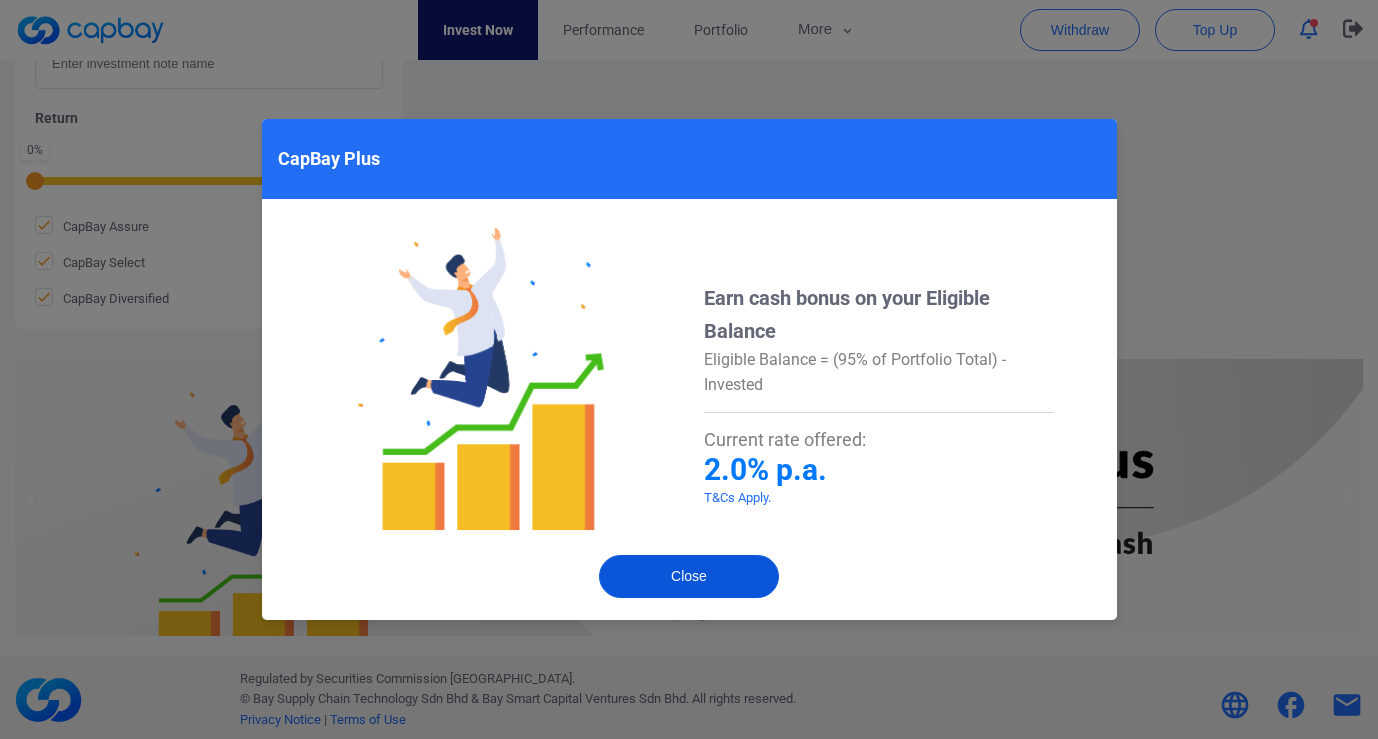 click on "Close" at bounding box center (689, 576) 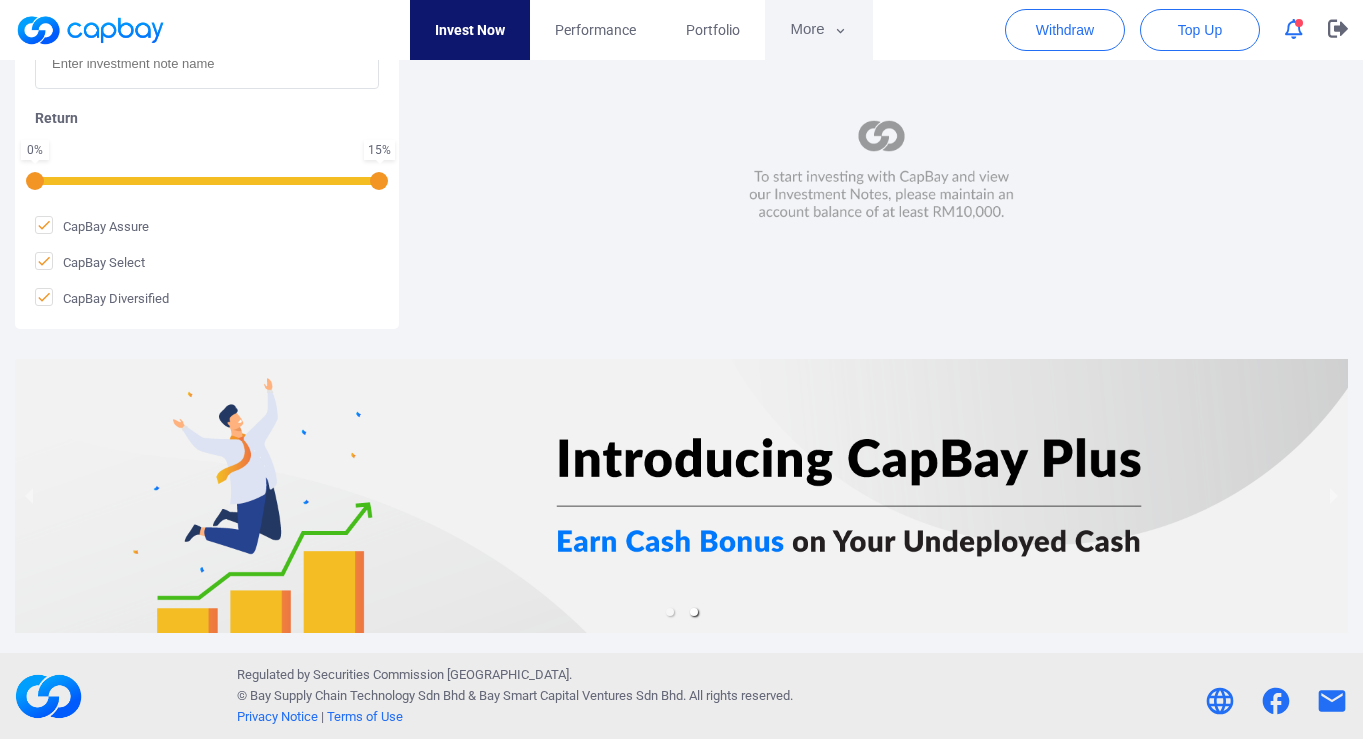 click on "More" at bounding box center (818, 30) 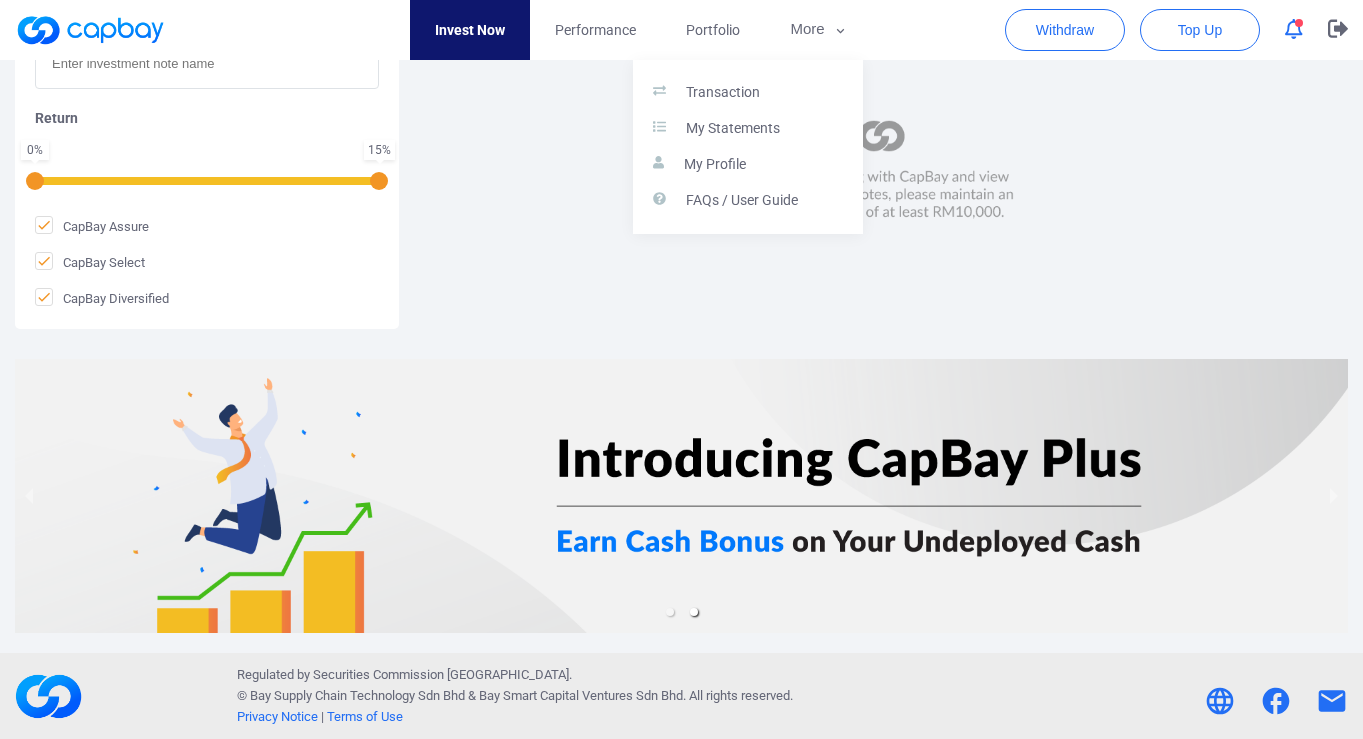 click at bounding box center (681, 369) 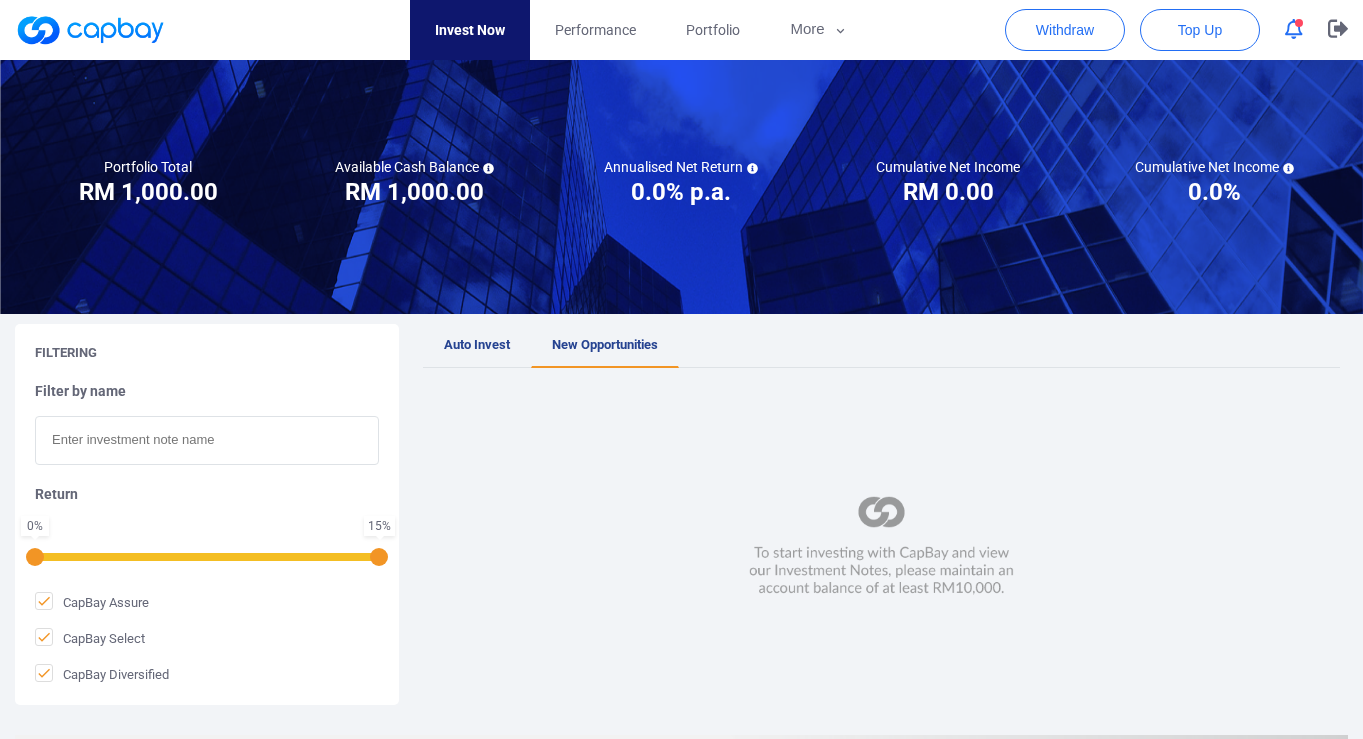 scroll, scrollTop: 0, scrollLeft: 0, axis: both 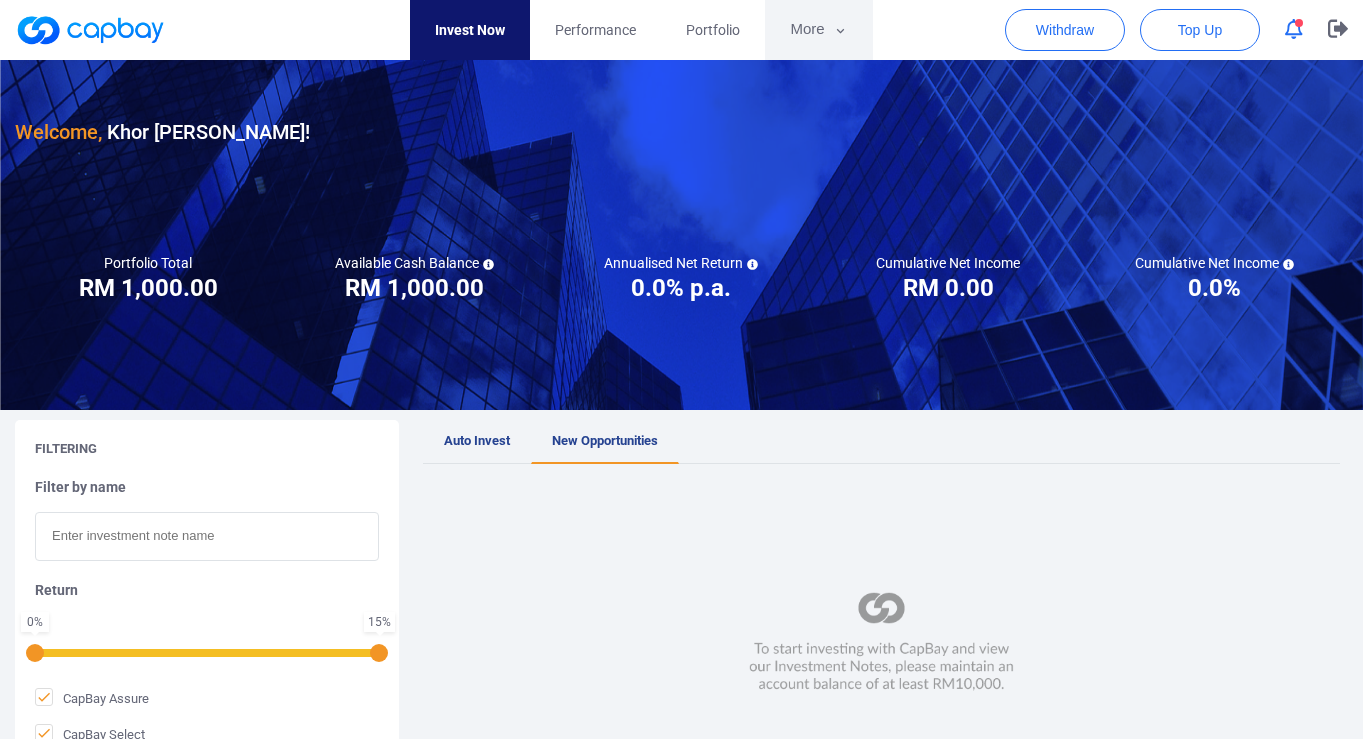 click on "More" at bounding box center (818, 30) 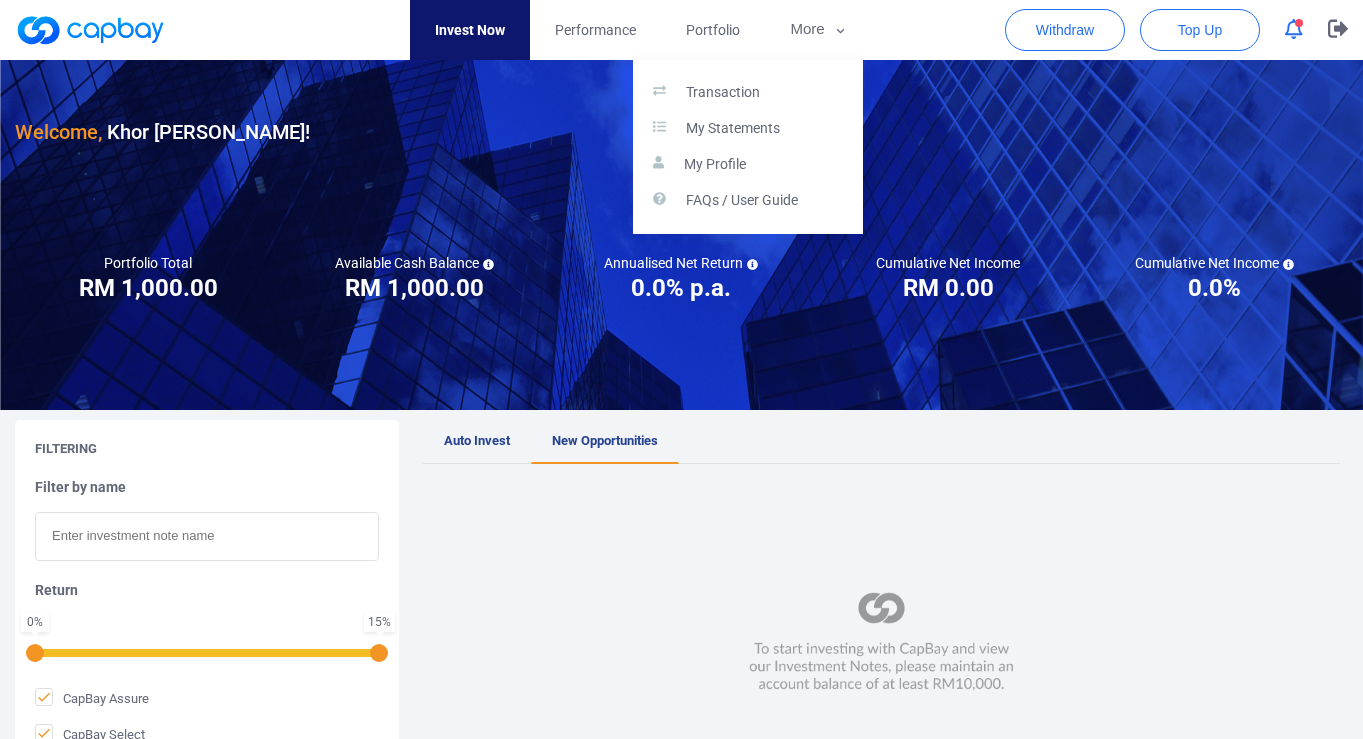 click at bounding box center (681, 369) 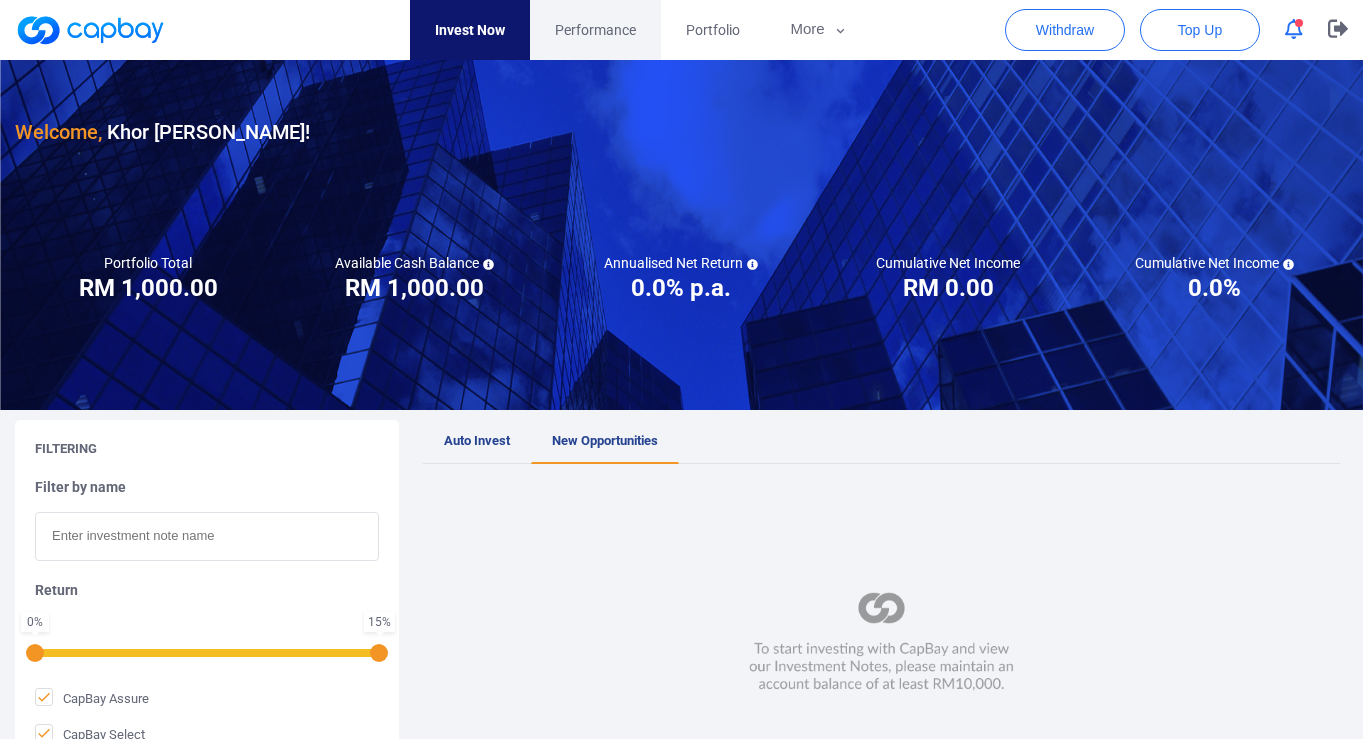 click on "Performance" at bounding box center [595, 30] 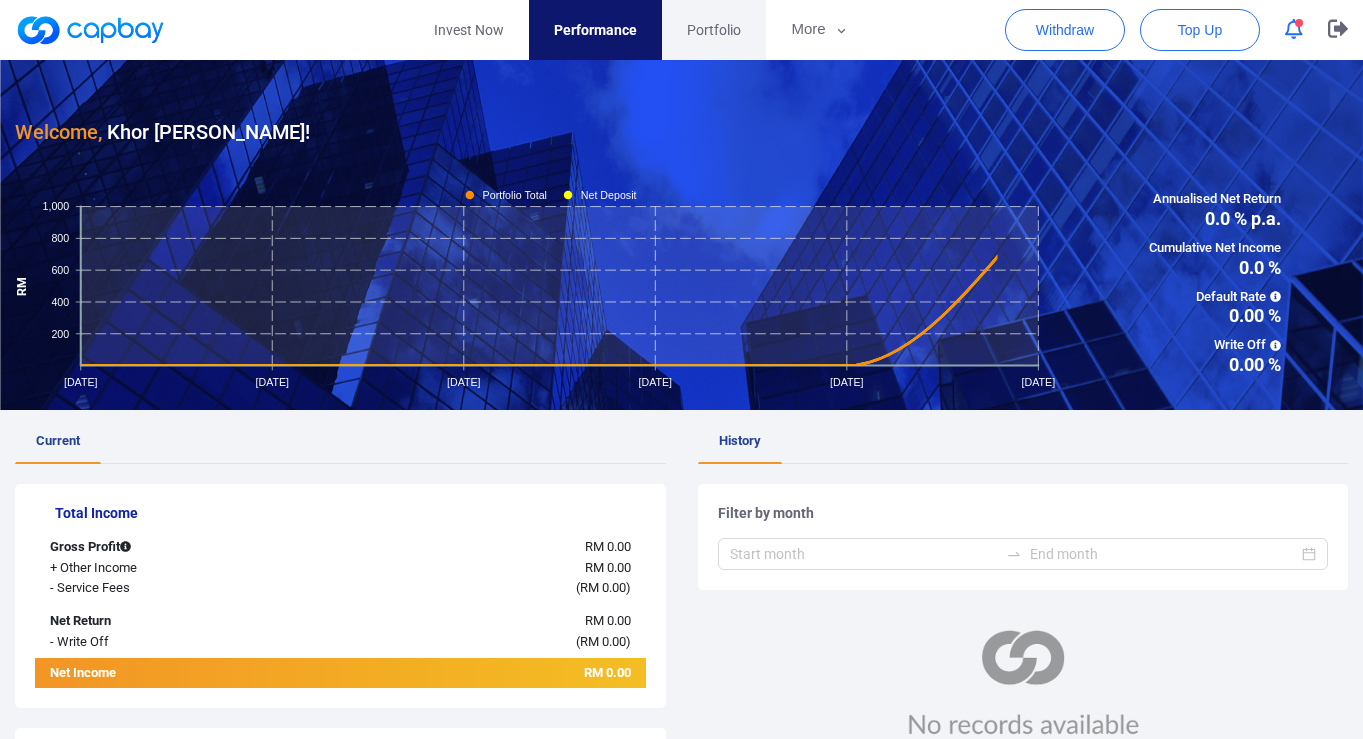 click on "Portfolio" at bounding box center (714, 30) 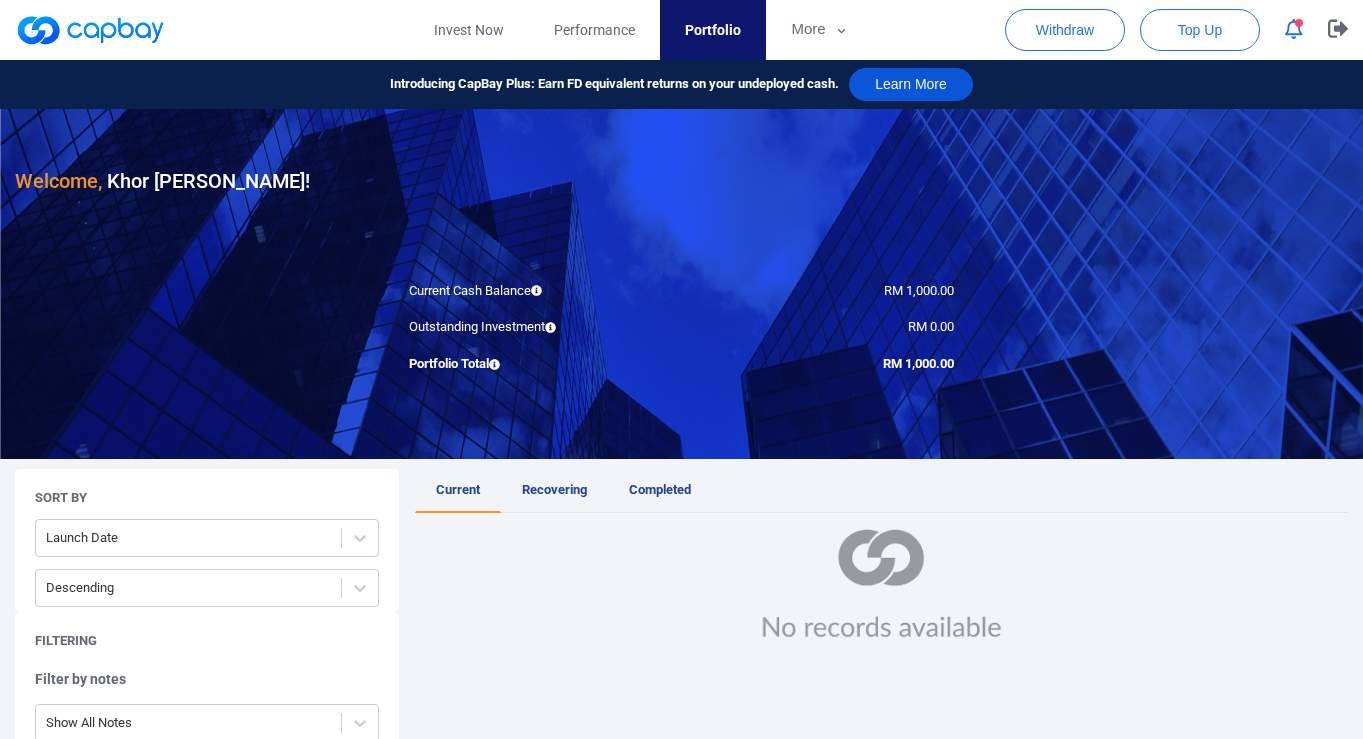click on "Learn More" at bounding box center (911, 84) 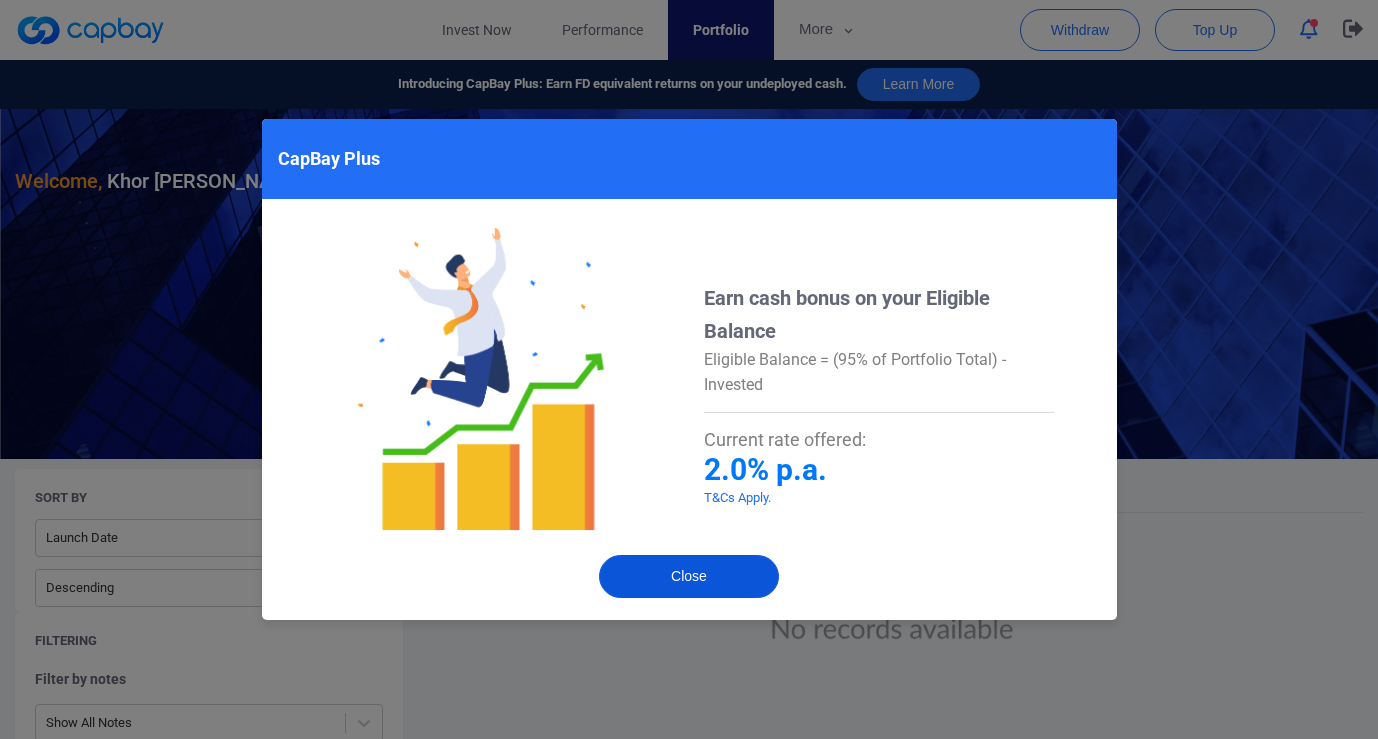 click on "Close" at bounding box center [689, 576] 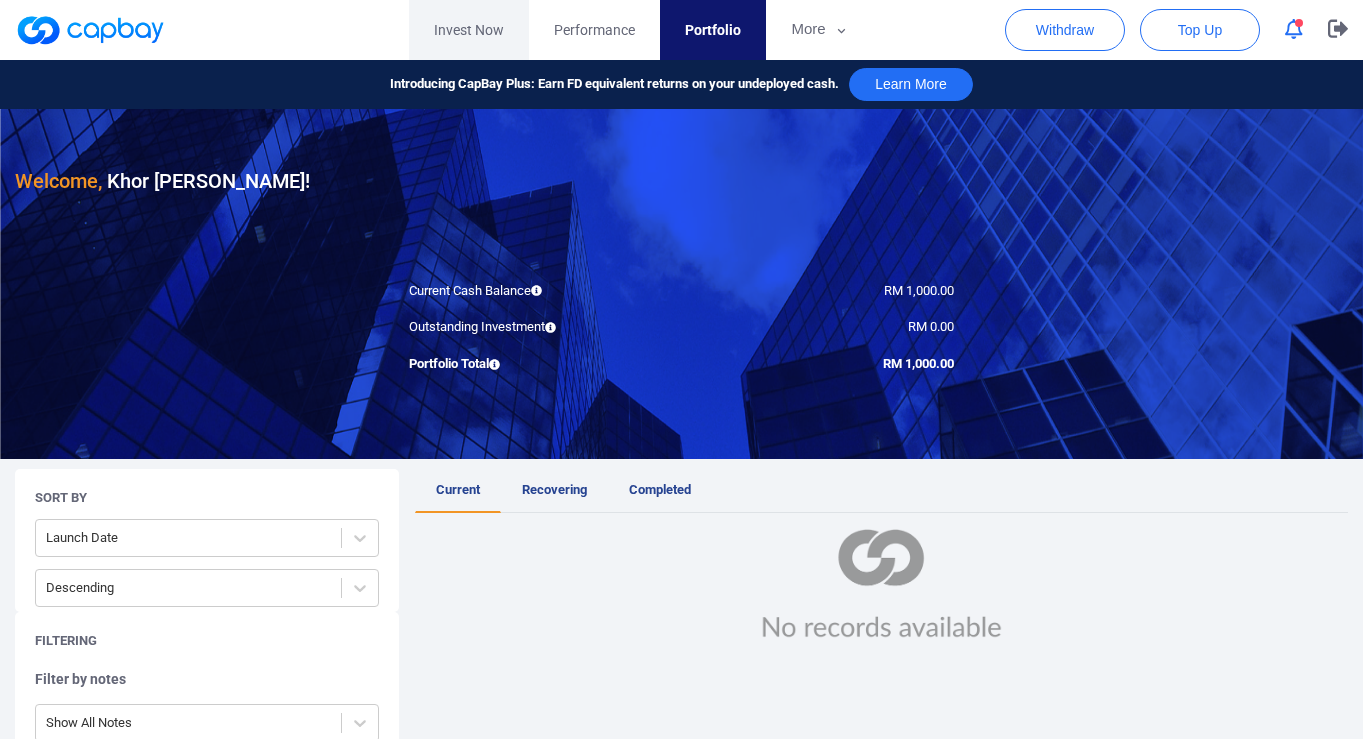click on "Invest Now" at bounding box center [469, 30] 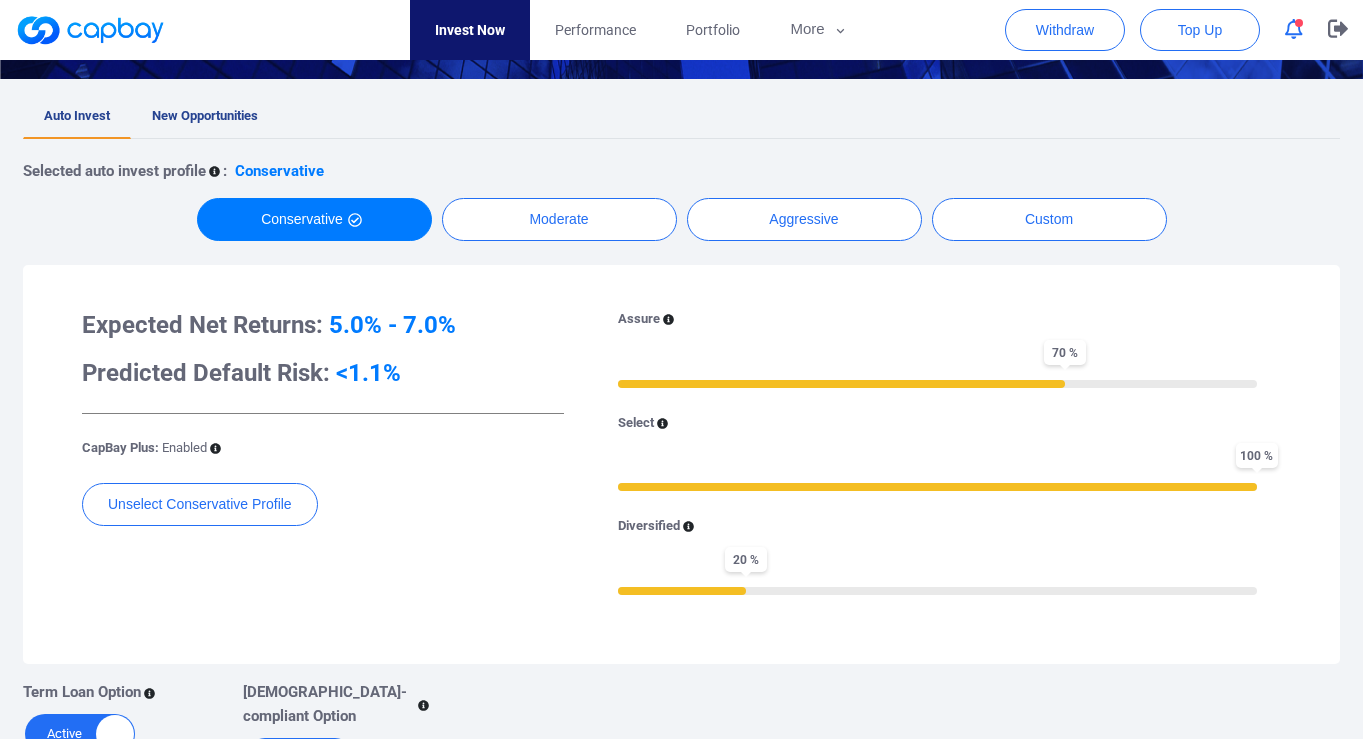 scroll, scrollTop: 375, scrollLeft: 0, axis: vertical 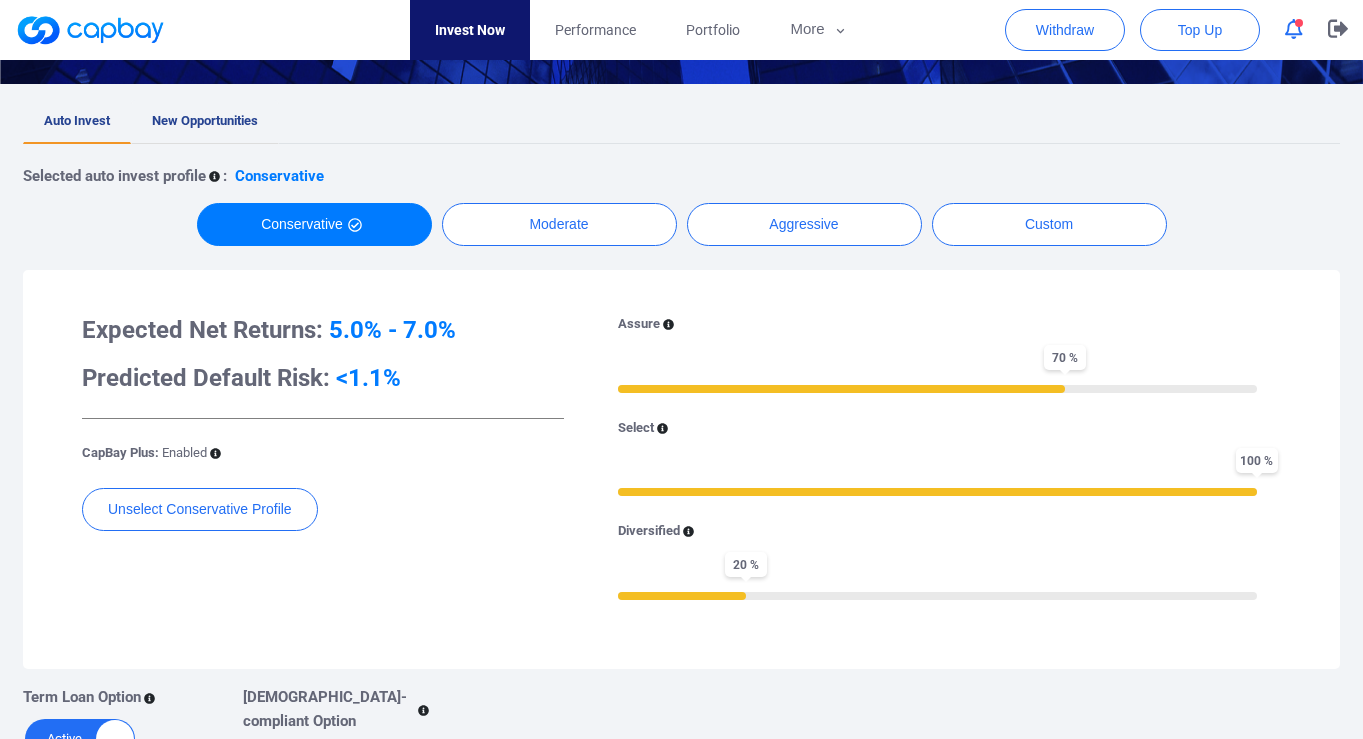 click on "New Opportunities" at bounding box center (205, 120) 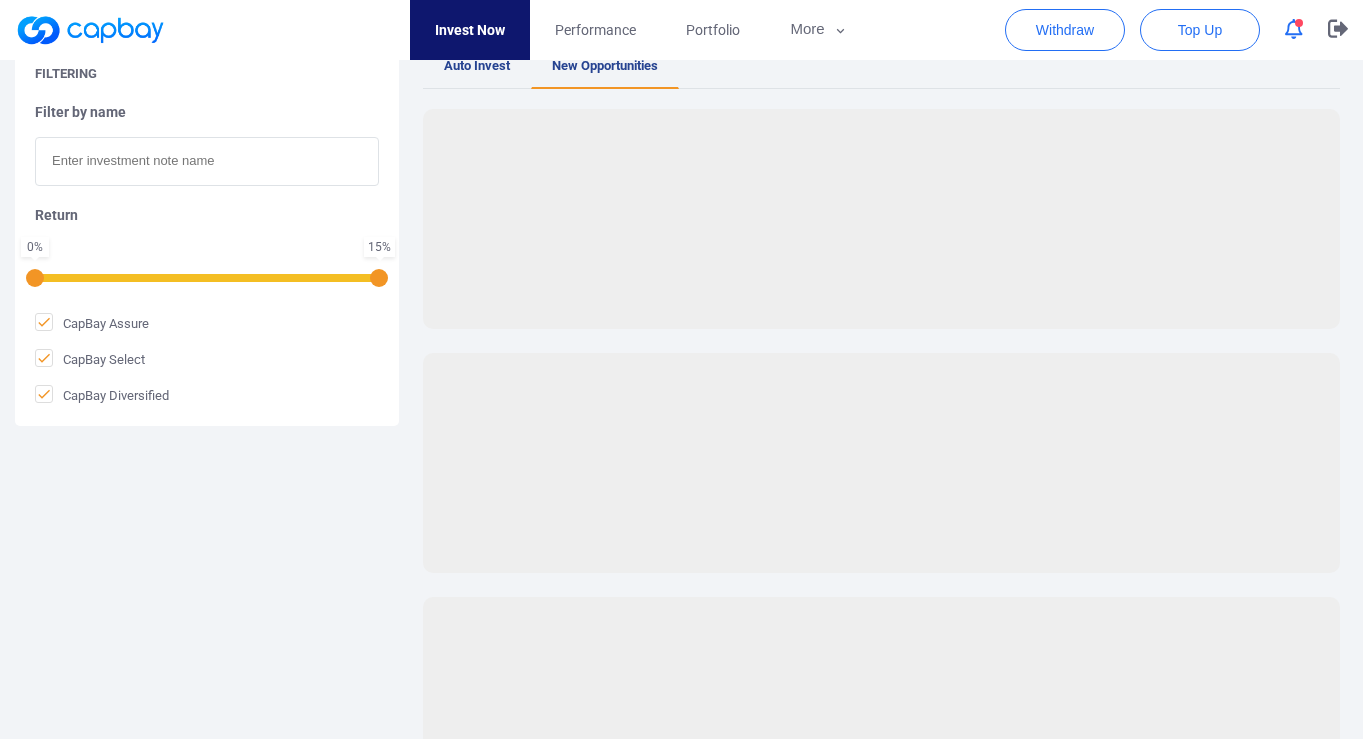 scroll, scrollTop: 0, scrollLeft: 0, axis: both 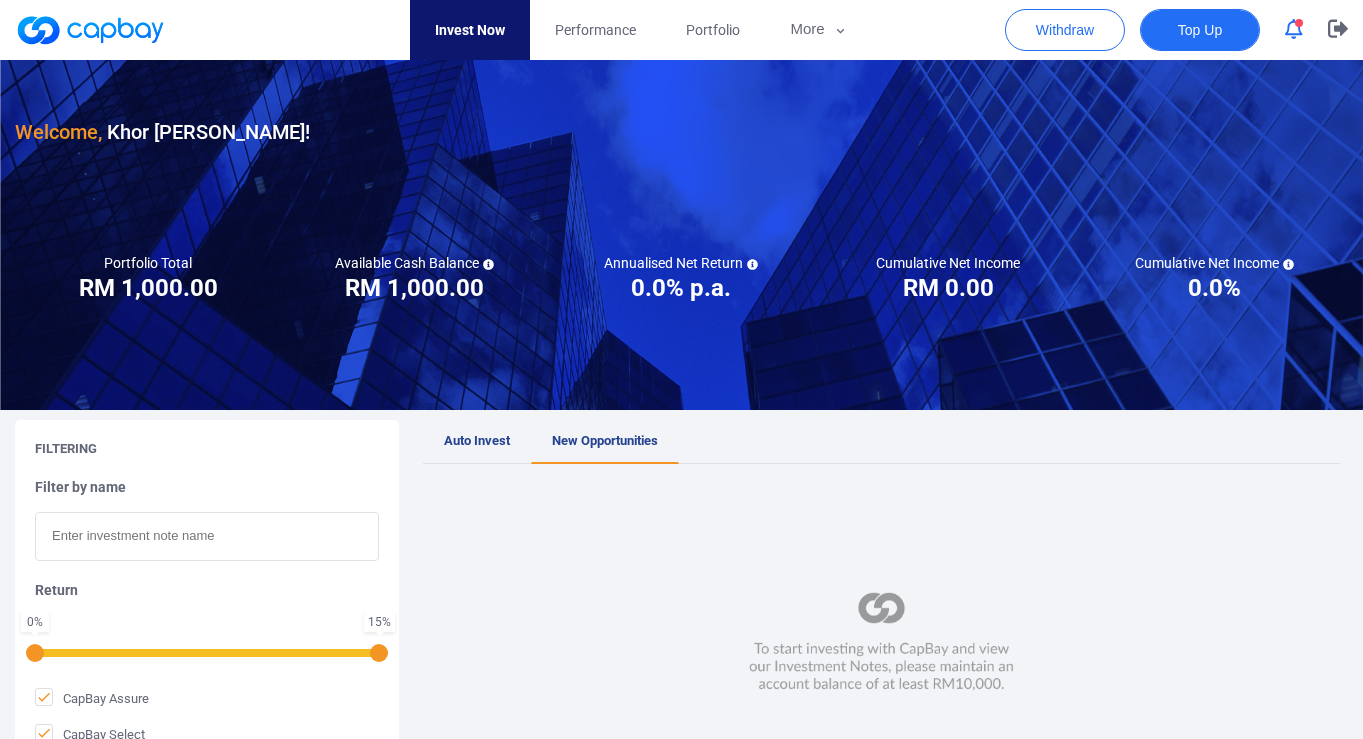 click on "Top Up" at bounding box center (1200, 30) 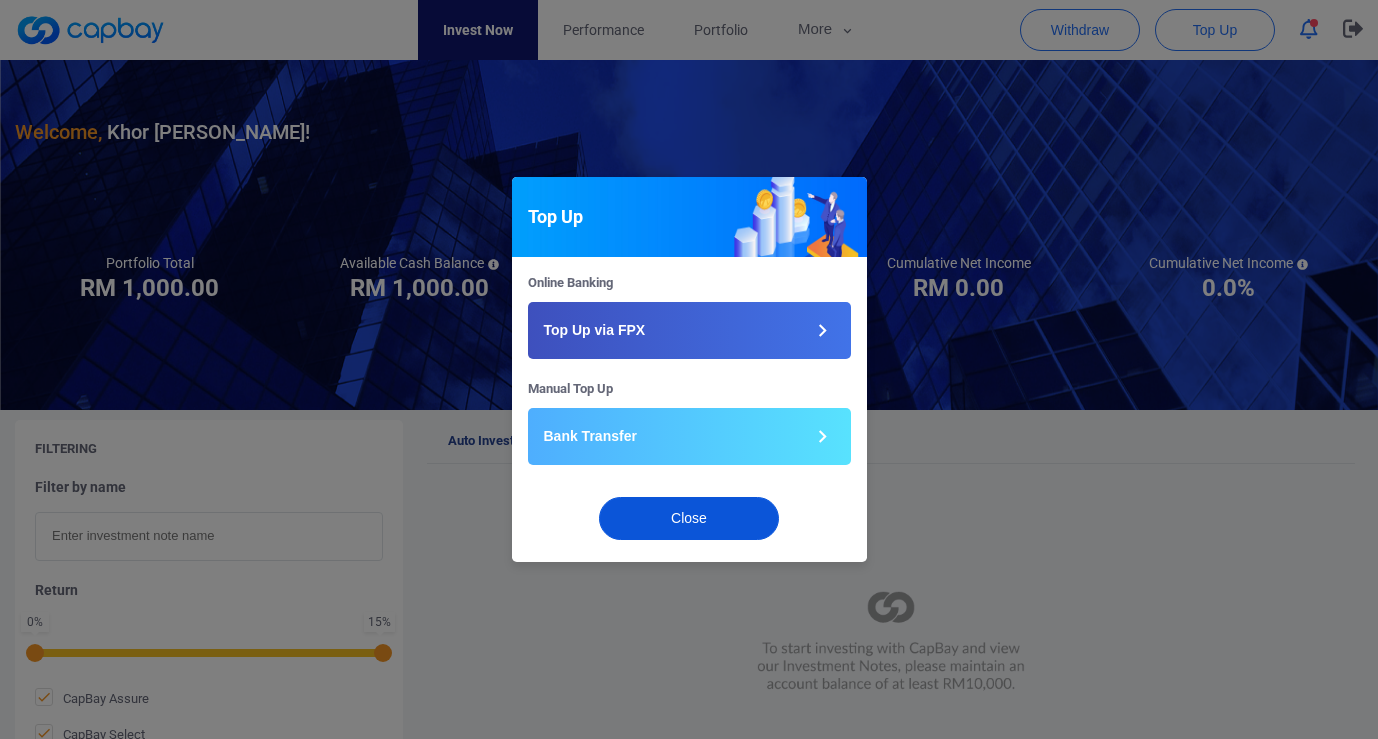 click on "Close" at bounding box center (689, 518) 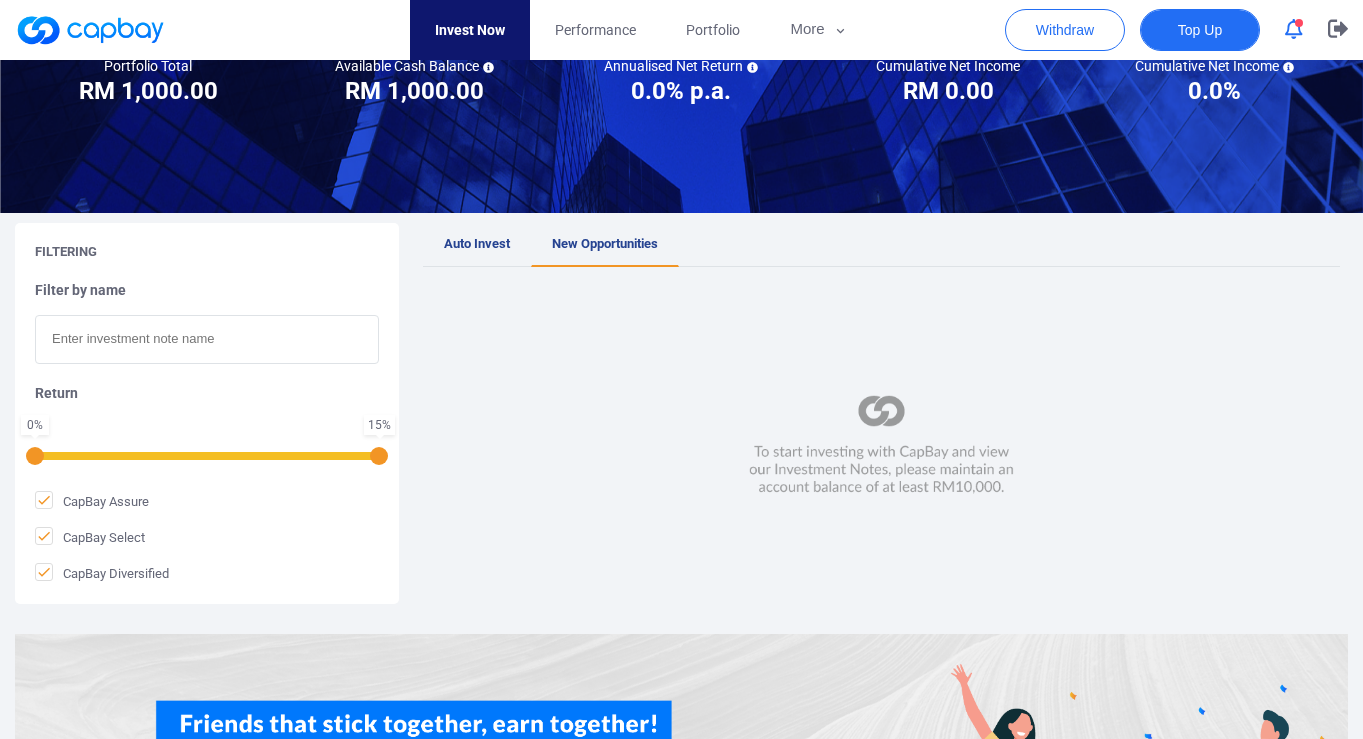 scroll, scrollTop: 472, scrollLeft: 0, axis: vertical 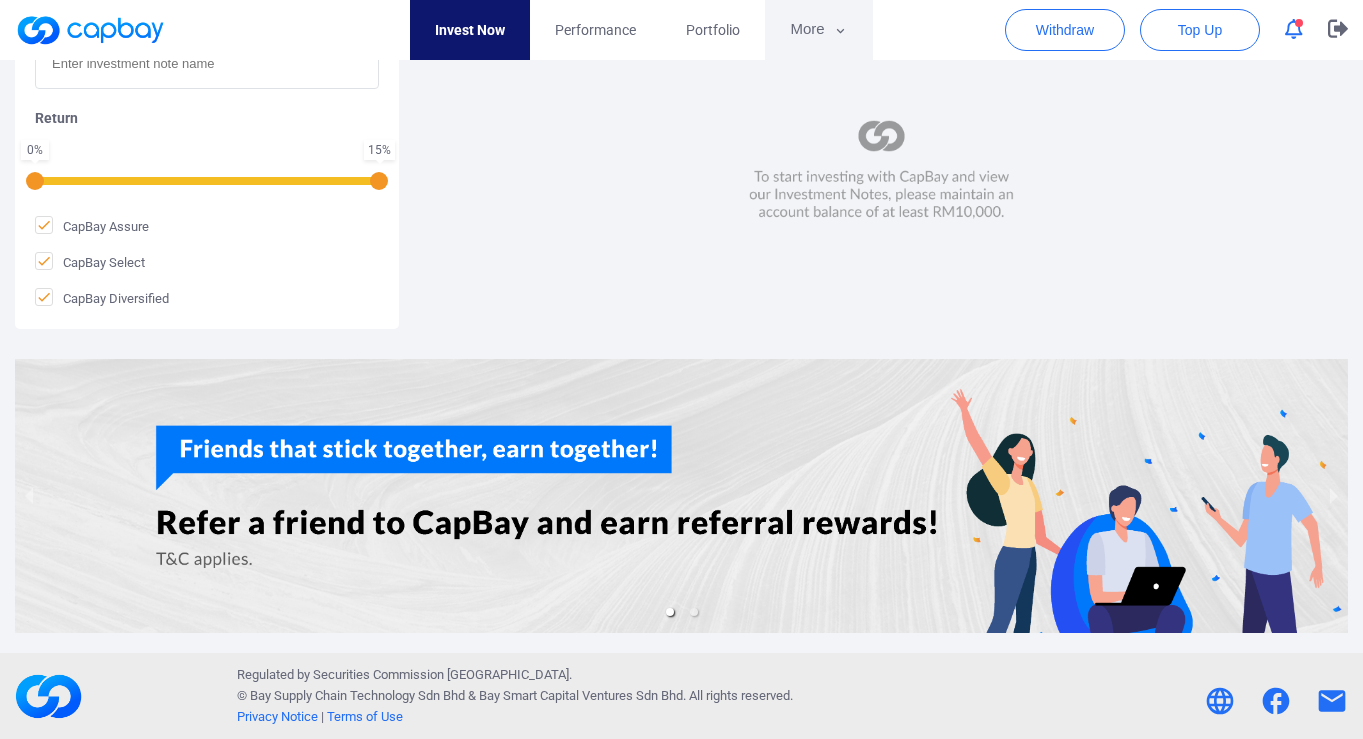 click on "More" at bounding box center [818, 30] 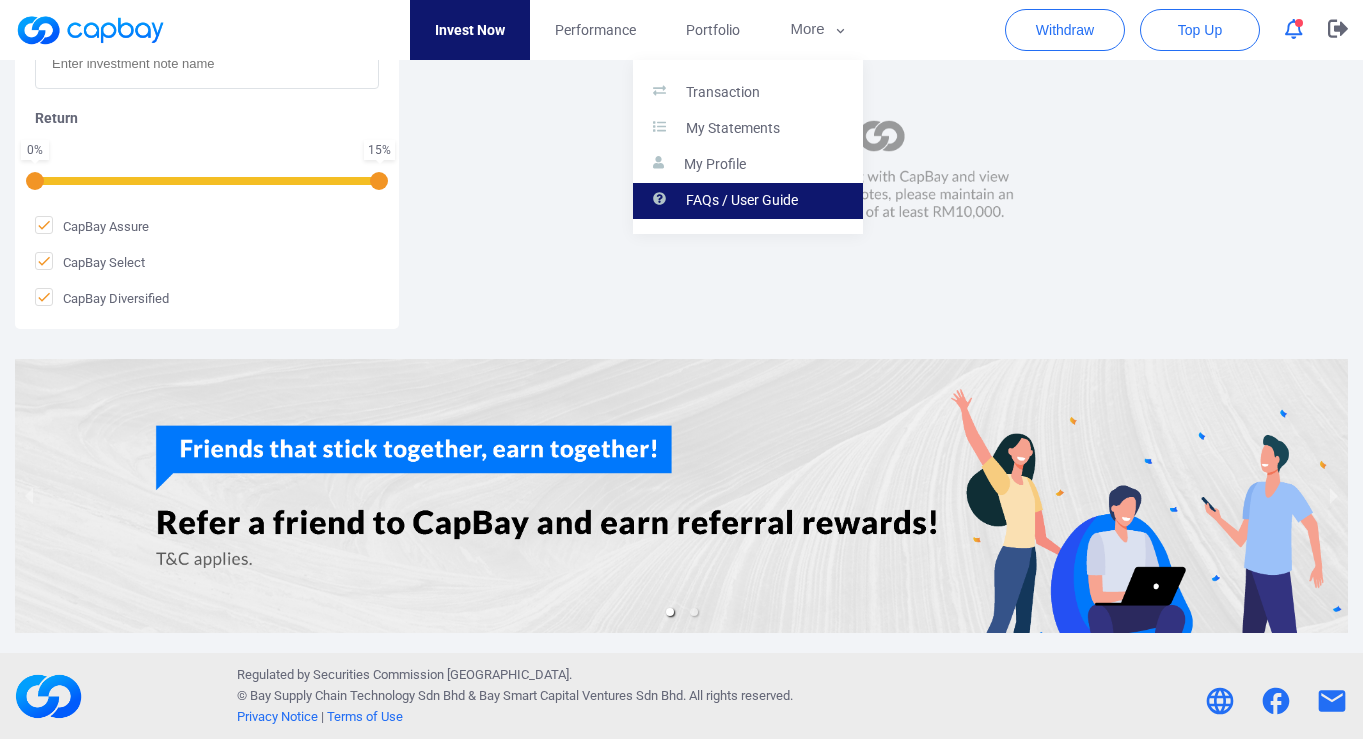 click on "FAQs / User Guide" at bounding box center (742, 201) 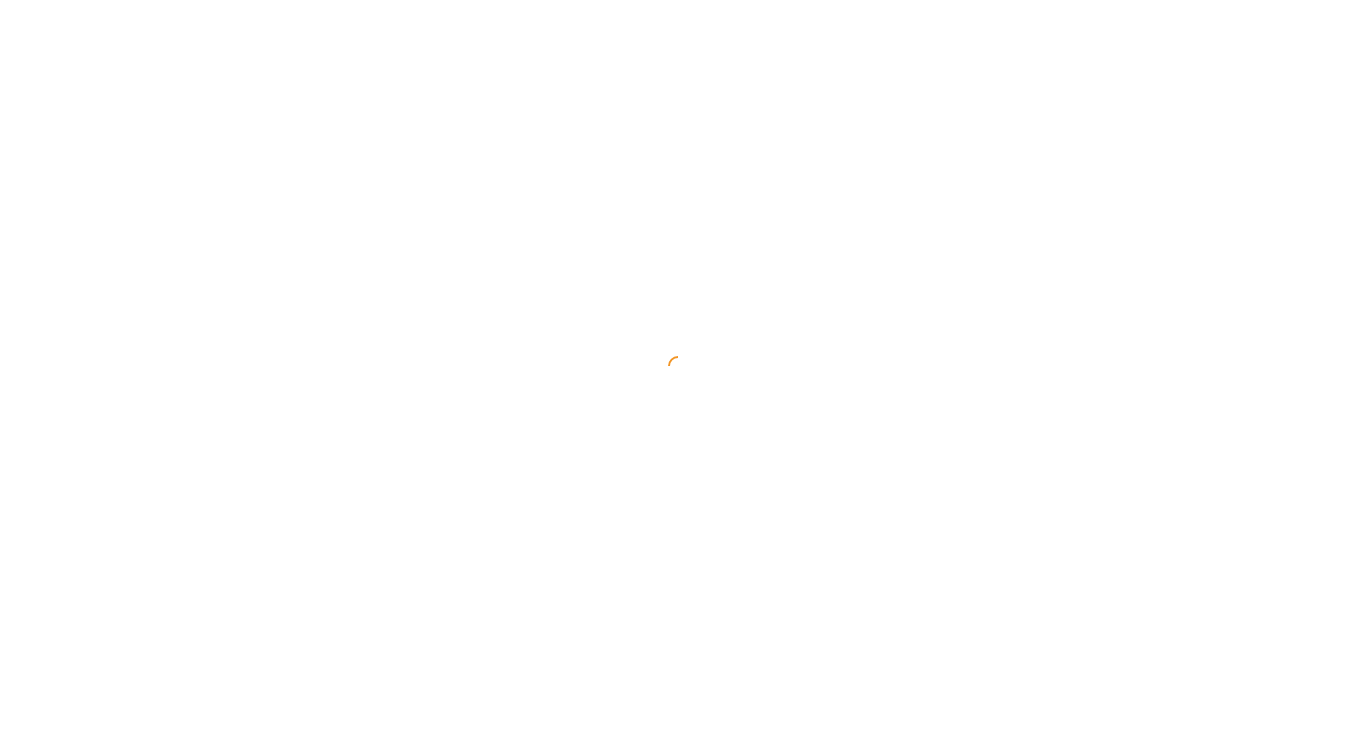 scroll, scrollTop: 0, scrollLeft: 0, axis: both 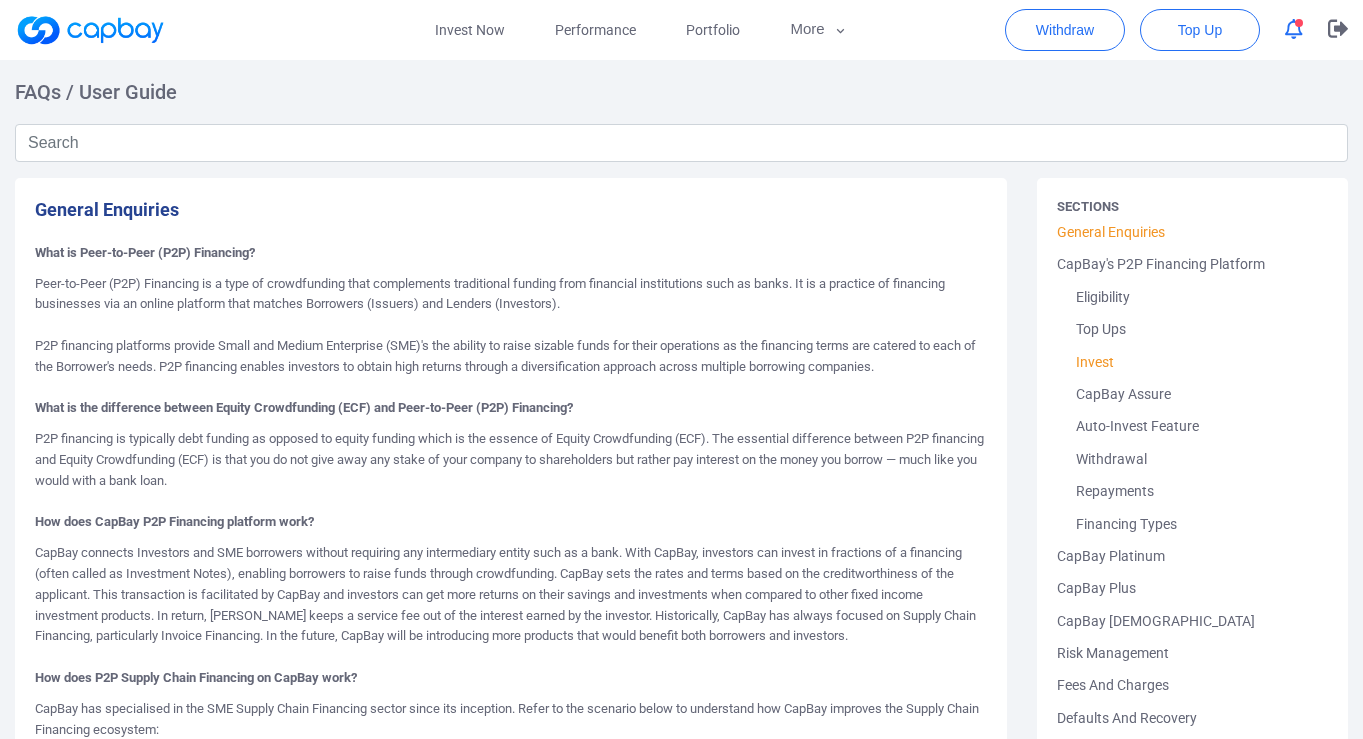 click on "Invest" at bounding box center (1192, 362) 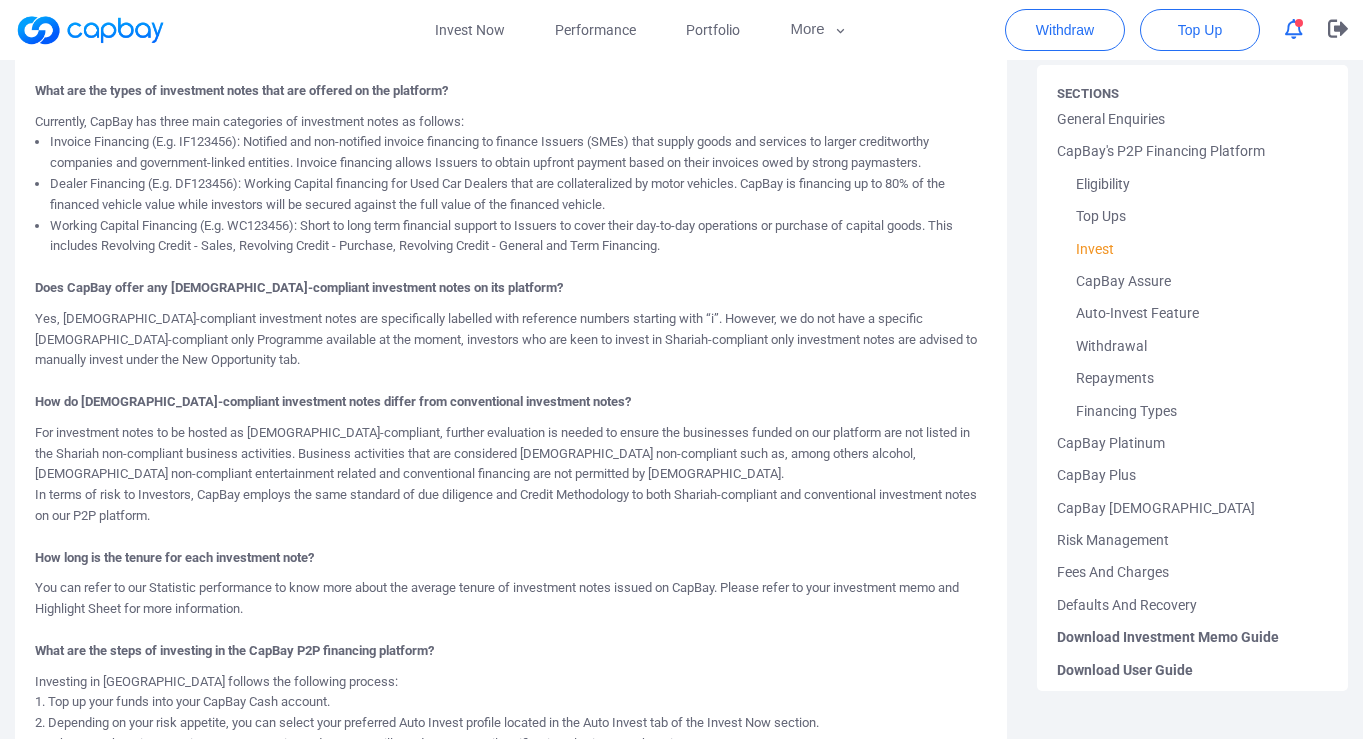 scroll, scrollTop: 212, scrollLeft: 0, axis: vertical 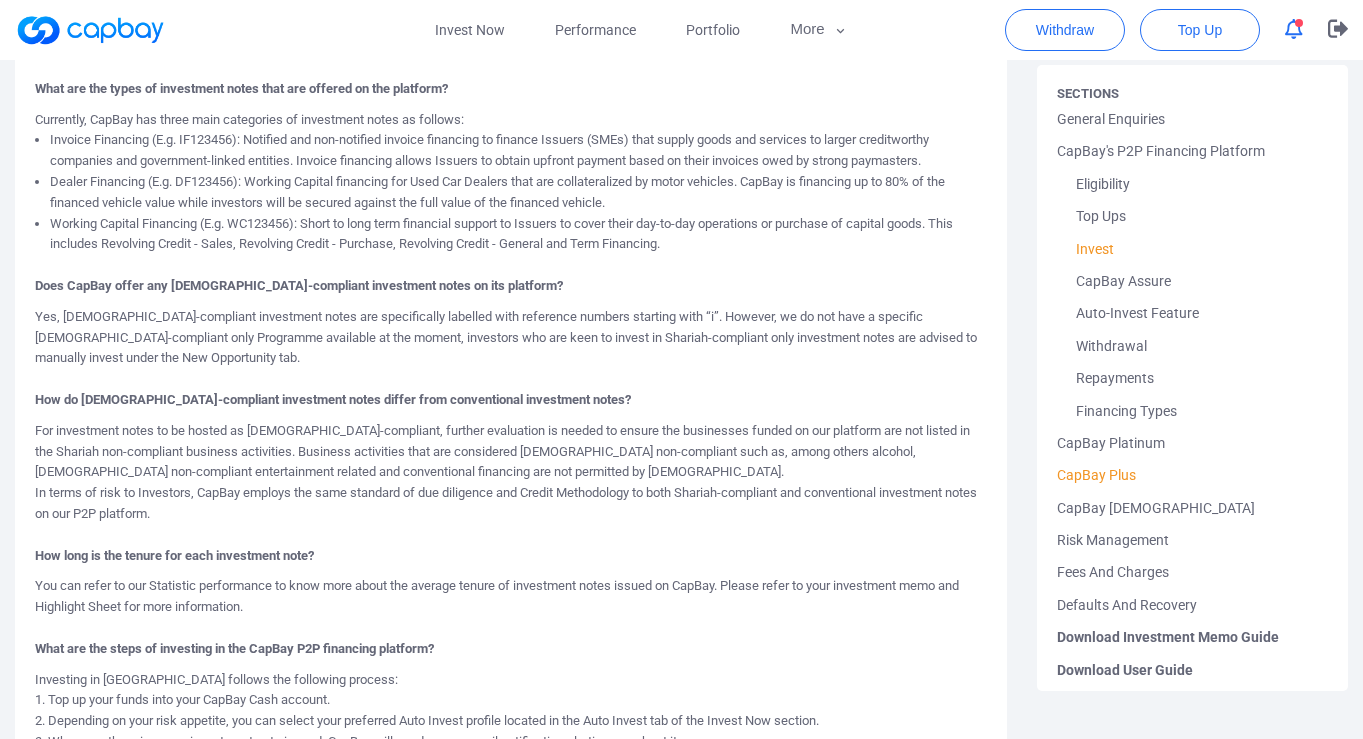 click on "CapBay Plus" at bounding box center [1192, 475] 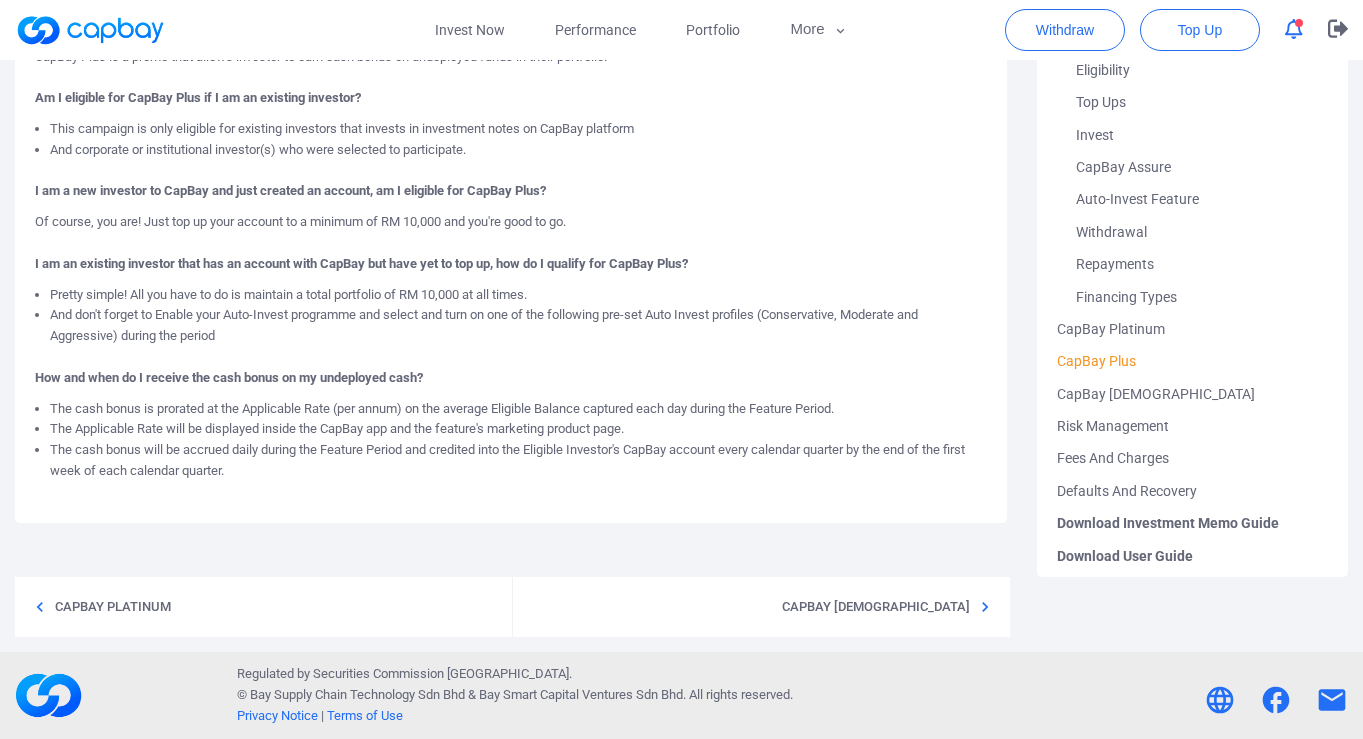 scroll, scrollTop: 0, scrollLeft: 0, axis: both 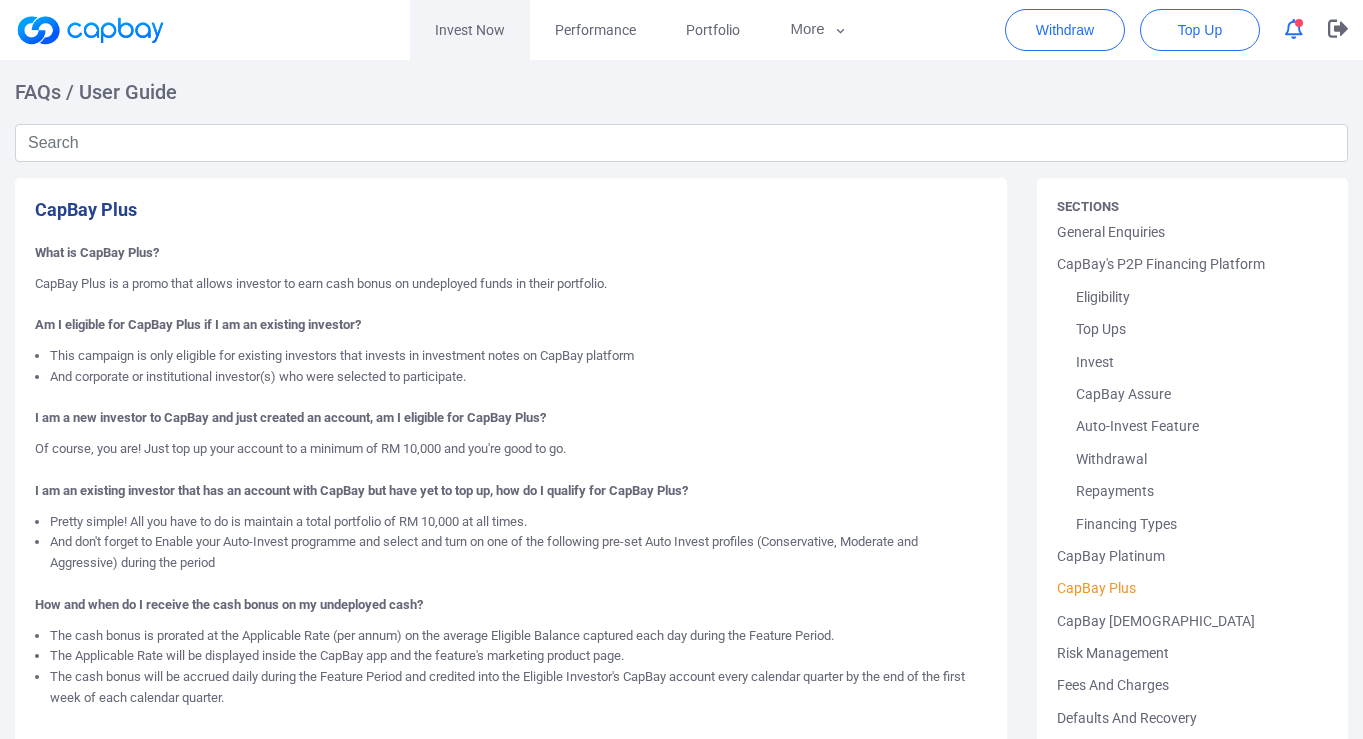 click on "Invest Now" at bounding box center [470, 30] 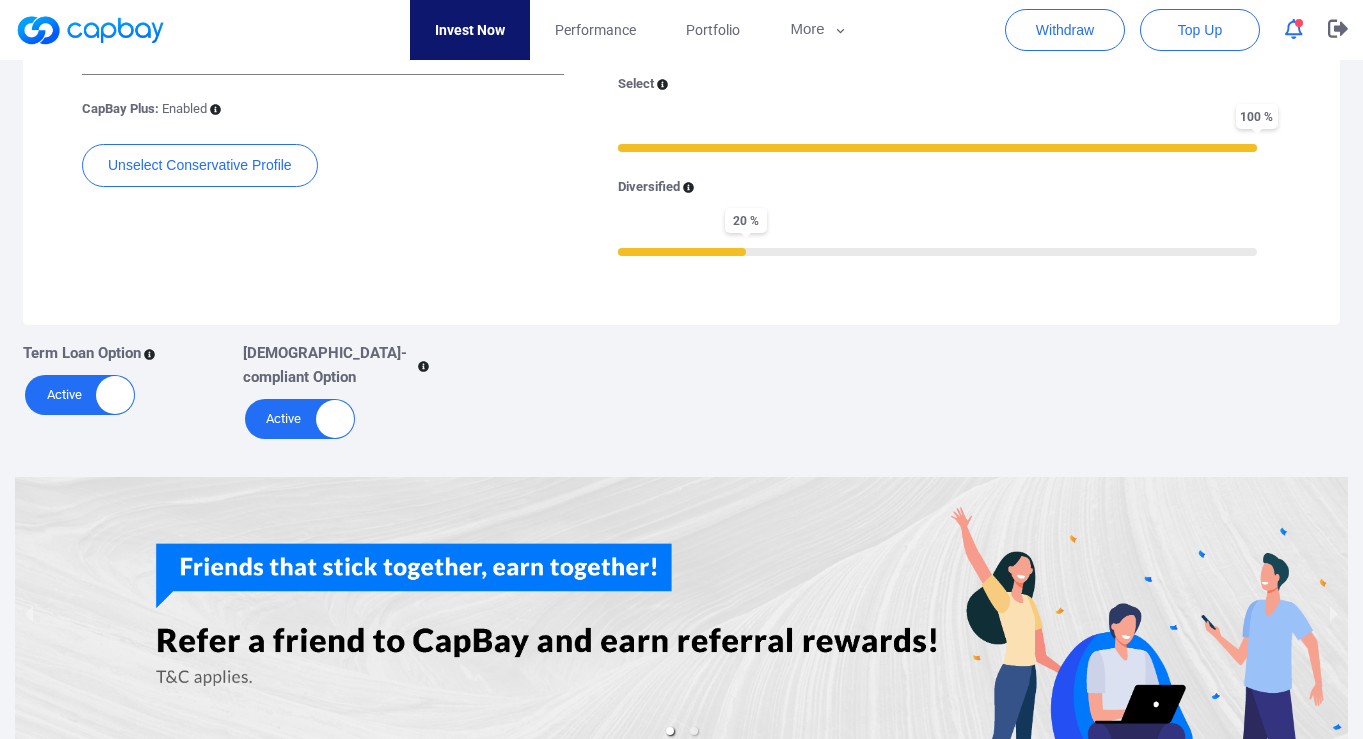 scroll, scrollTop: 722, scrollLeft: 0, axis: vertical 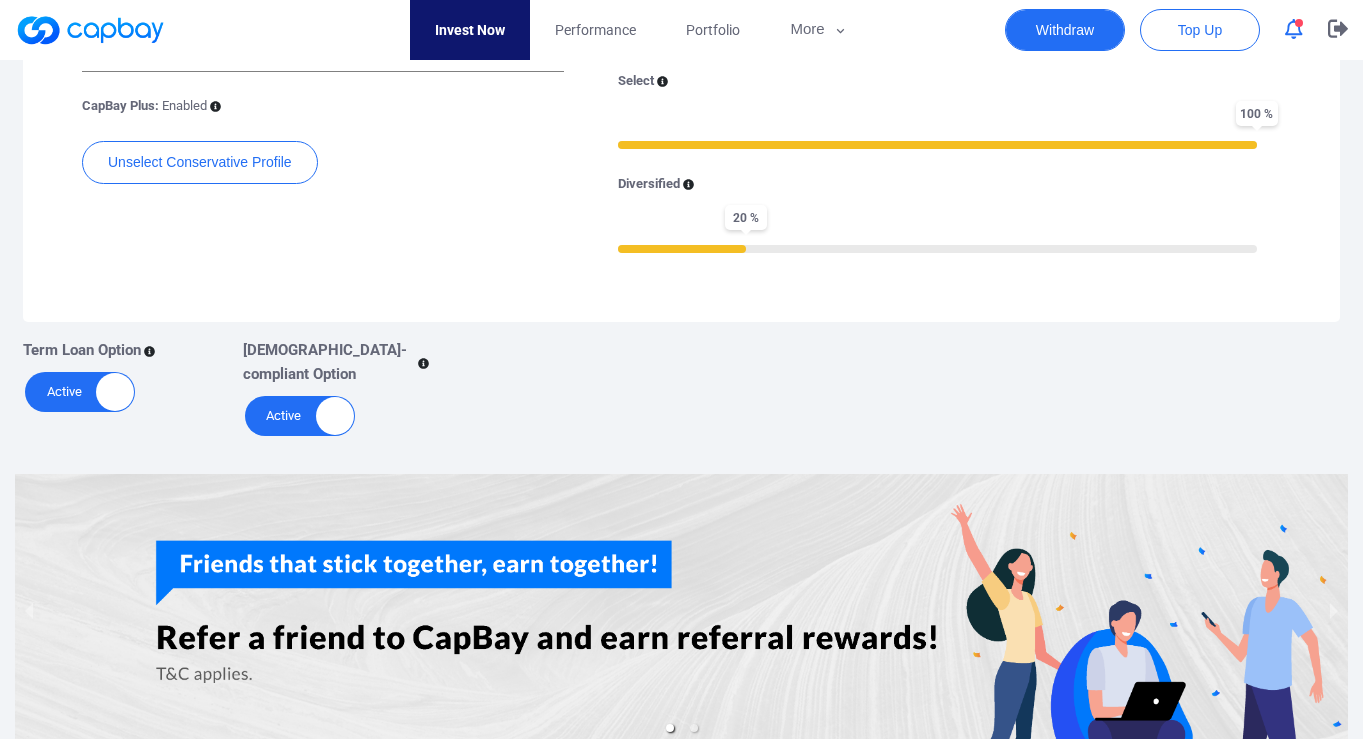 click on "Withdraw" at bounding box center [1065, 30] 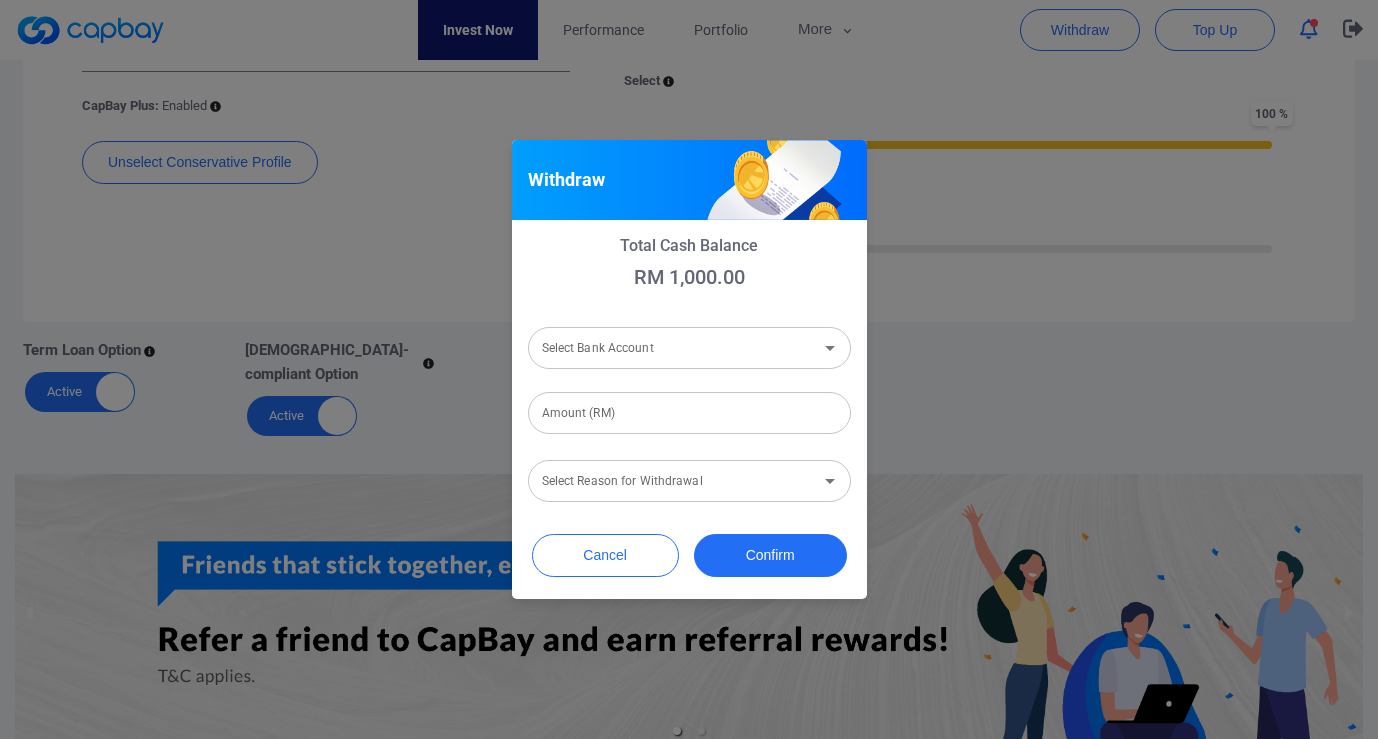 click on "Select Bank Account" at bounding box center (673, 348) 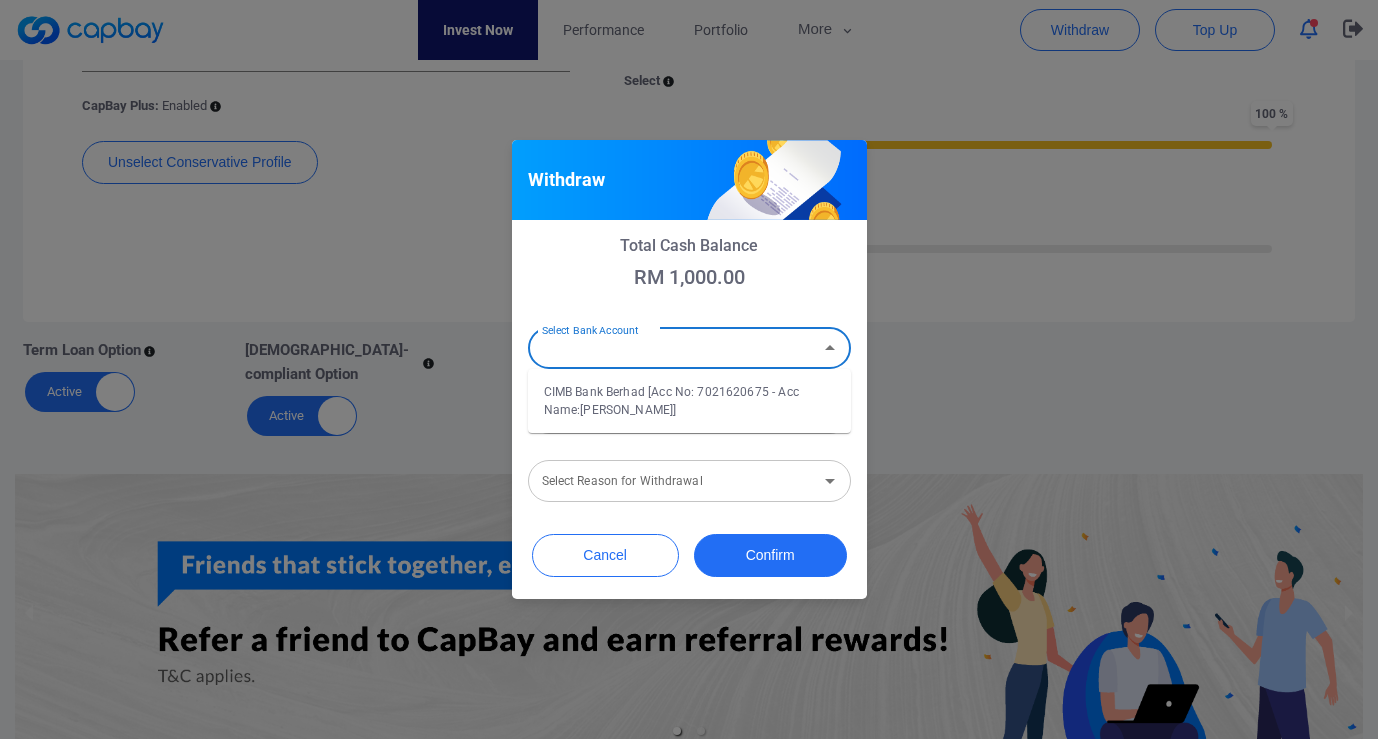 click on "CIMB Bank Berhad [Acc No: 7021620675 - Acc Name:[PERSON_NAME]]" at bounding box center (689, 401) 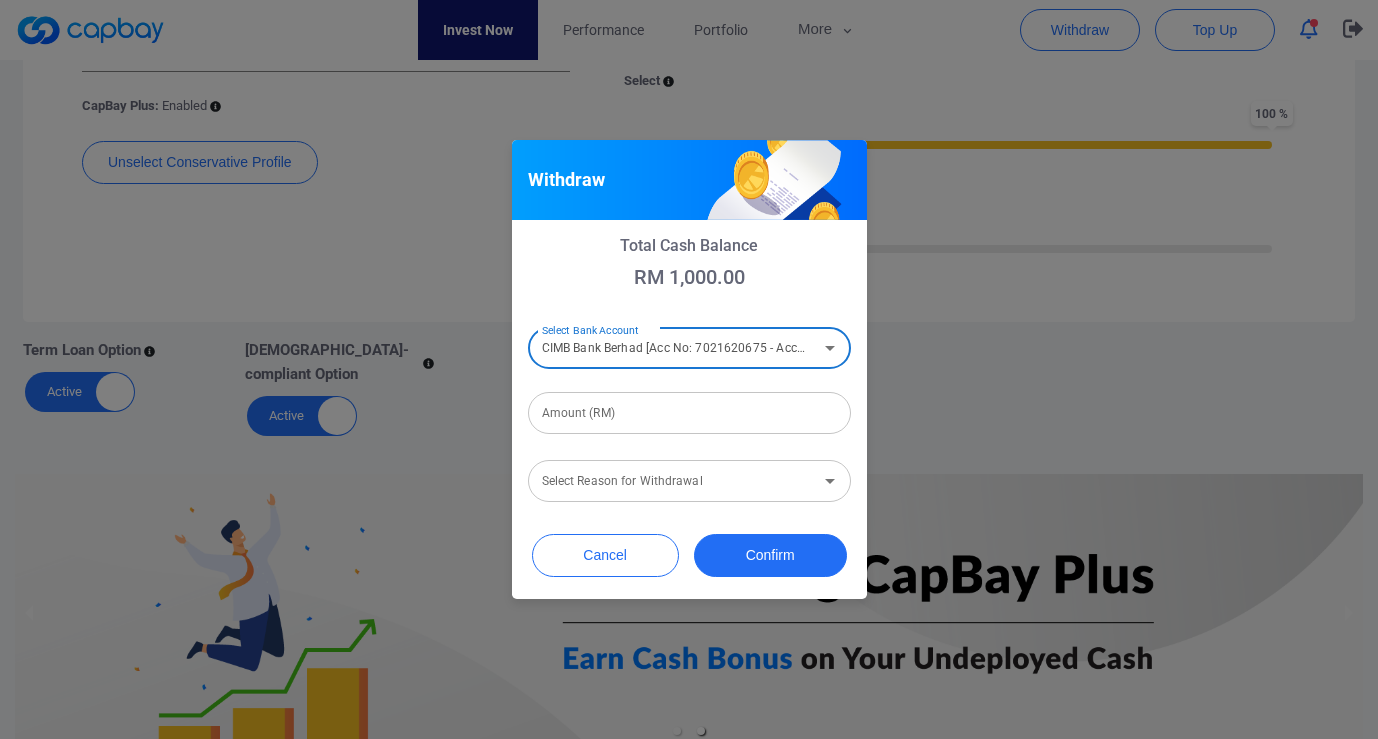 click on "Amount (RM)" at bounding box center [689, 413] 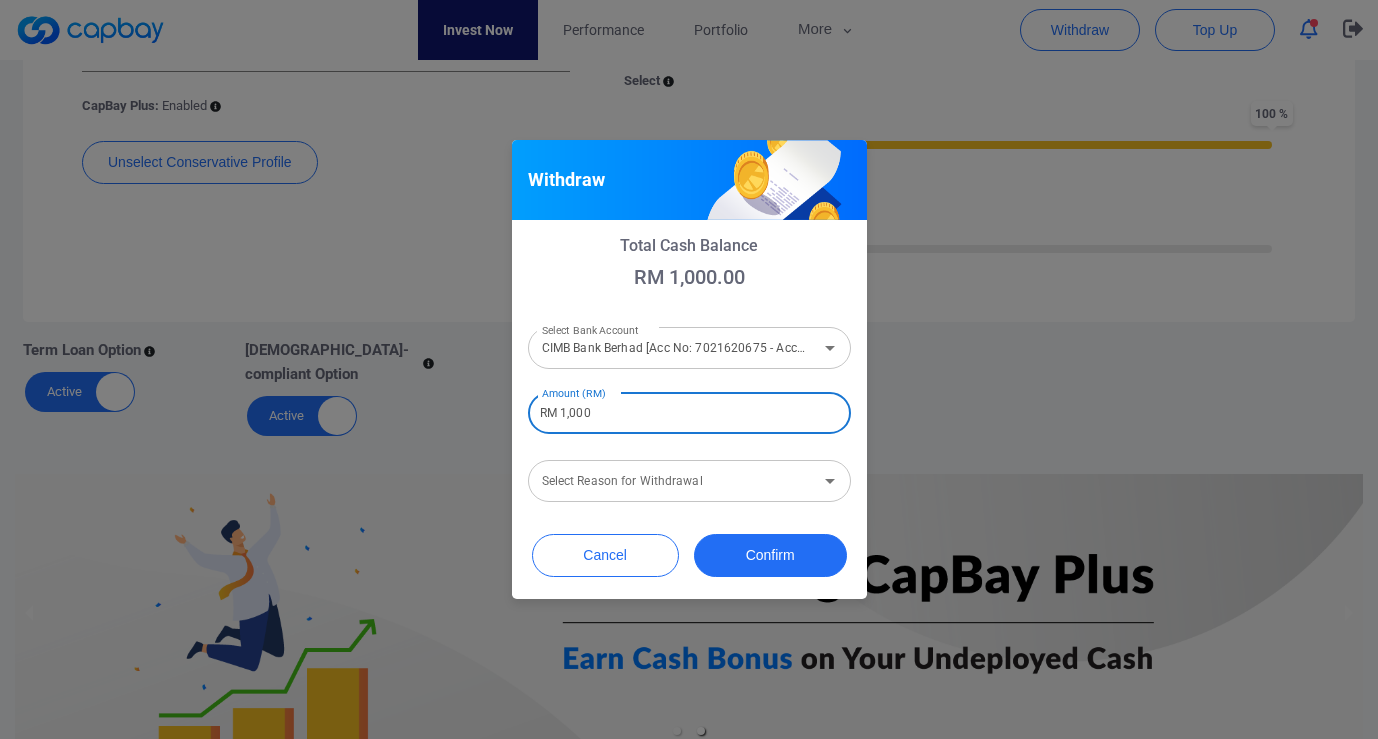 type on "RM 1,000" 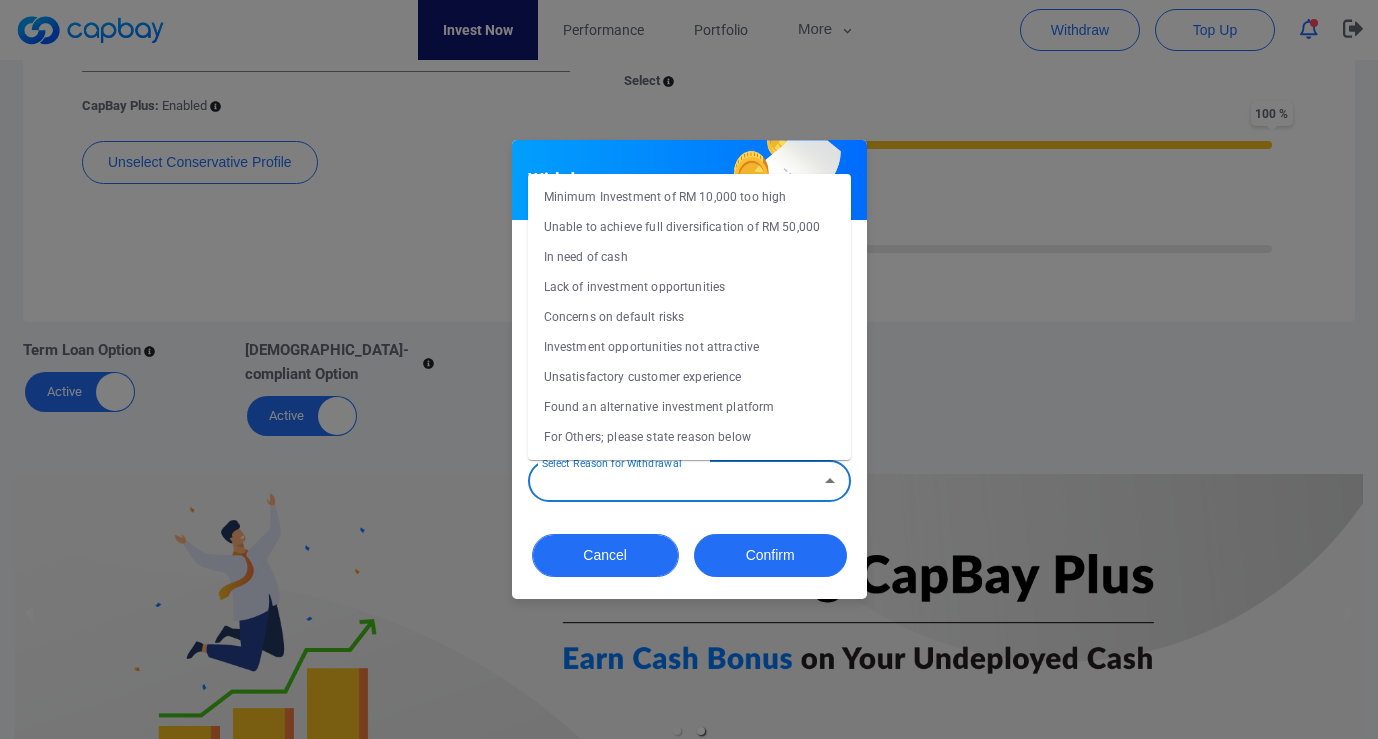 click on "Cancel" at bounding box center [605, 555] 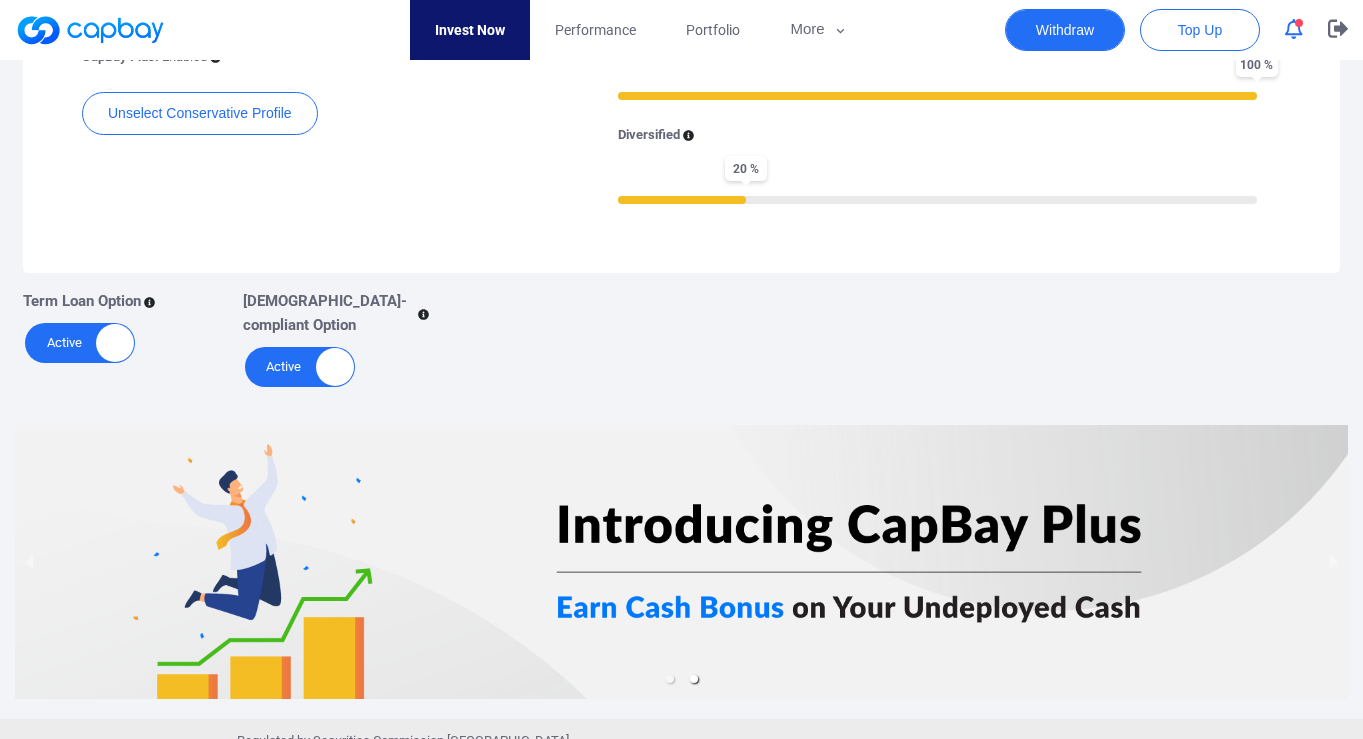 scroll, scrollTop: 838, scrollLeft: 0, axis: vertical 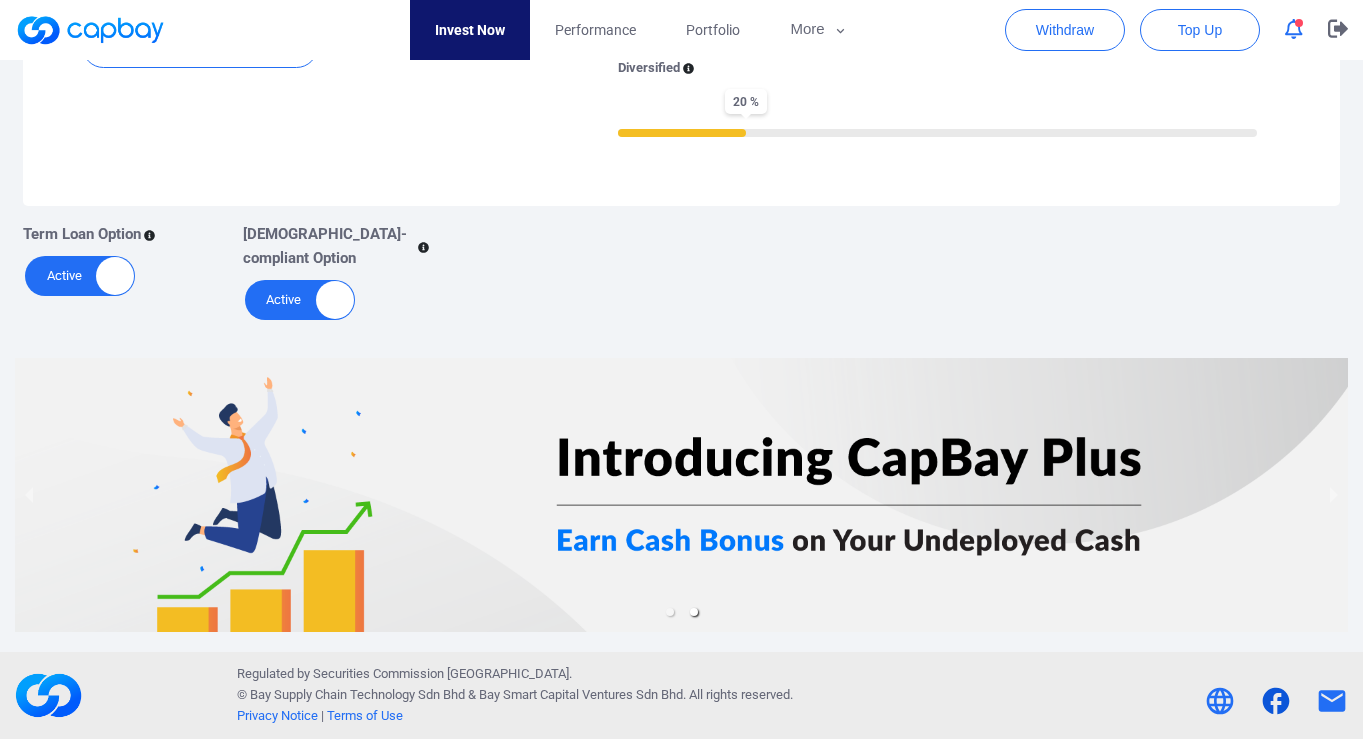 click 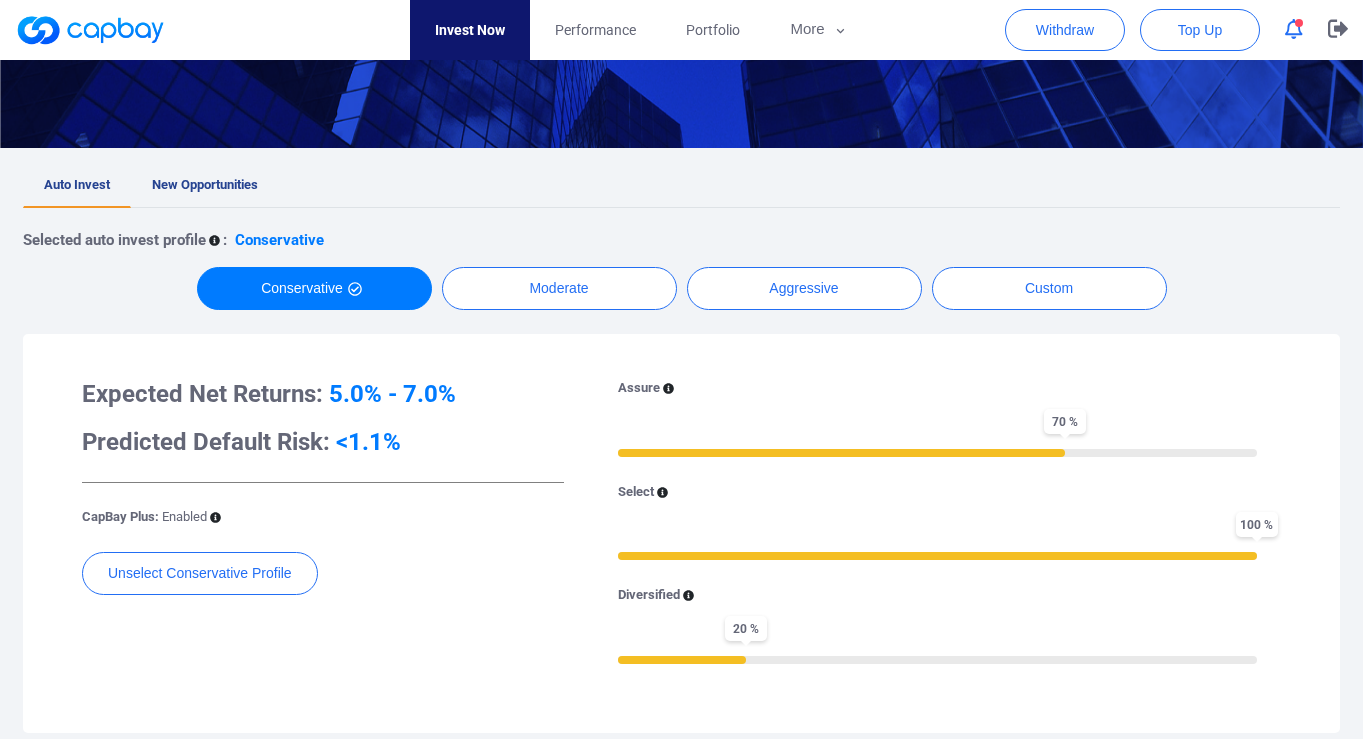scroll, scrollTop: 0, scrollLeft: 0, axis: both 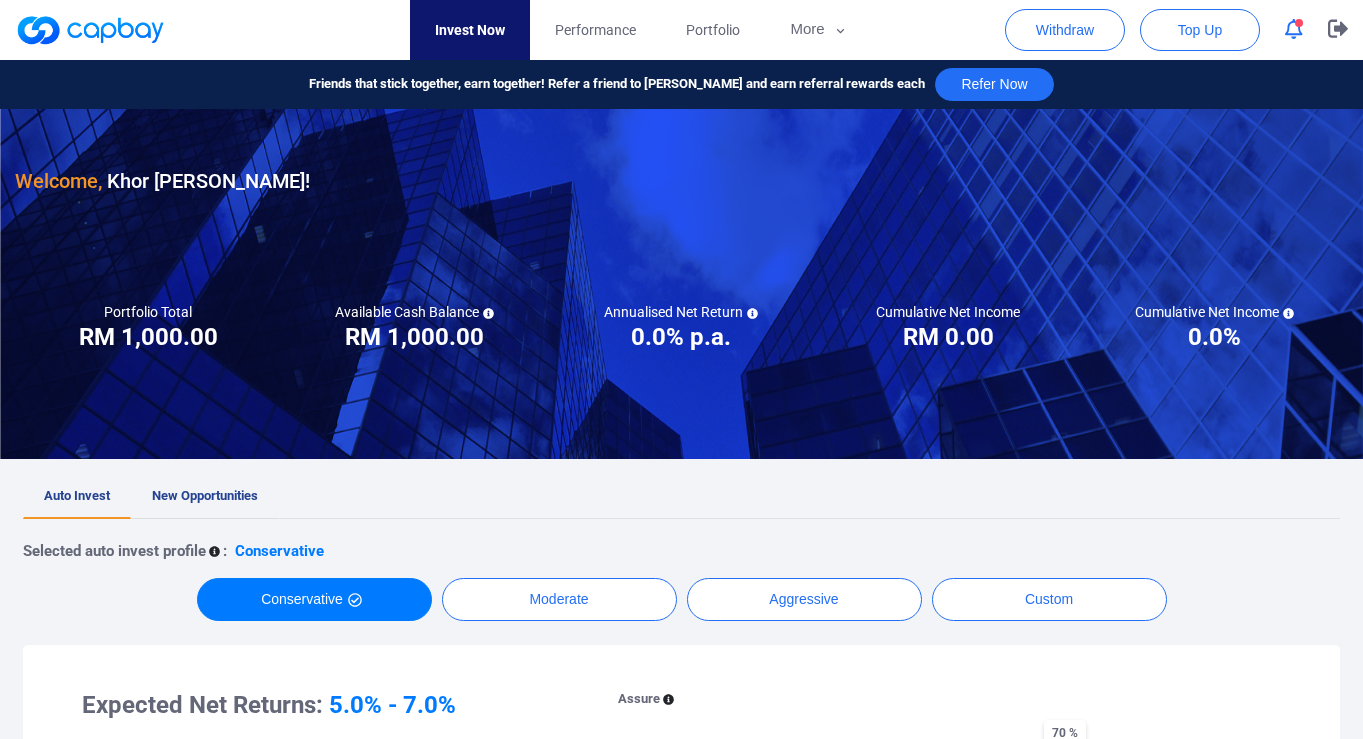 click on "New Opportunities" at bounding box center (205, 495) 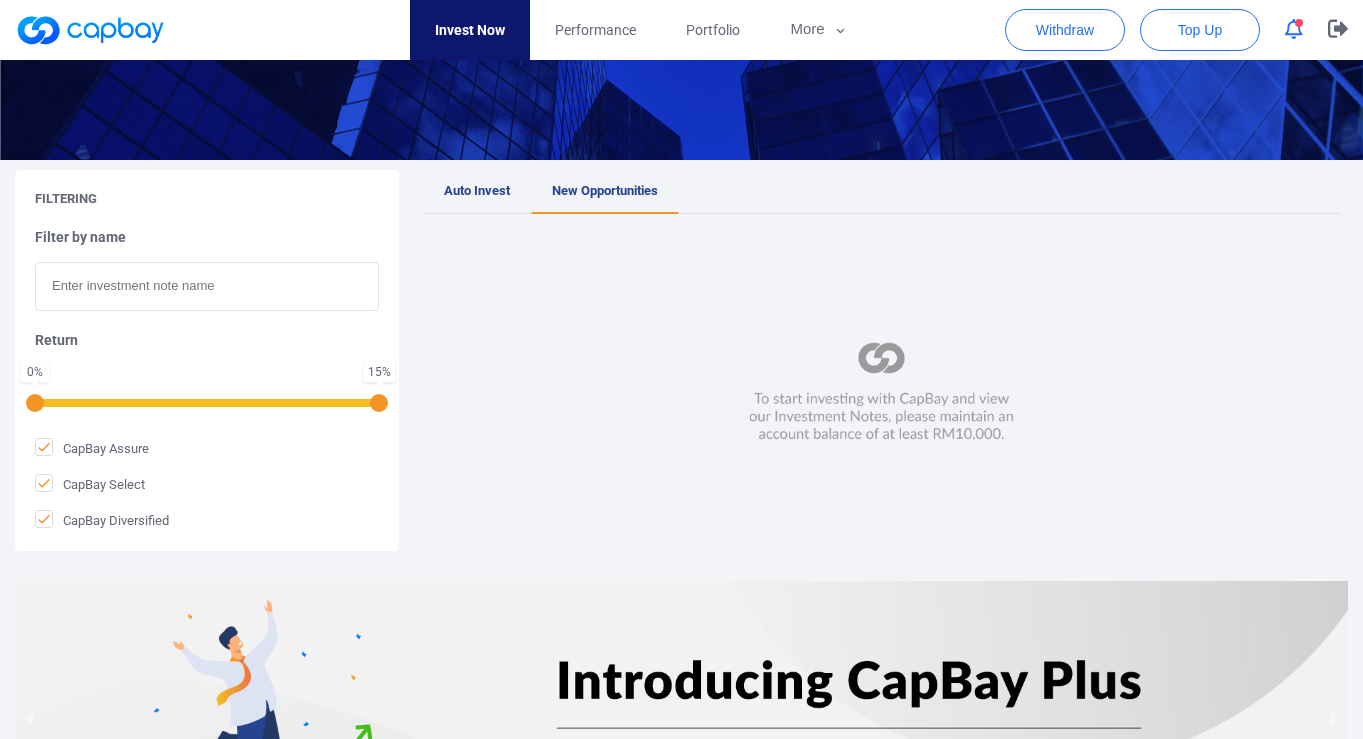 scroll, scrollTop: 472, scrollLeft: 0, axis: vertical 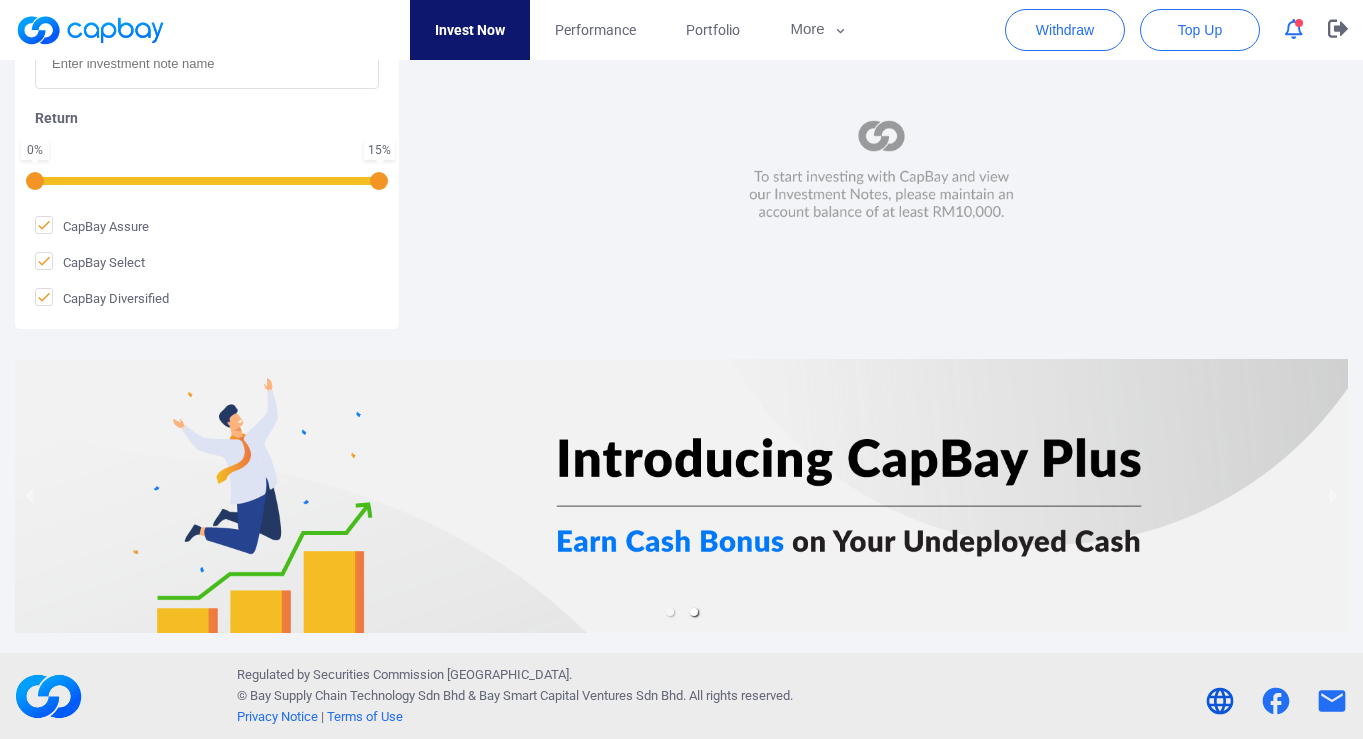 click 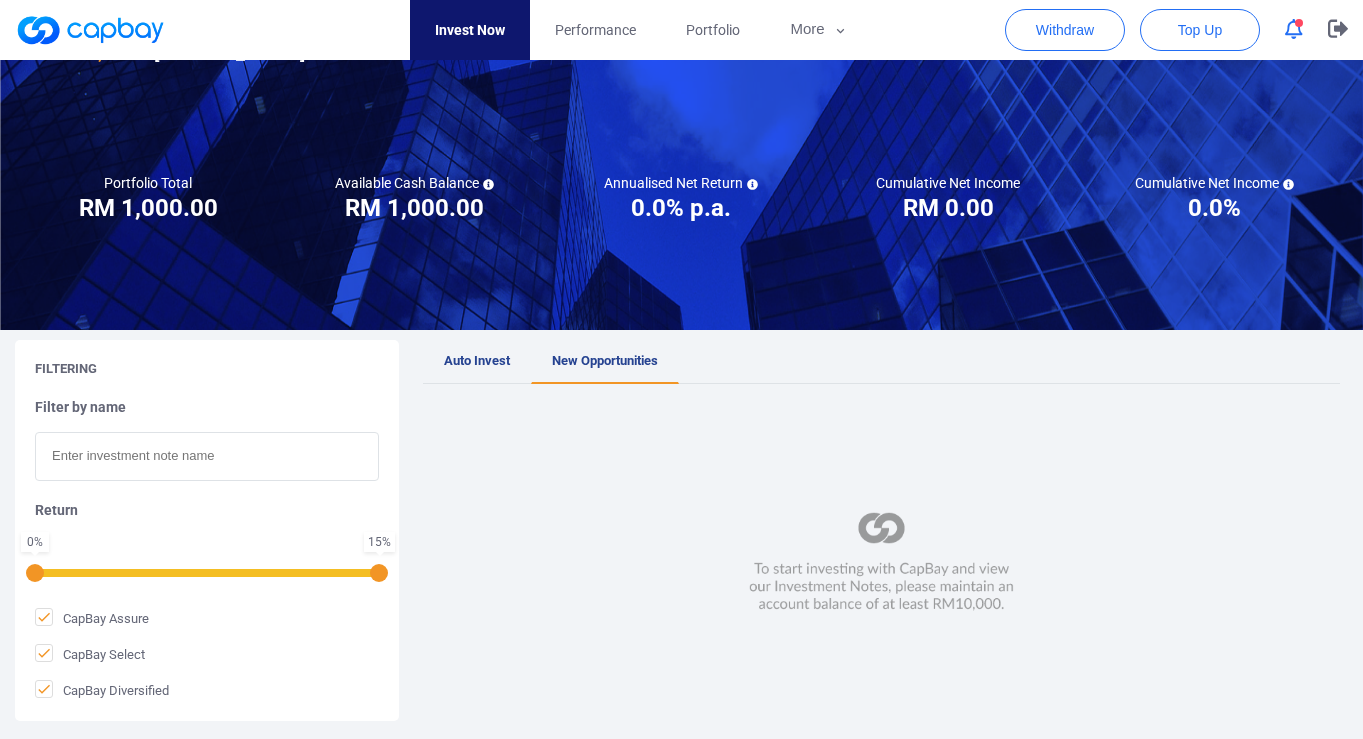 scroll, scrollTop: 0, scrollLeft: 0, axis: both 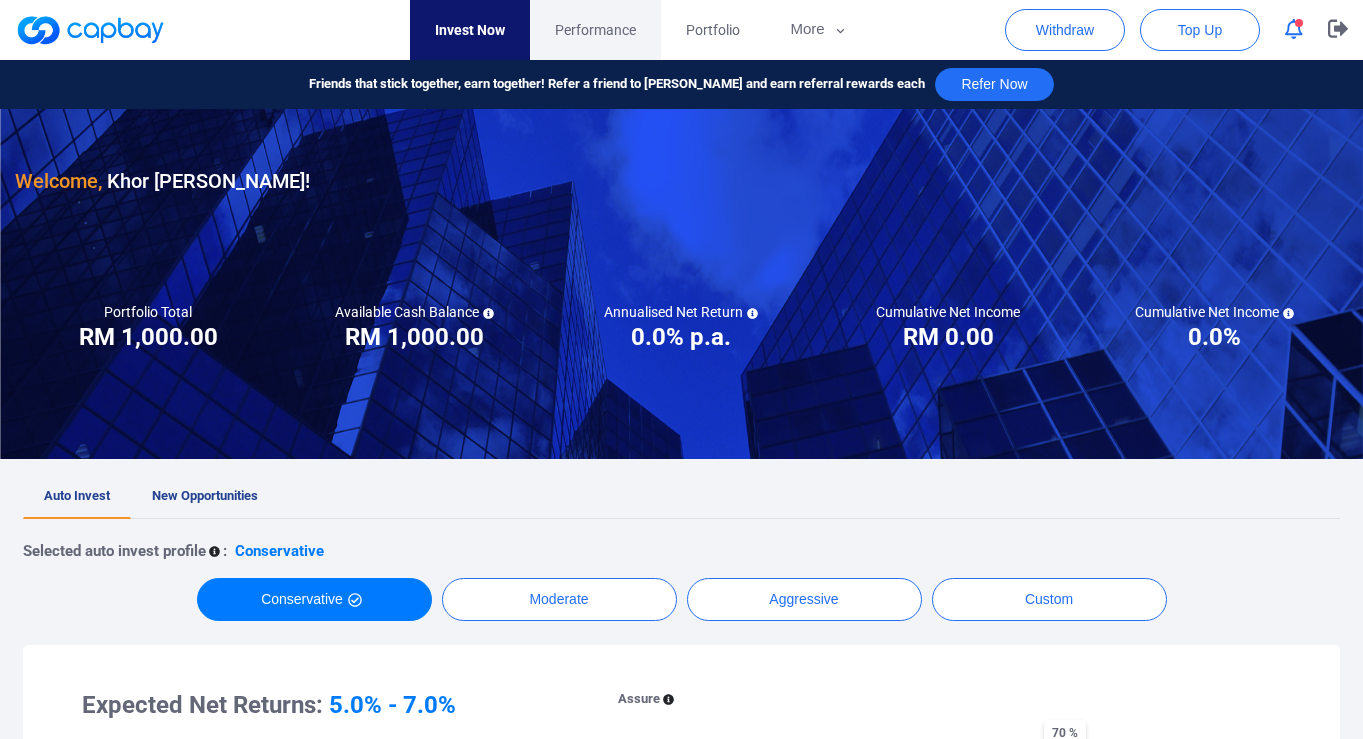 click on "Performance" at bounding box center (595, 30) 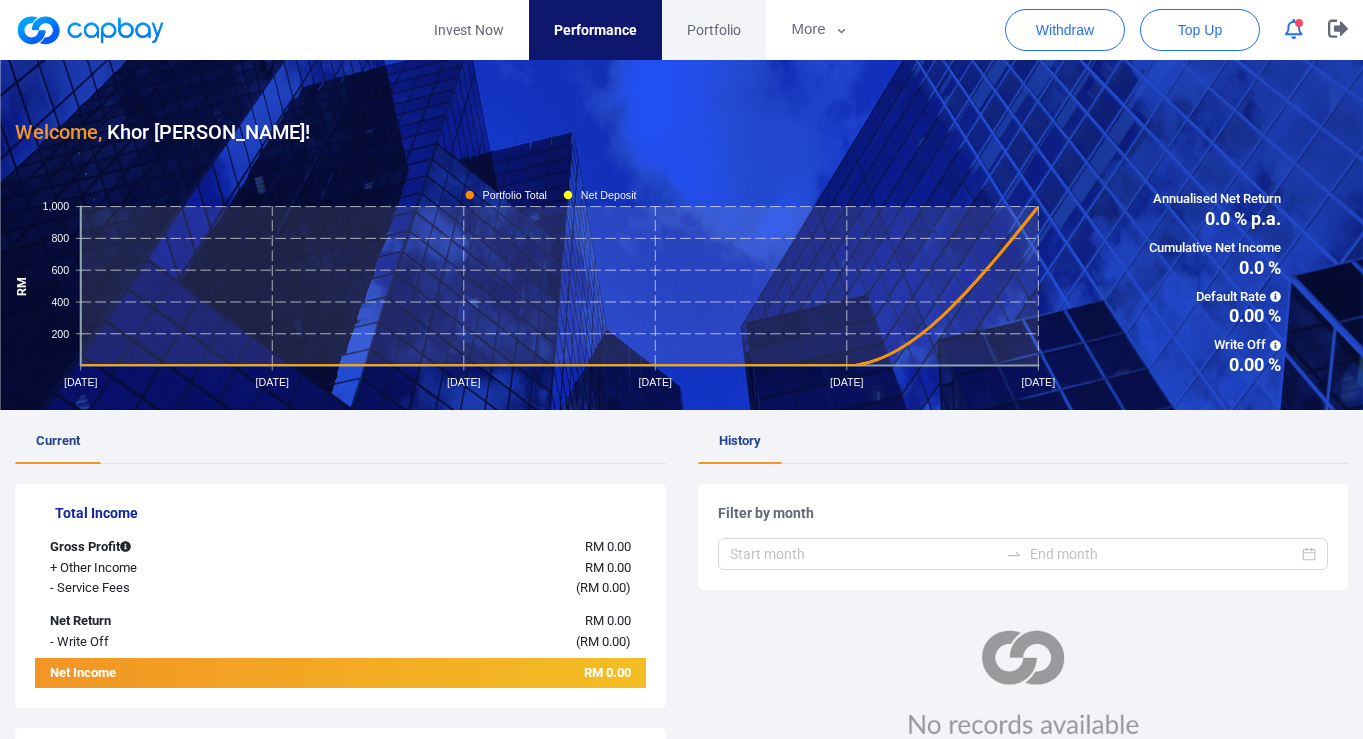 click on "Portfolio" at bounding box center [714, 30] 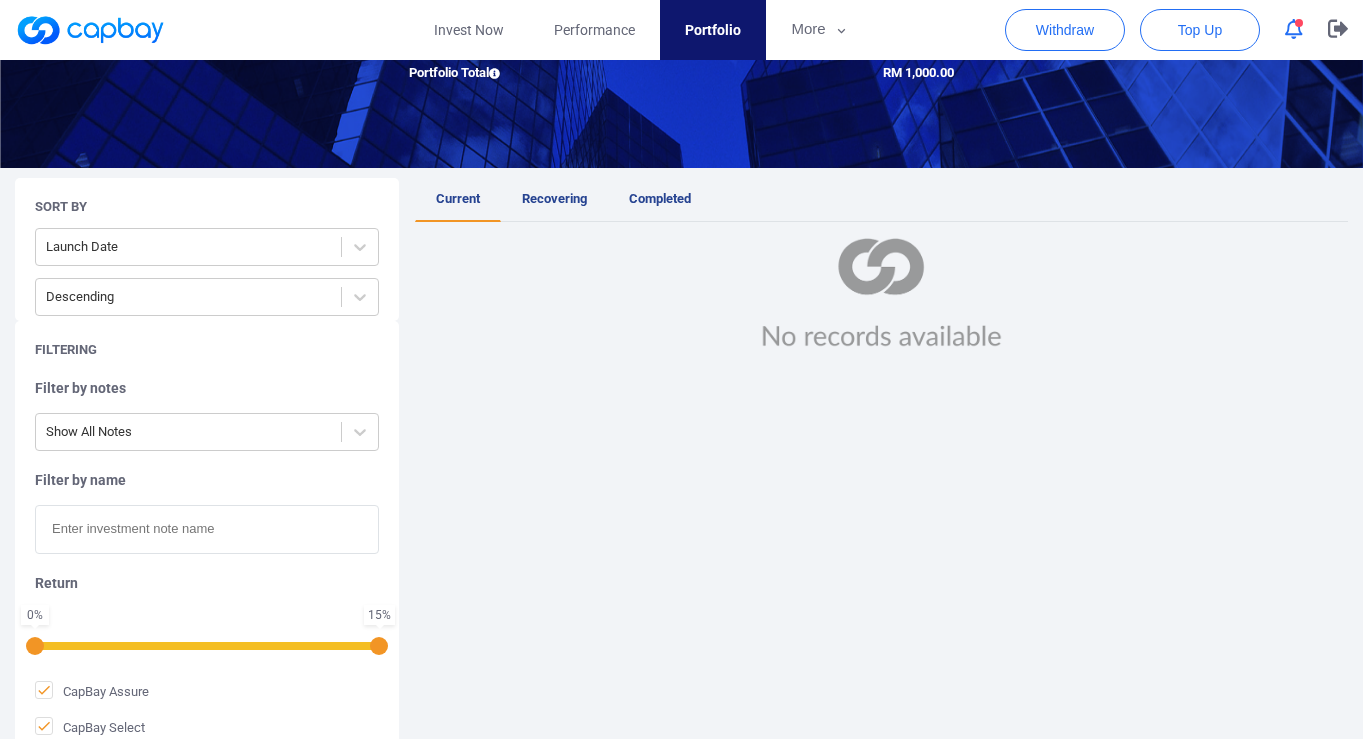 scroll, scrollTop: 0, scrollLeft: 0, axis: both 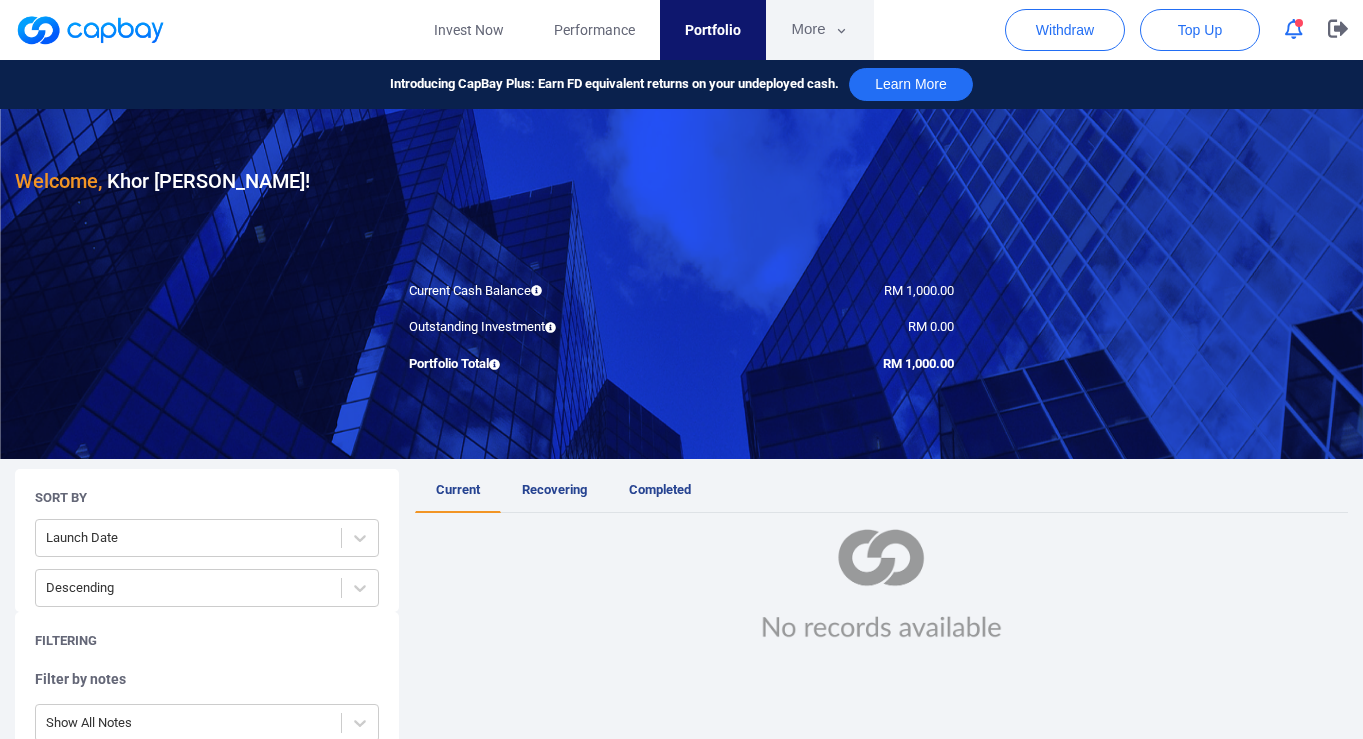 click on "More" at bounding box center [819, 30] 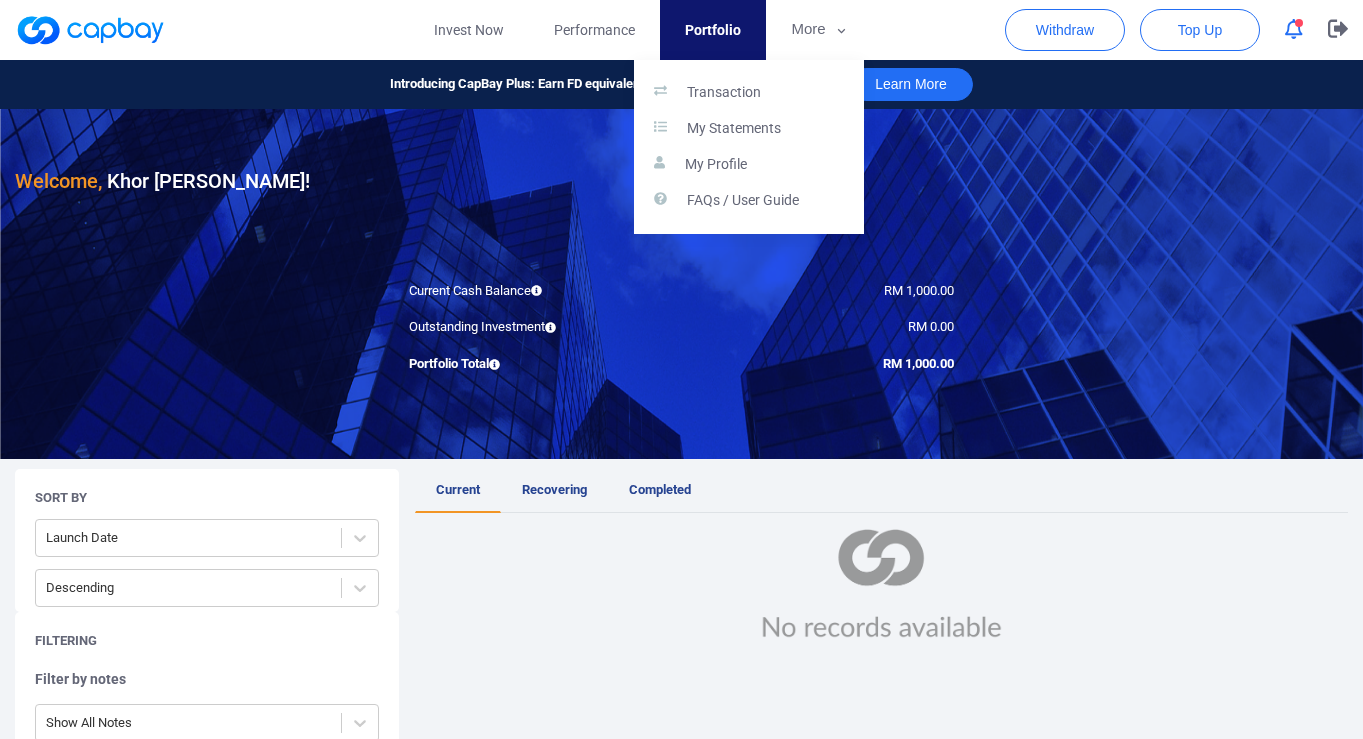 click at bounding box center (681, 369) 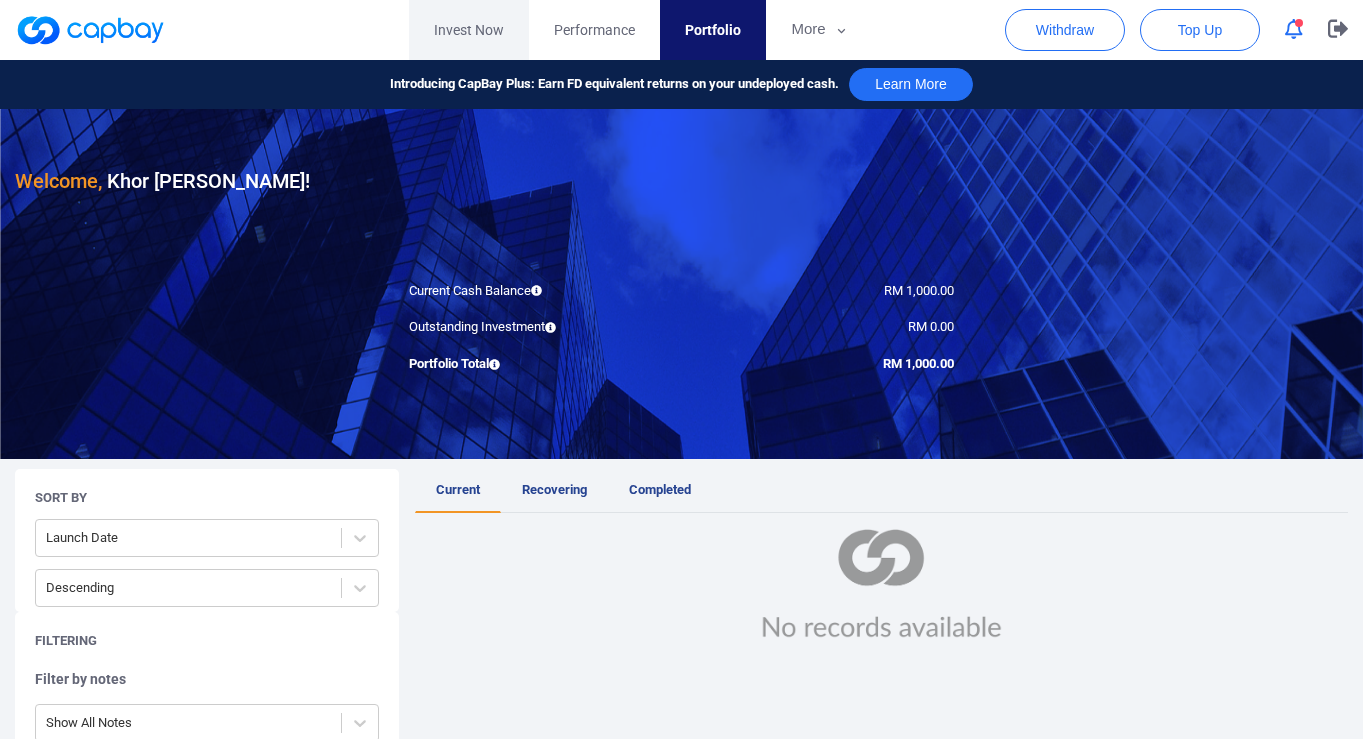 click on "Invest Now" at bounding box center [469, 30] 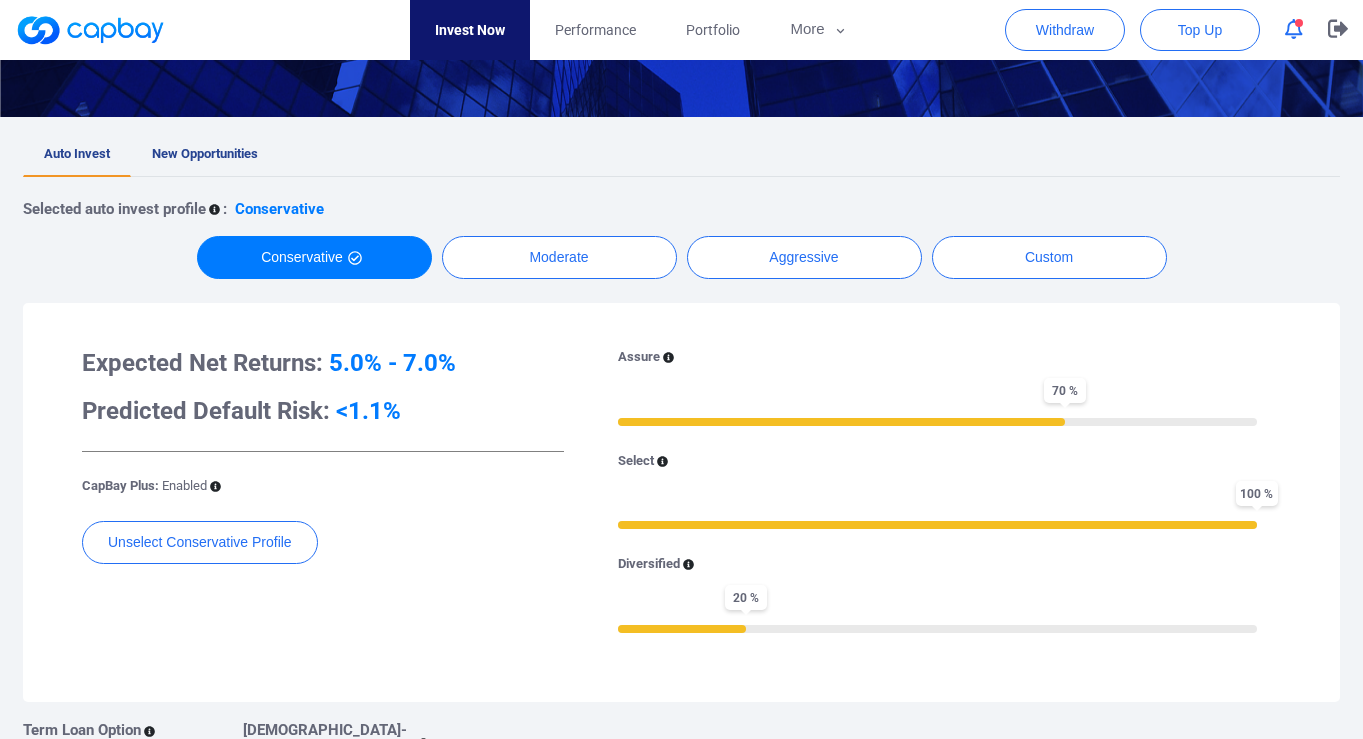 scroll, scrollTop: 347, scrollLeft: 0, axis: vertical 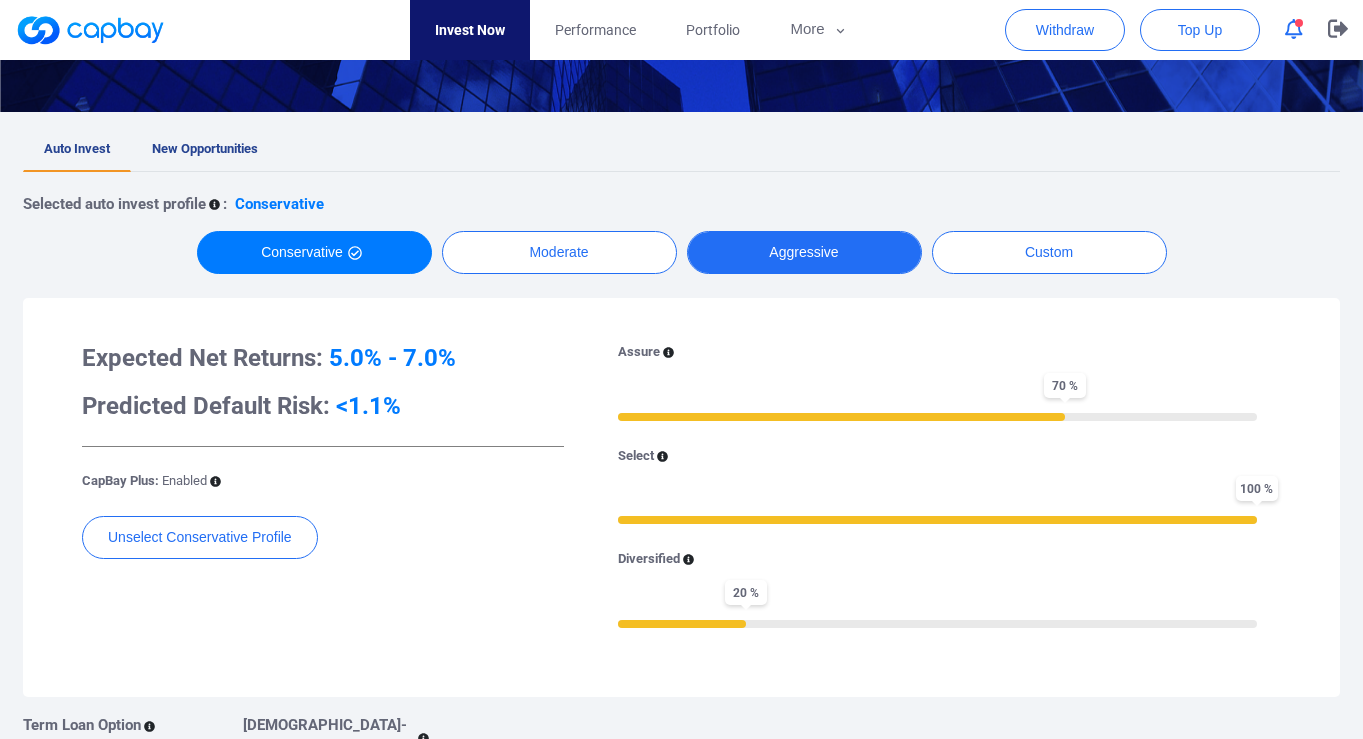click on "Aggressive" at bounding box center (804, 252) 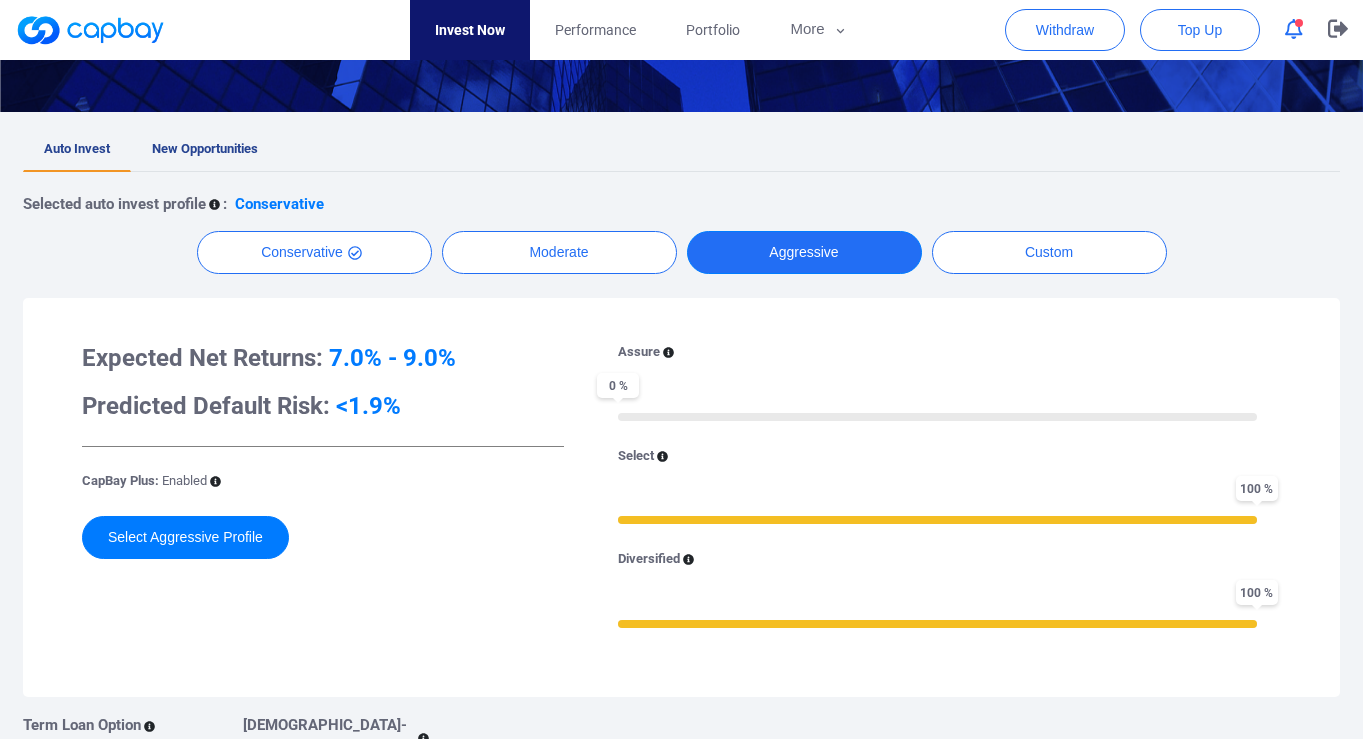 click on "Aggressive" at bounding box center (804, 252) 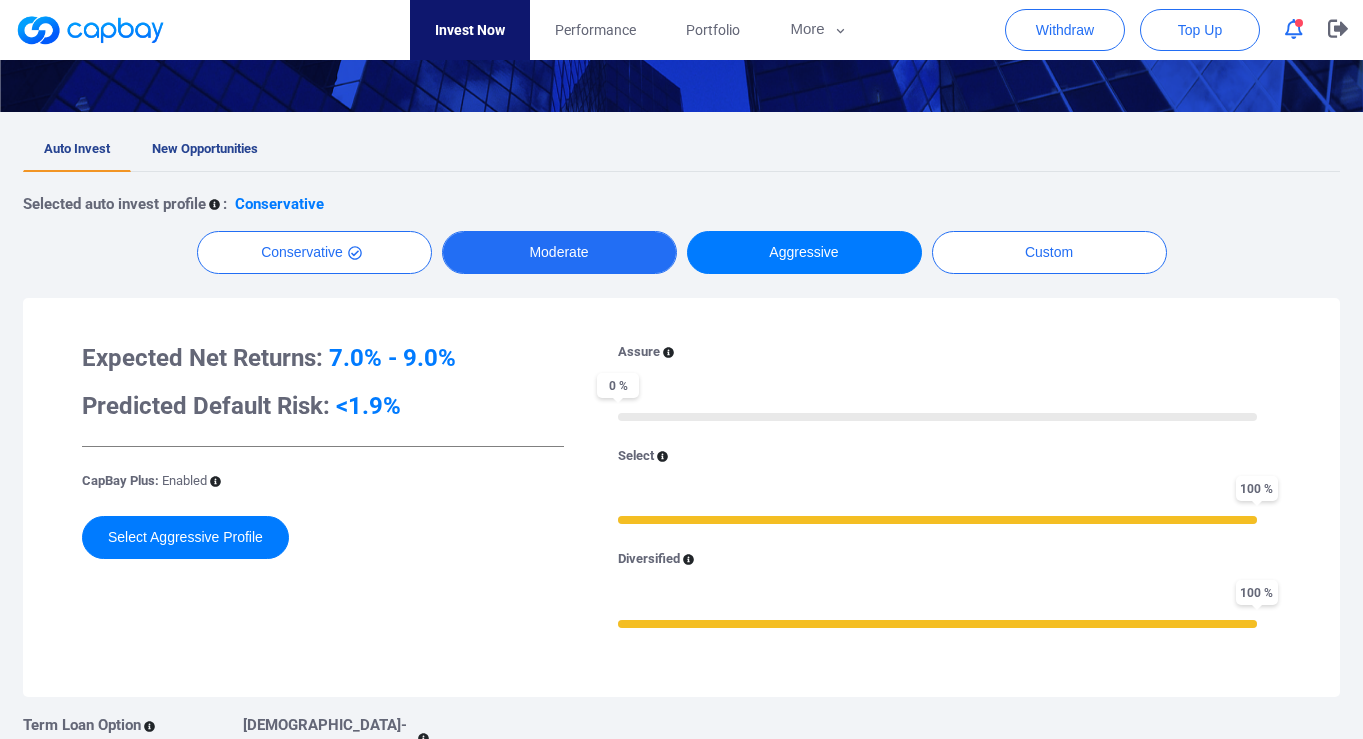 click on "Moderate" at bounding box center (559, 252) 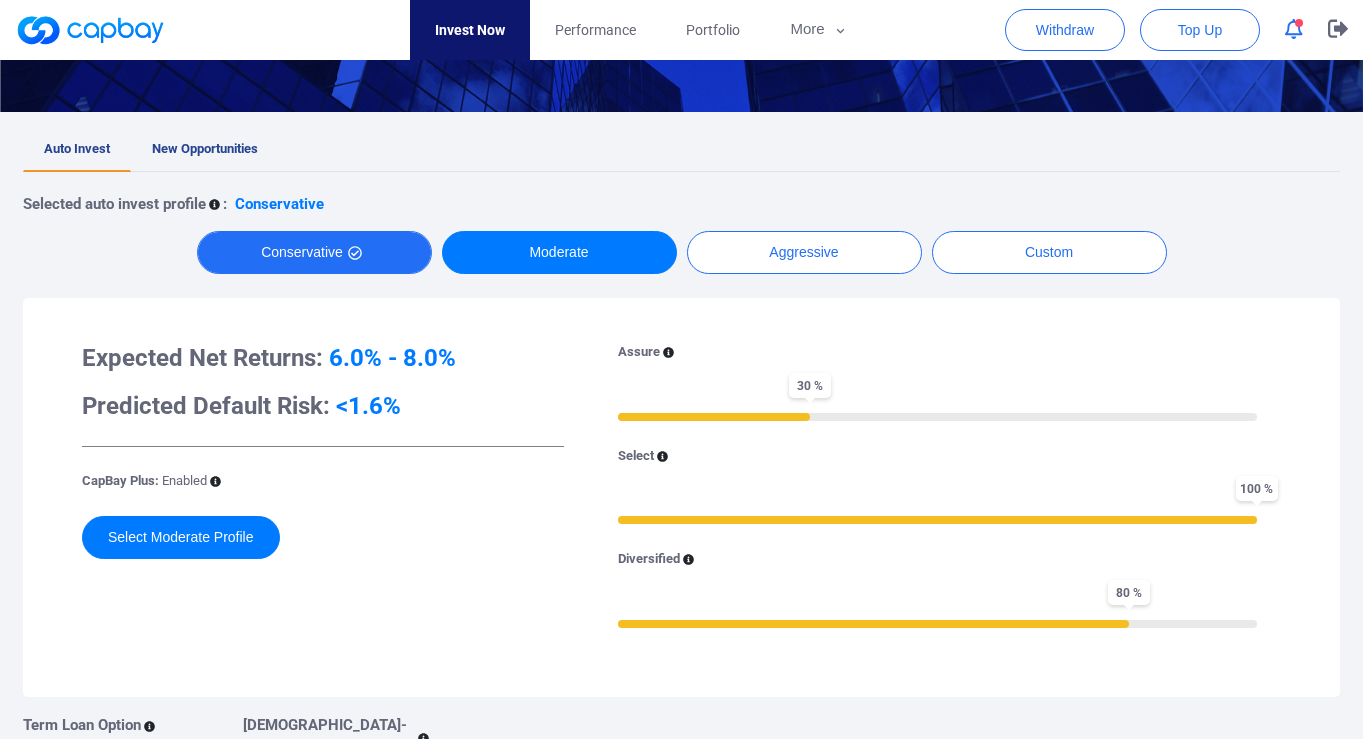 click on "Conservative" at bounding box center [314, 252] 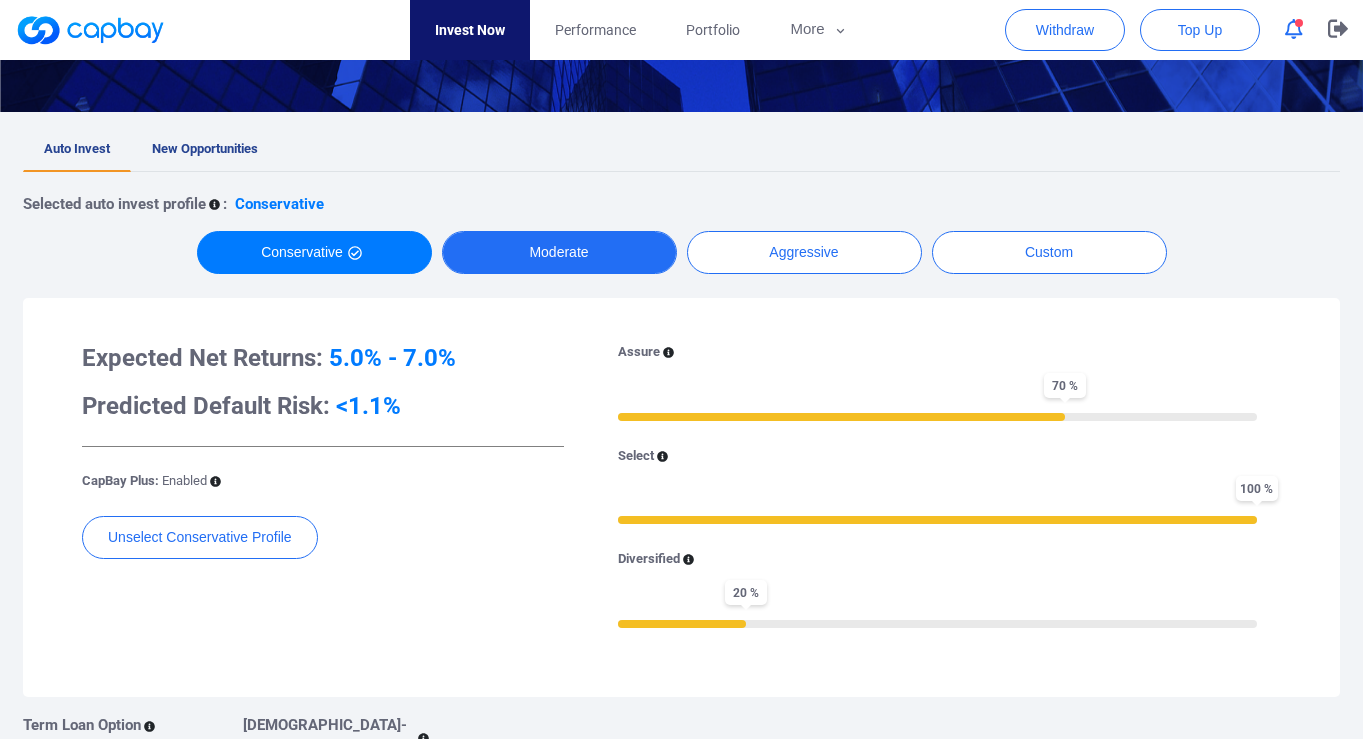 click on "Moderate" at bounding box center (559, 252) 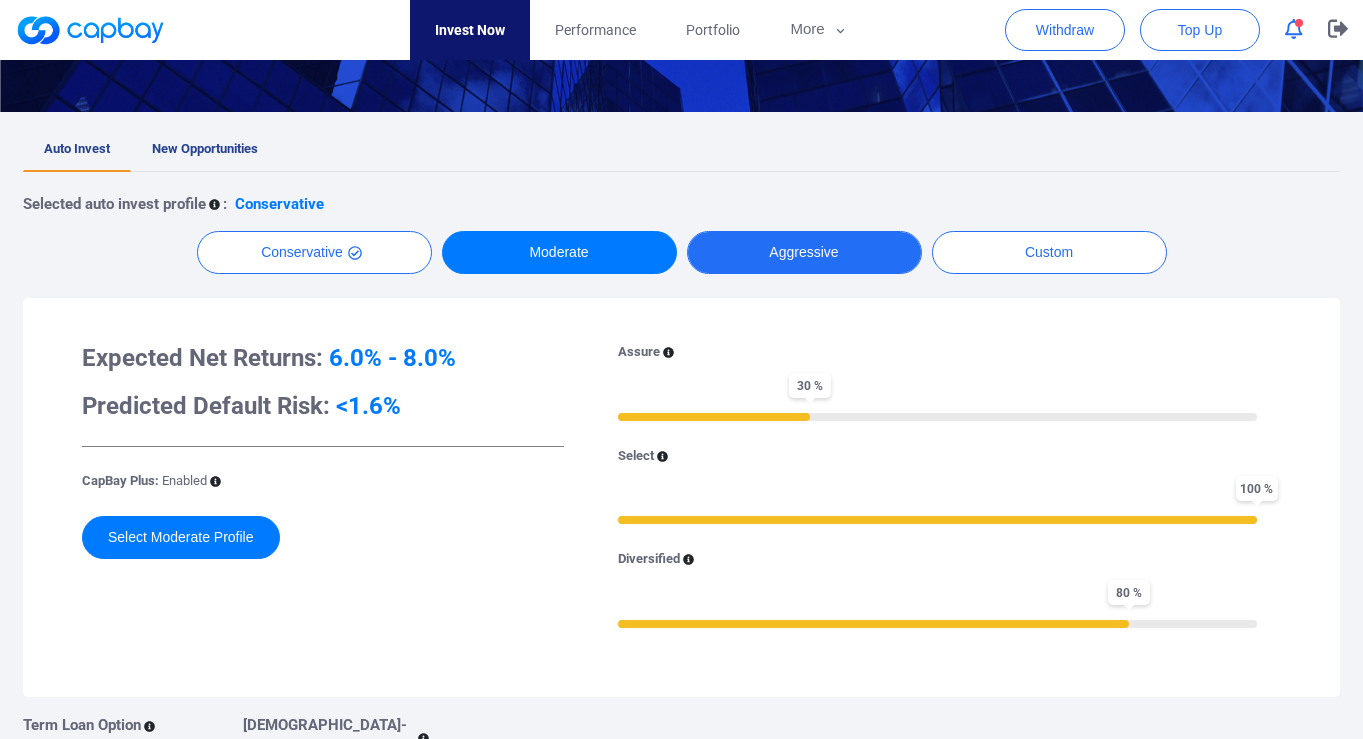 click on "Aggressive" at bounding box center [804, 252] 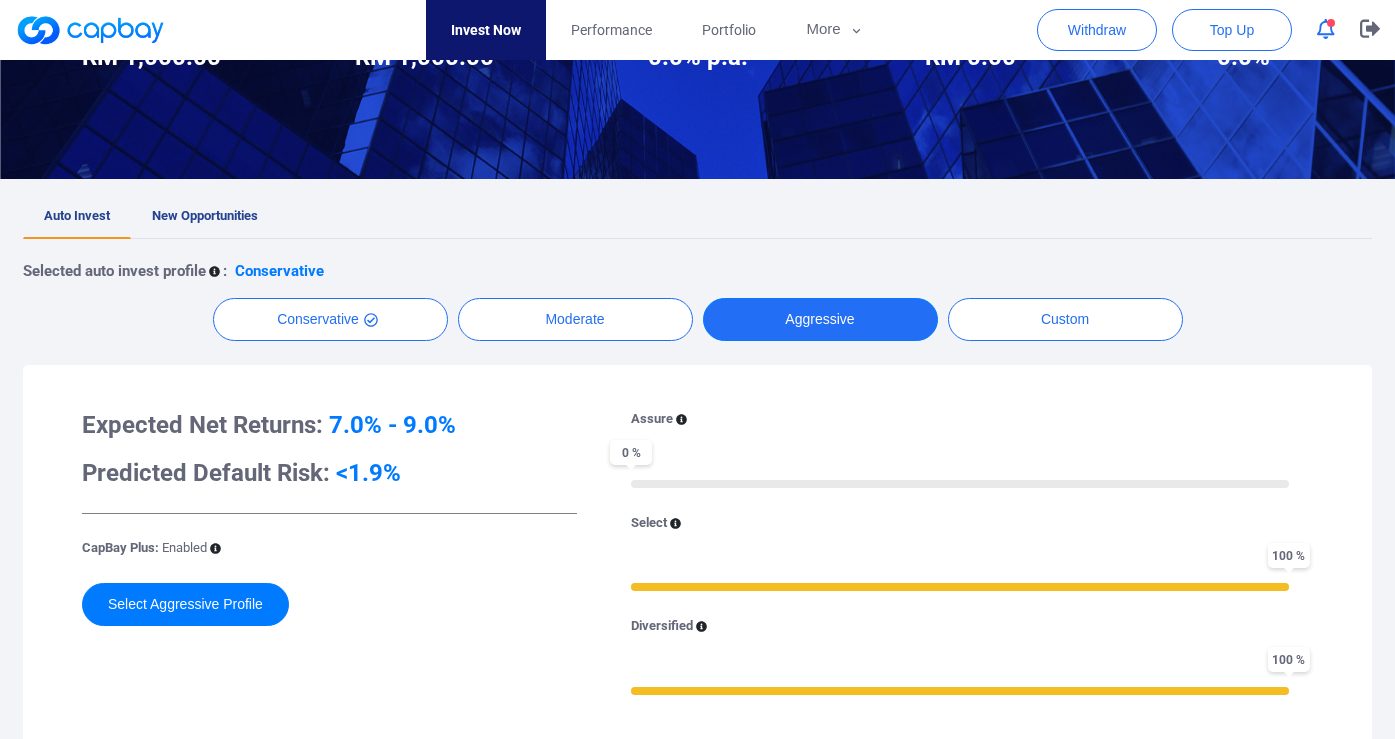 scroll, scrollTop: 0, scrollLeft: 0, axis: both 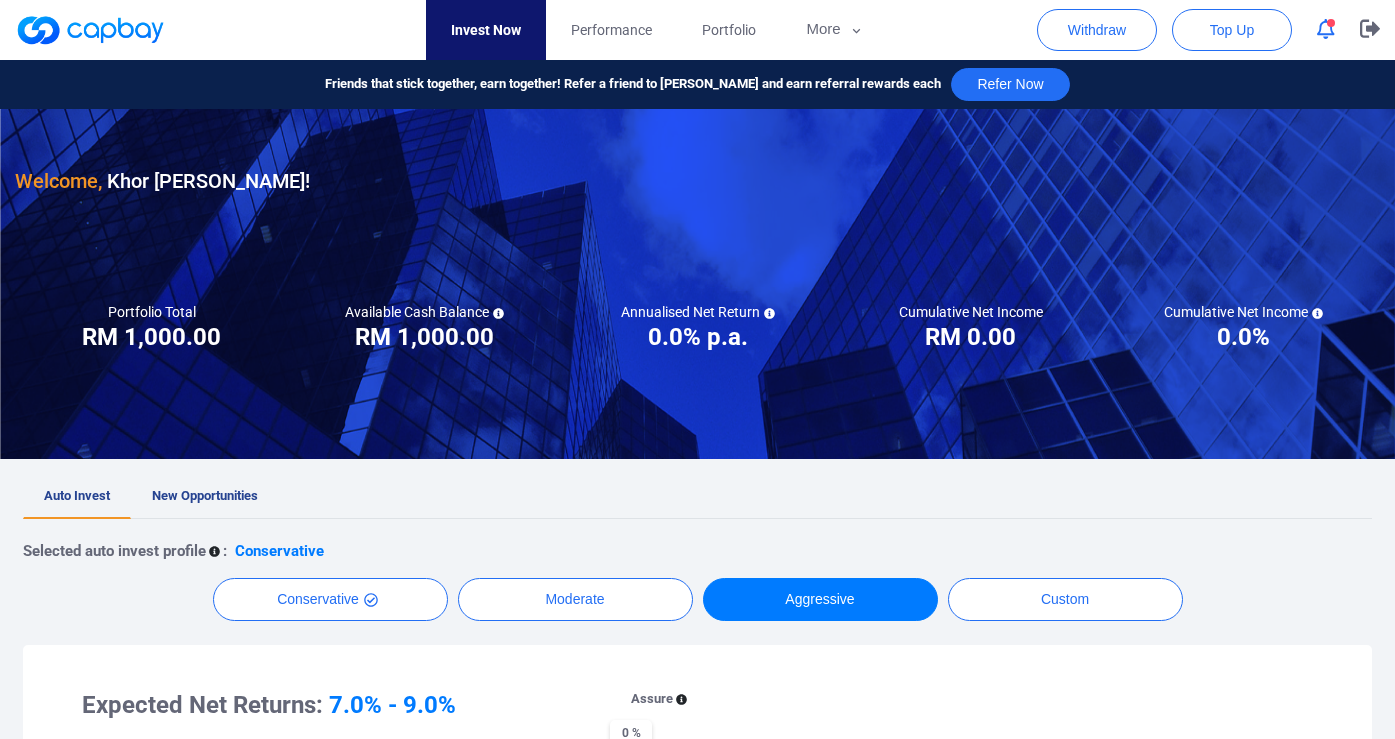 click at bounding box center (90, 30) 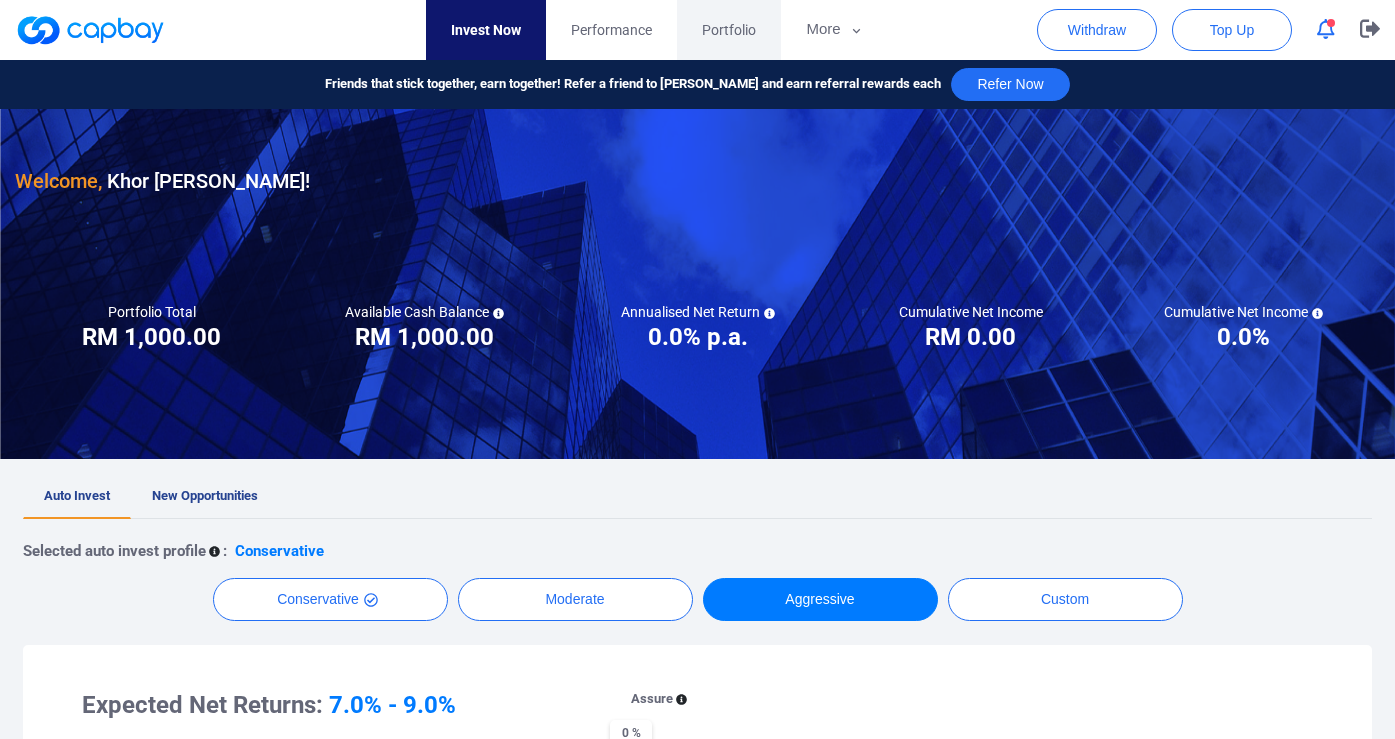 click on "Portfolio" at bounding box center [729, 30] 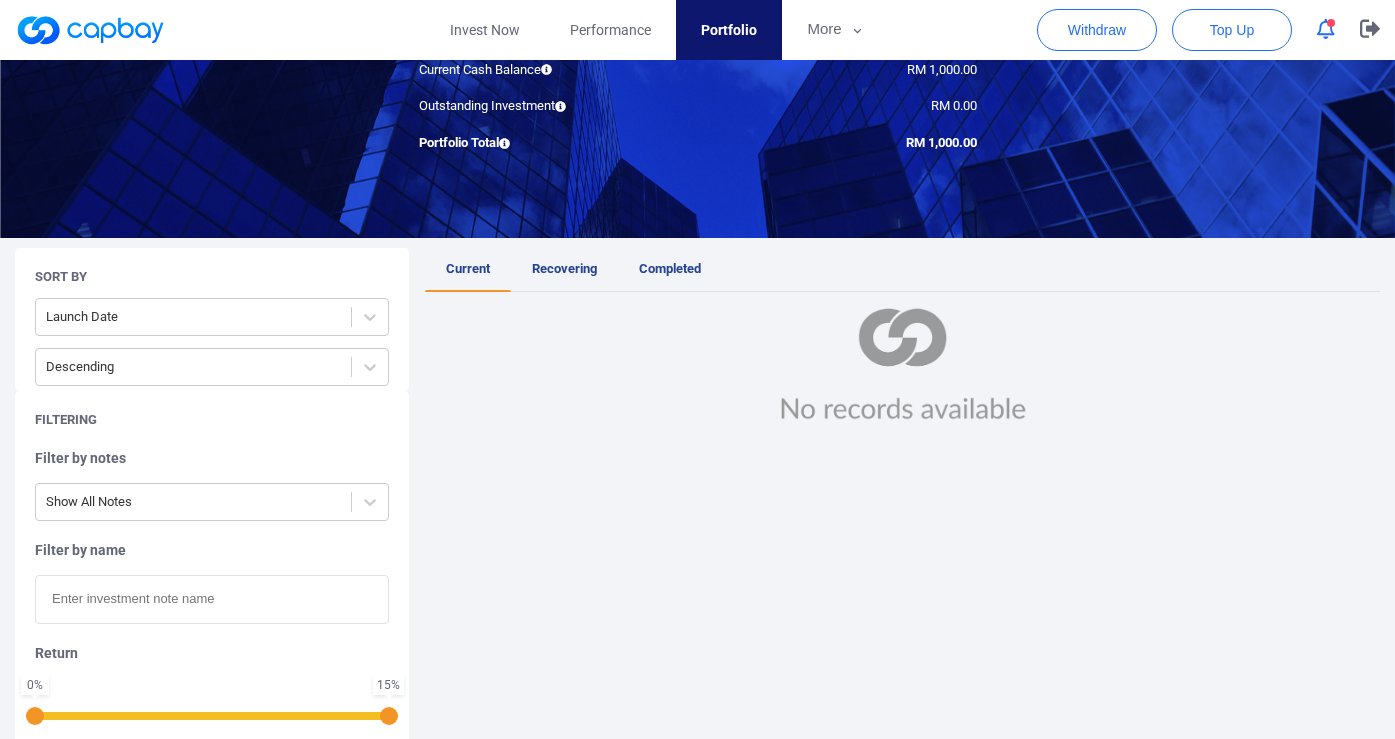 scroll, scrollTop: 224, scrollLeft: 0, axis: vertical 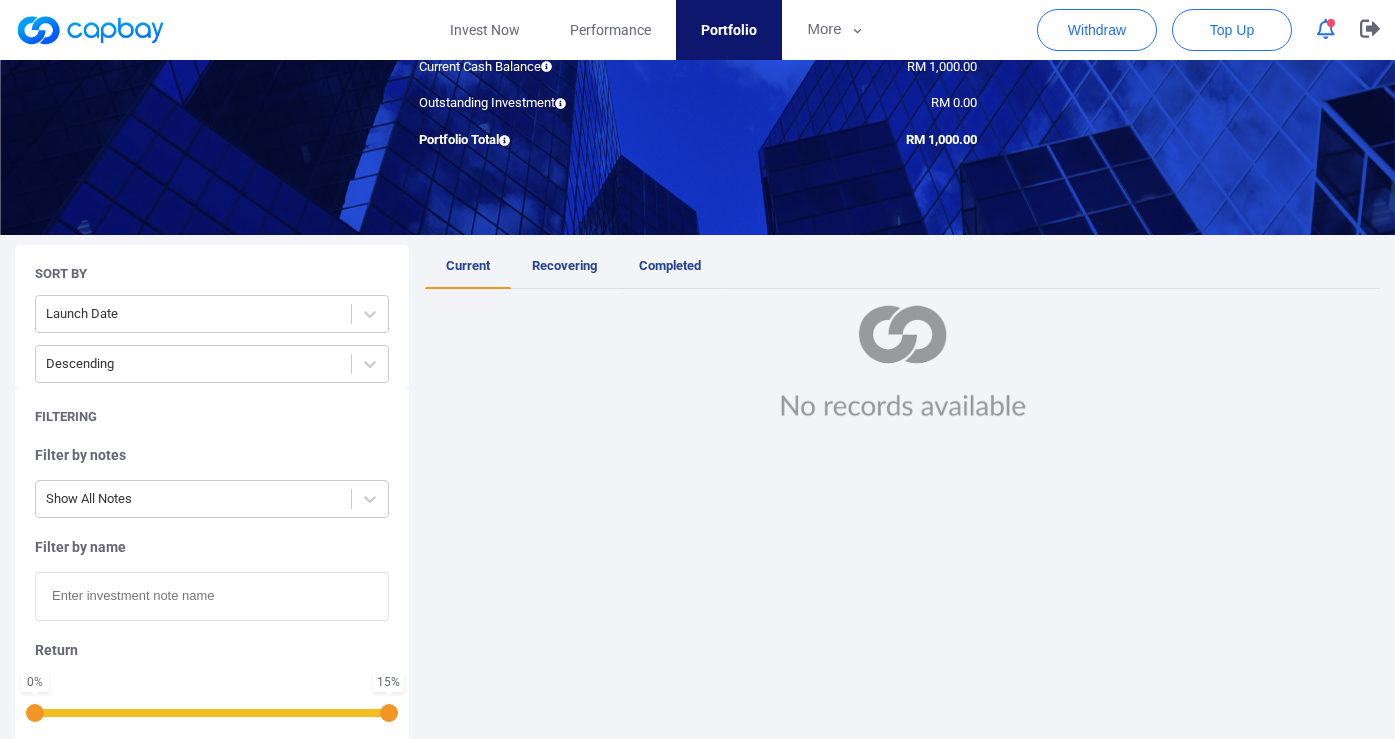 click on "Completed" at bounding box center [670, 265] 